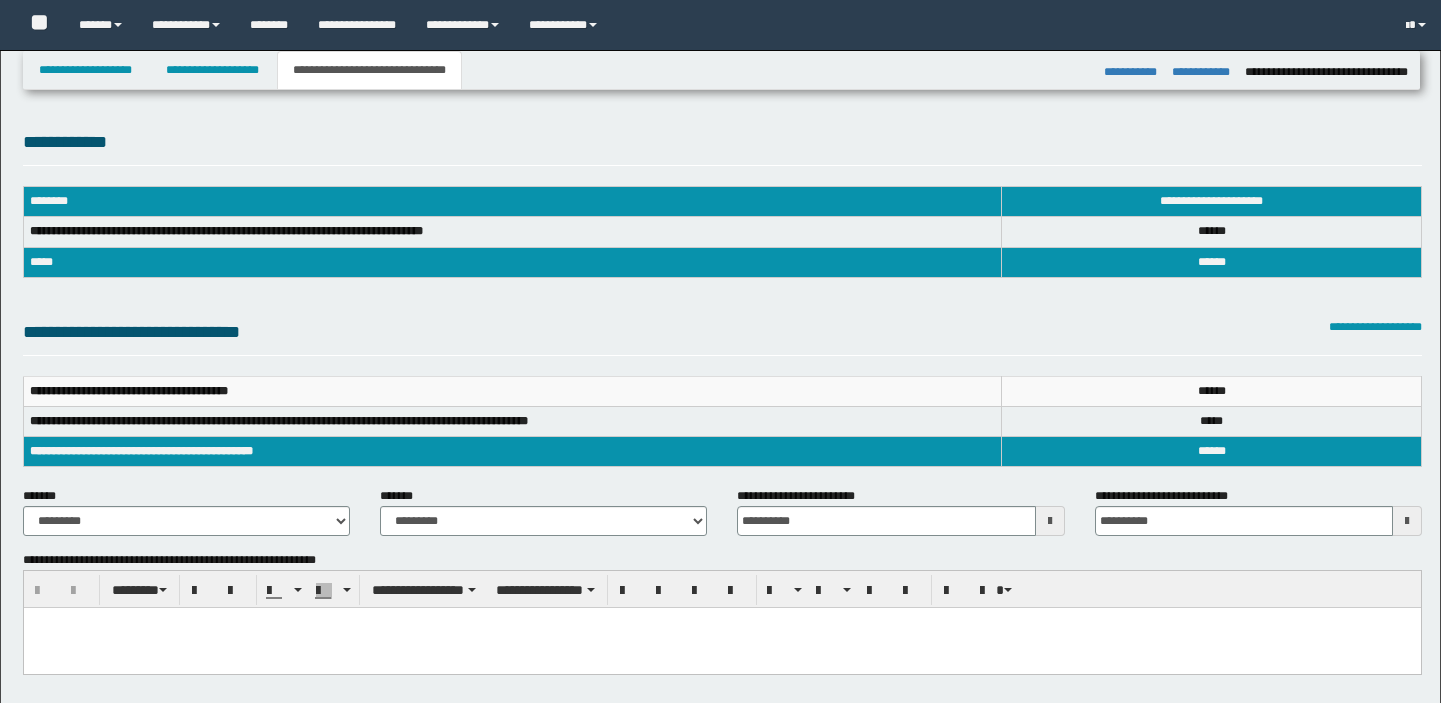 select on "*" 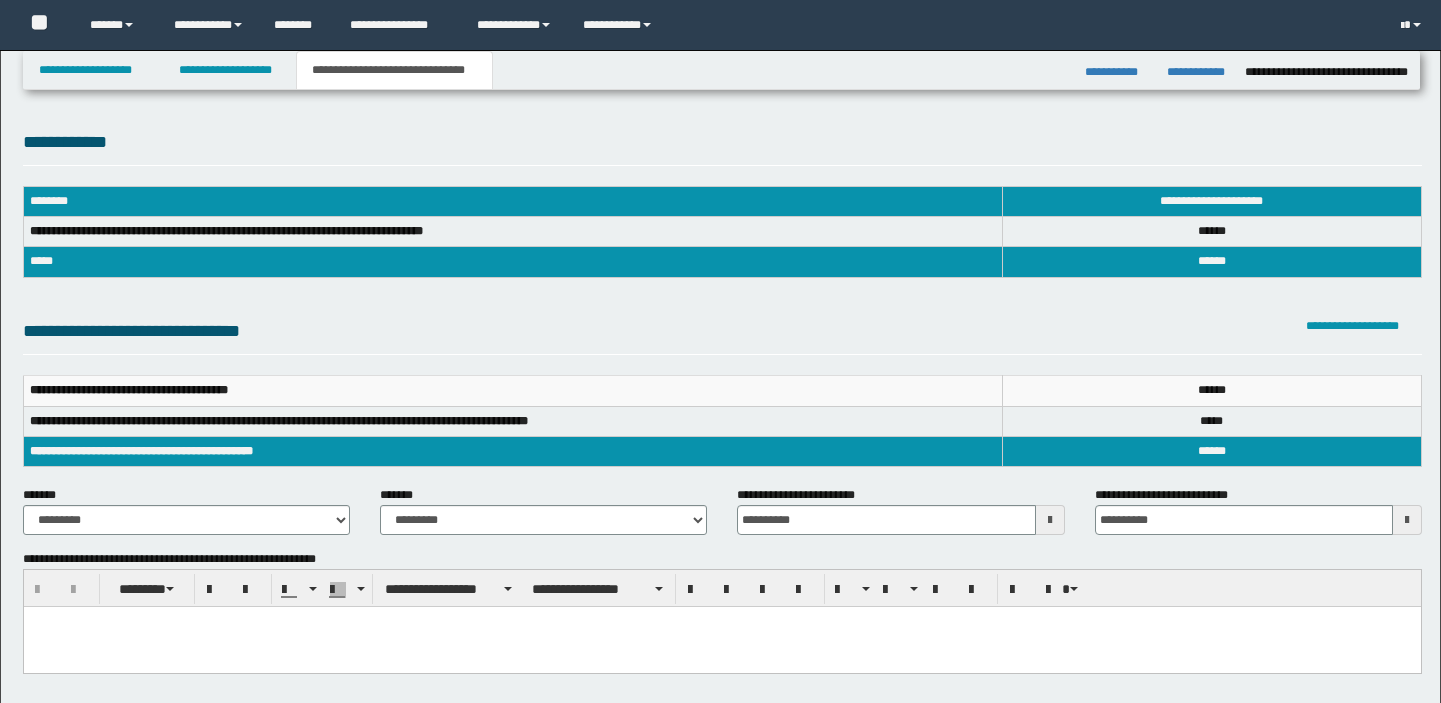 scroll, scrollTop: 0, scrollLeft: 0, axis: both 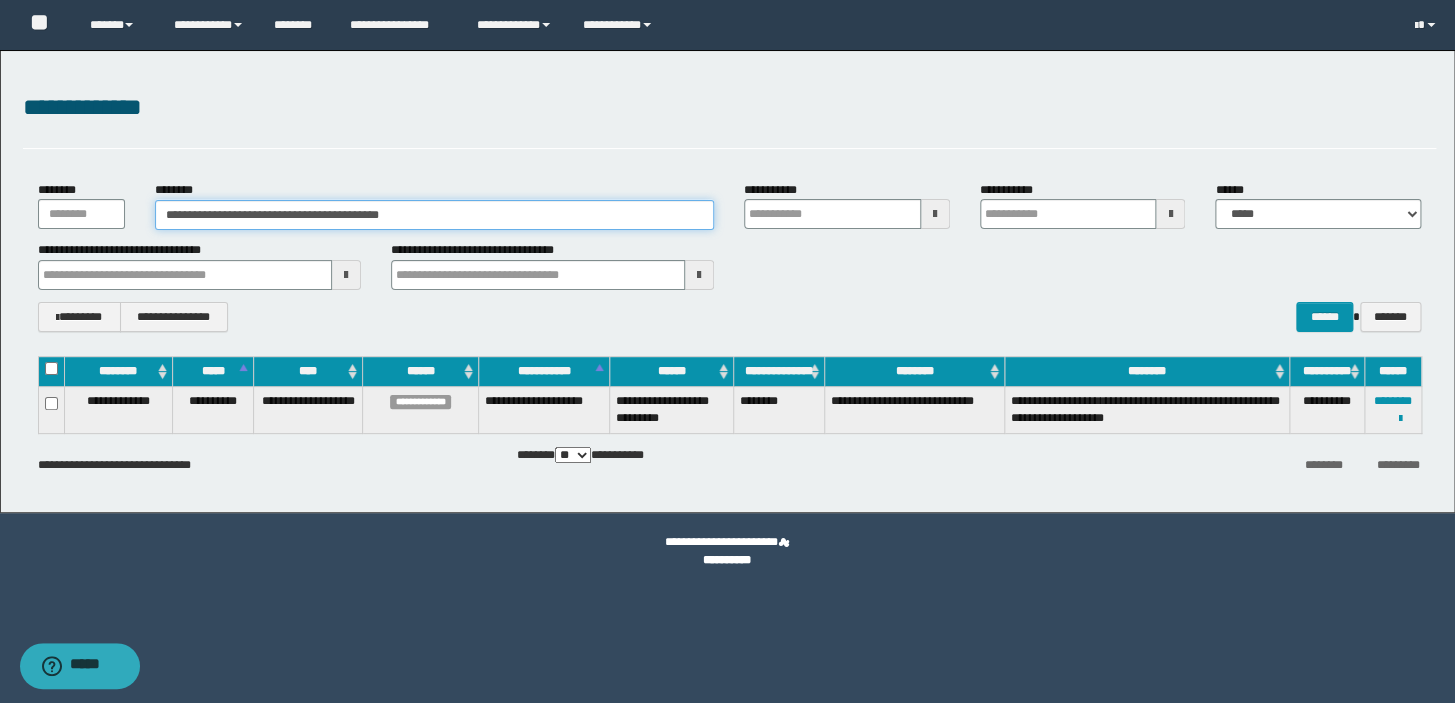 drag, startPoint x: 418, startPoint y: 213, endPoint x: 210, endPoint y: 206, distance: 208.11775 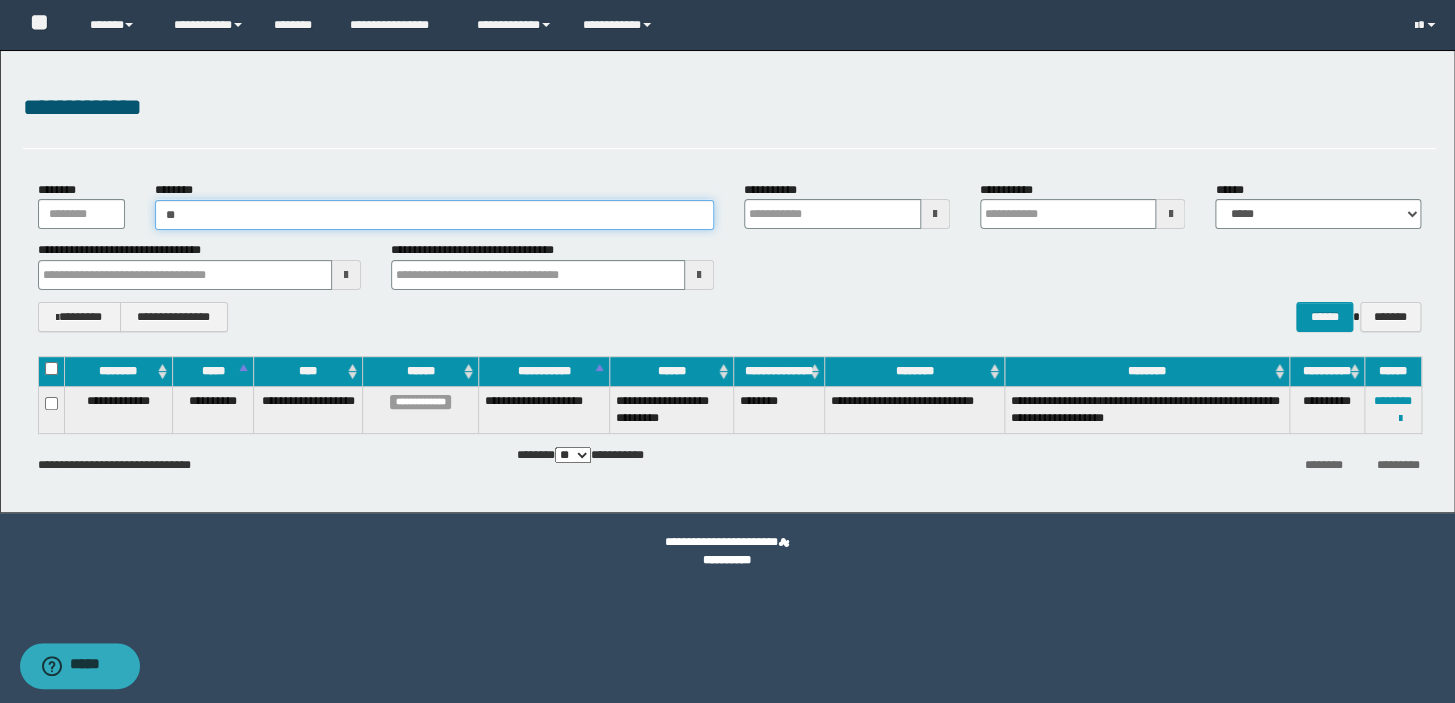 type on "*" 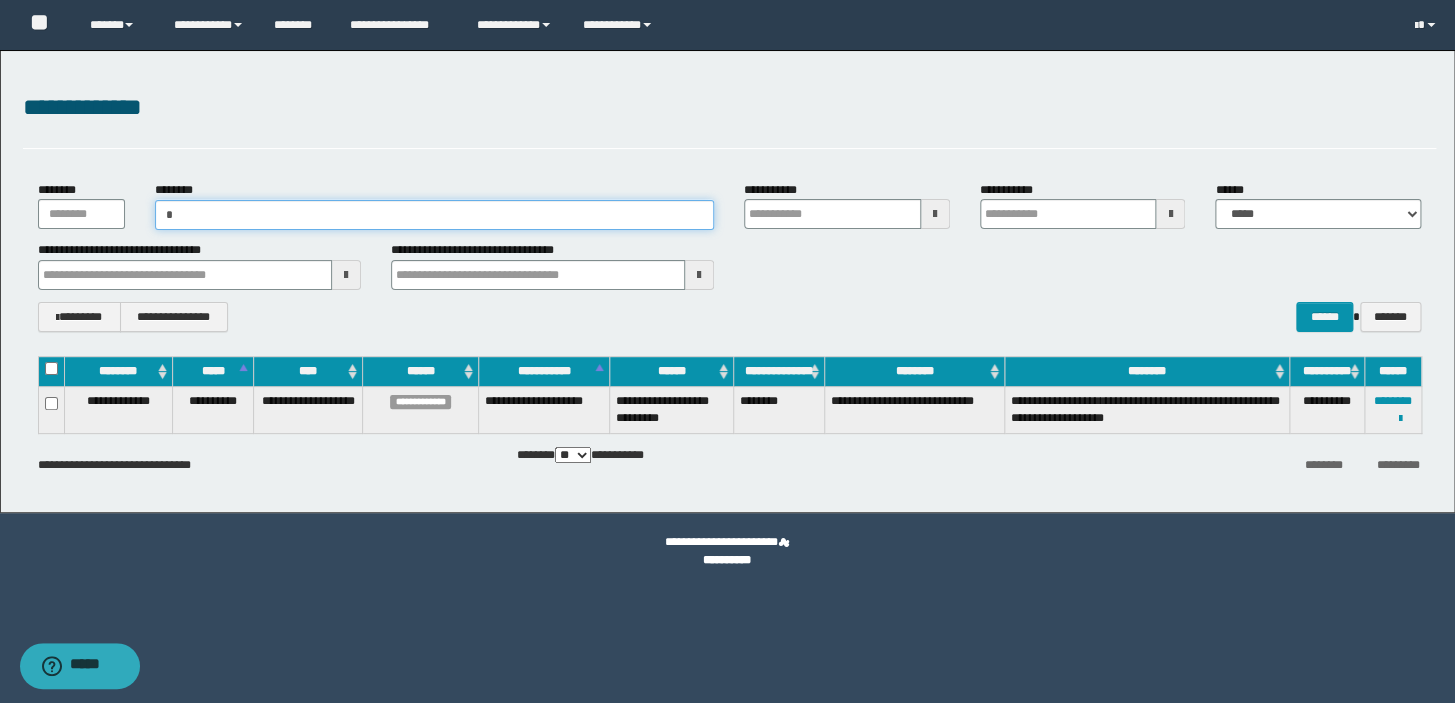 type on "**" 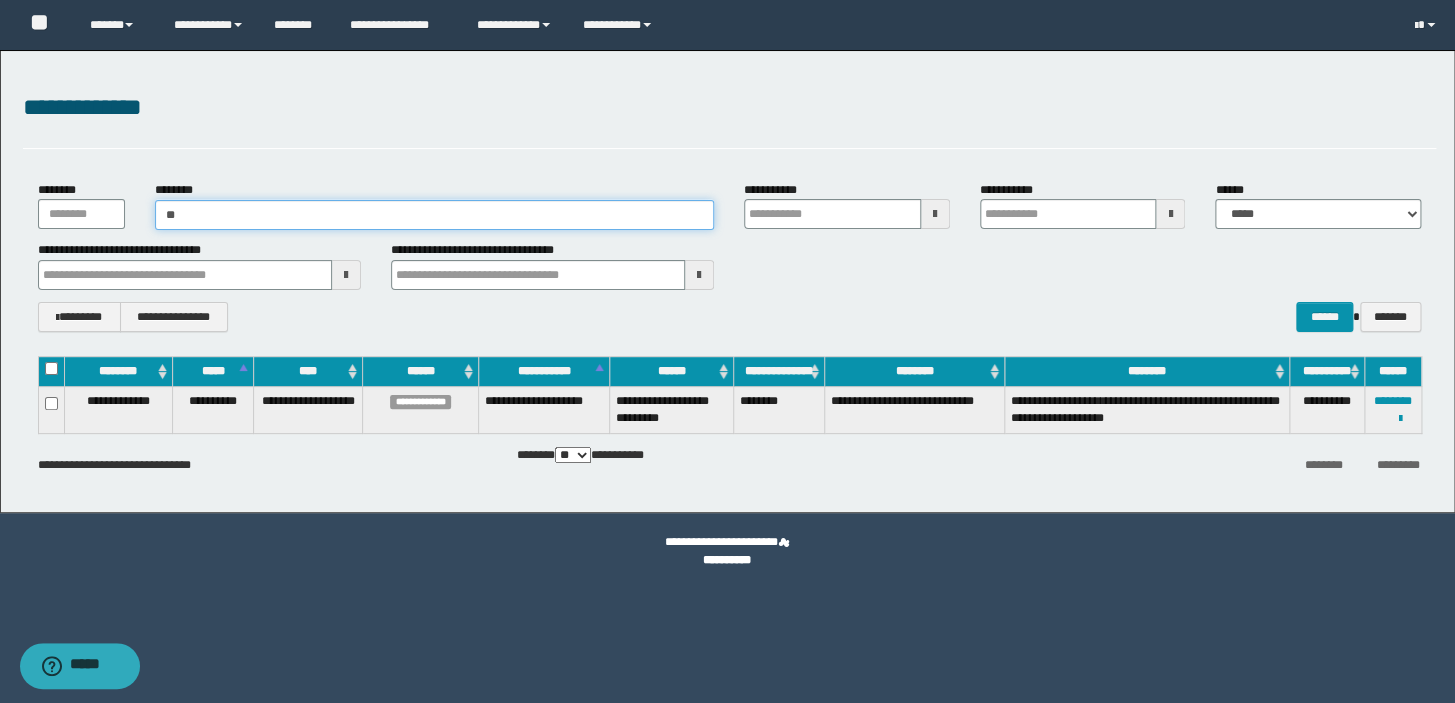 type on "**" 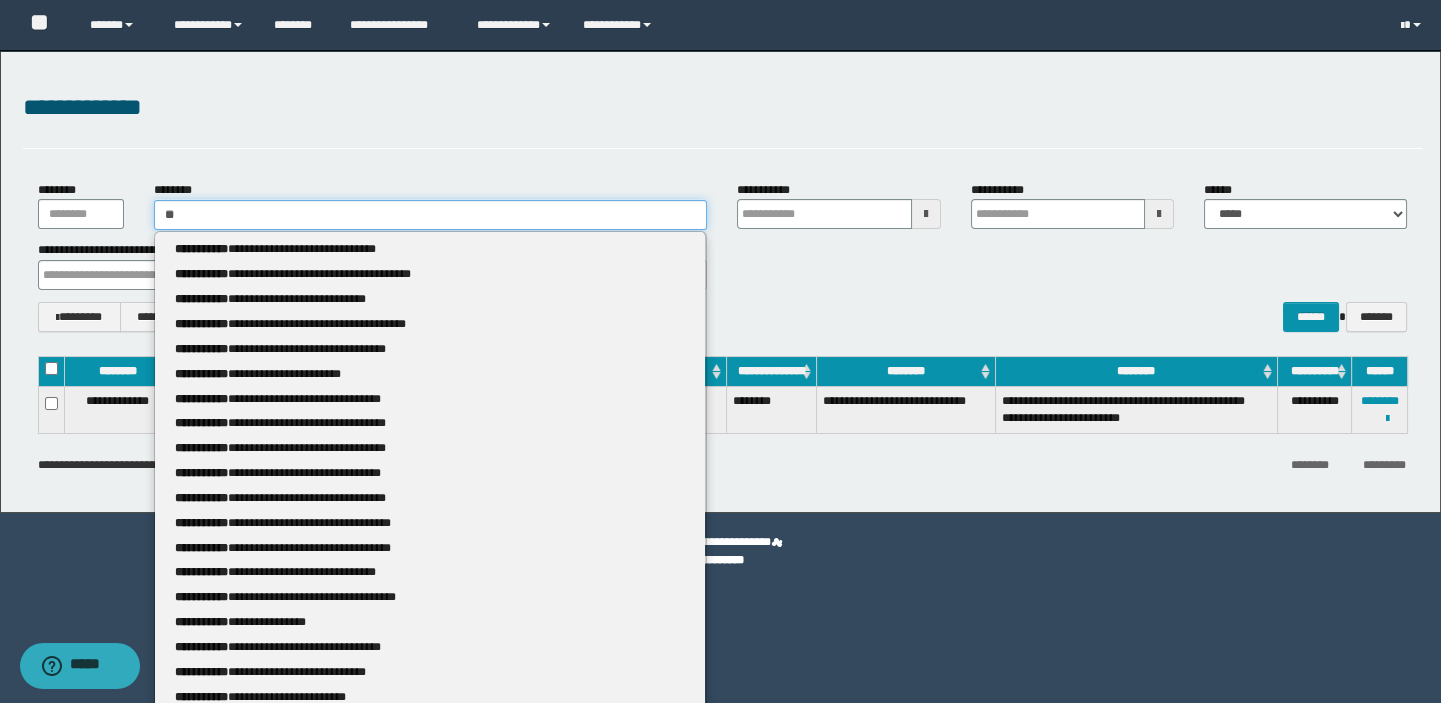 type 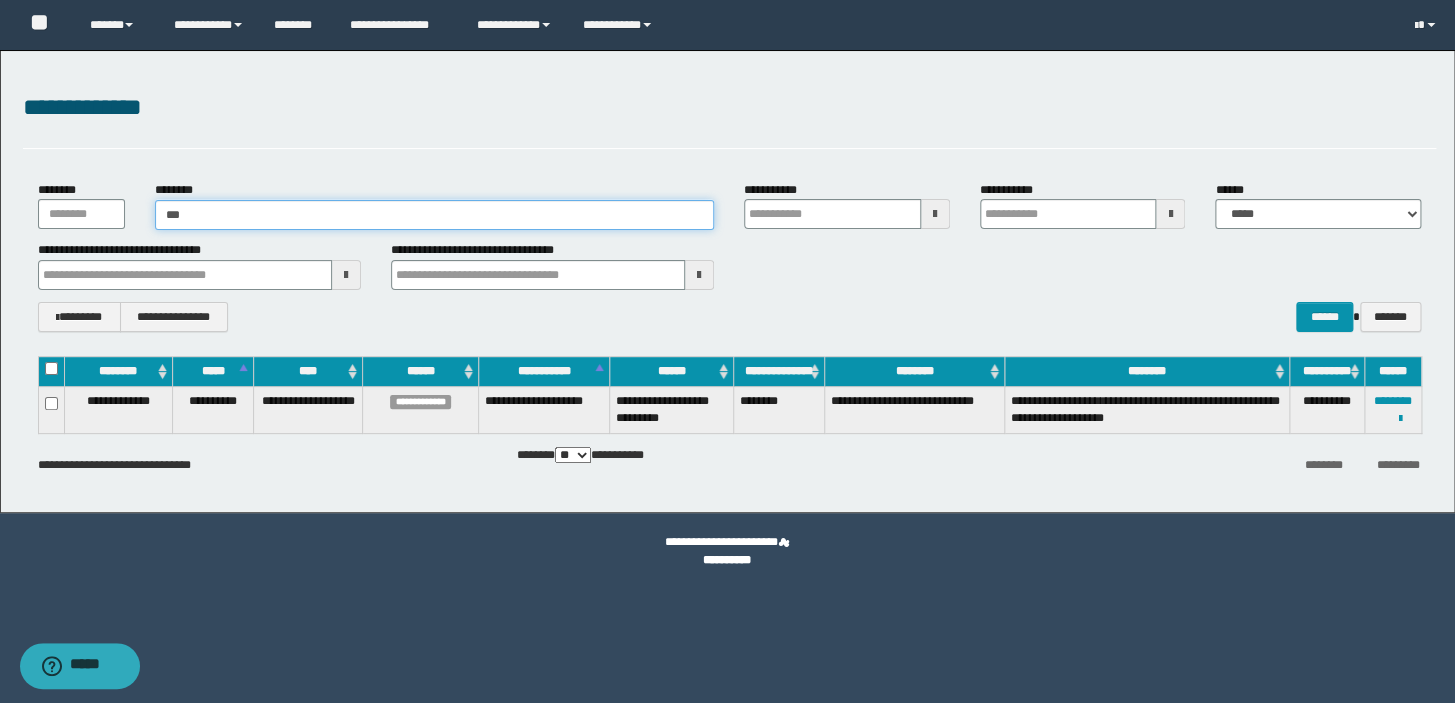 type on "****" 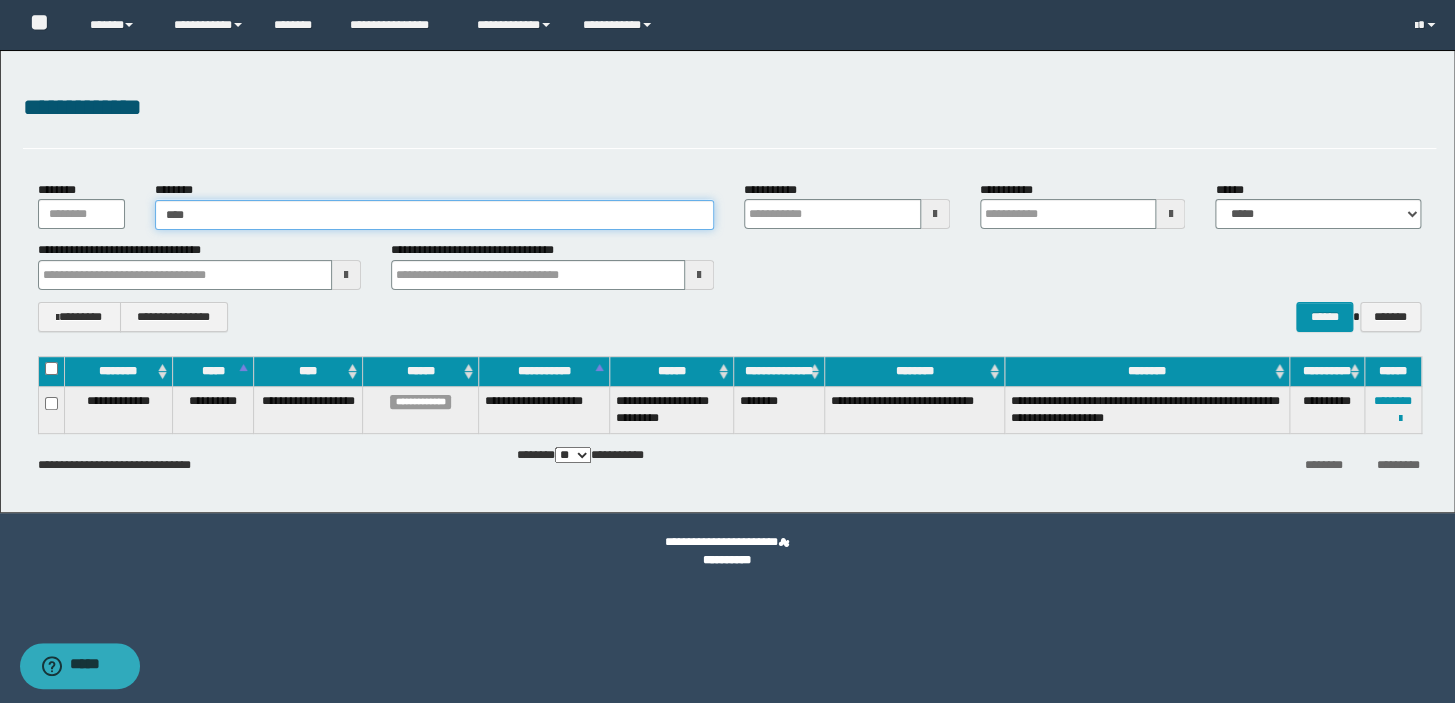 type on "****" 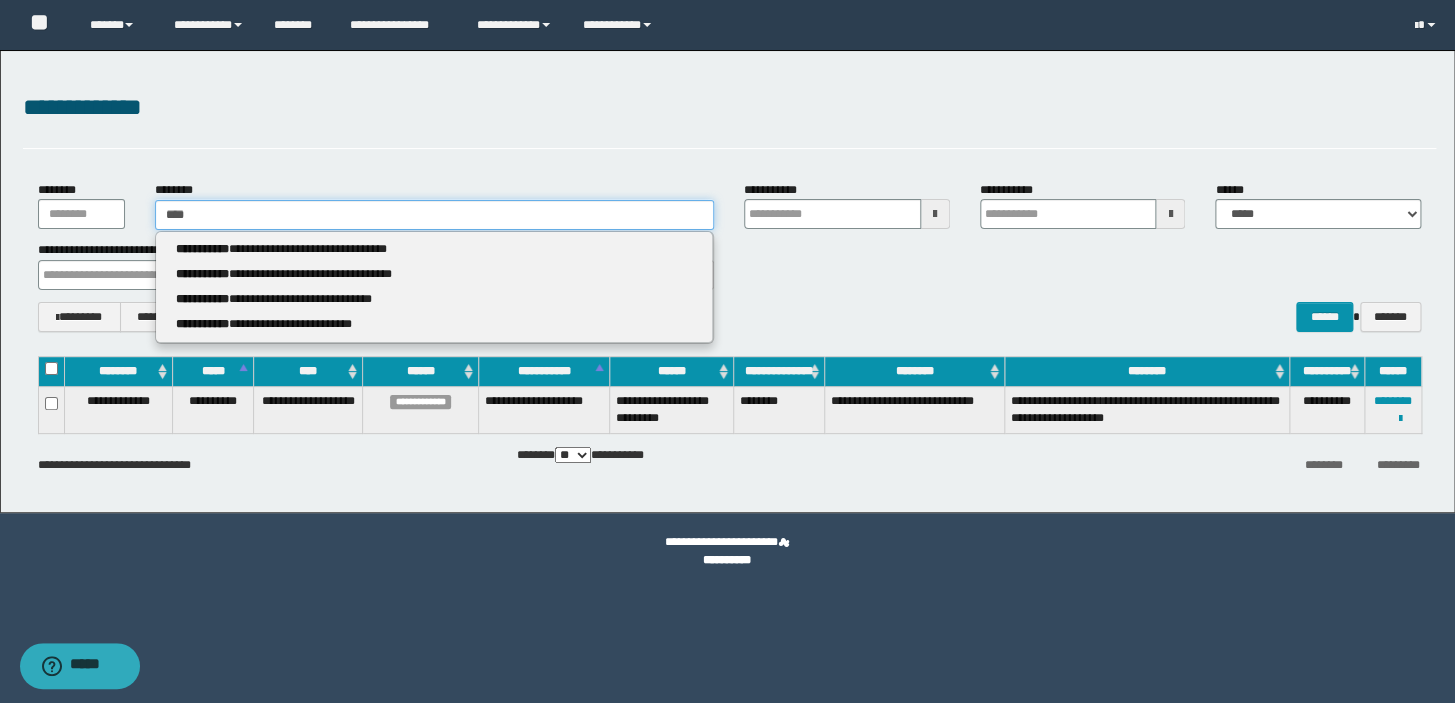 type 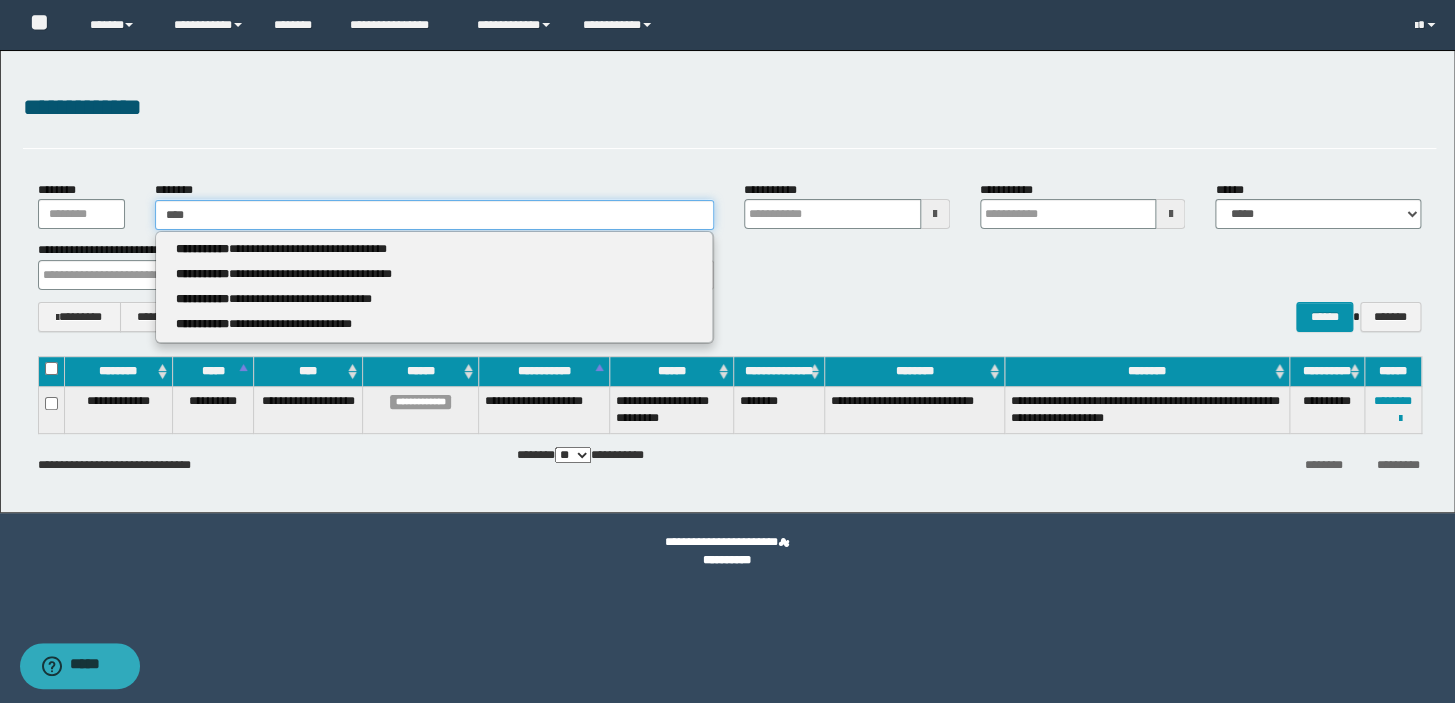 type on "*****" 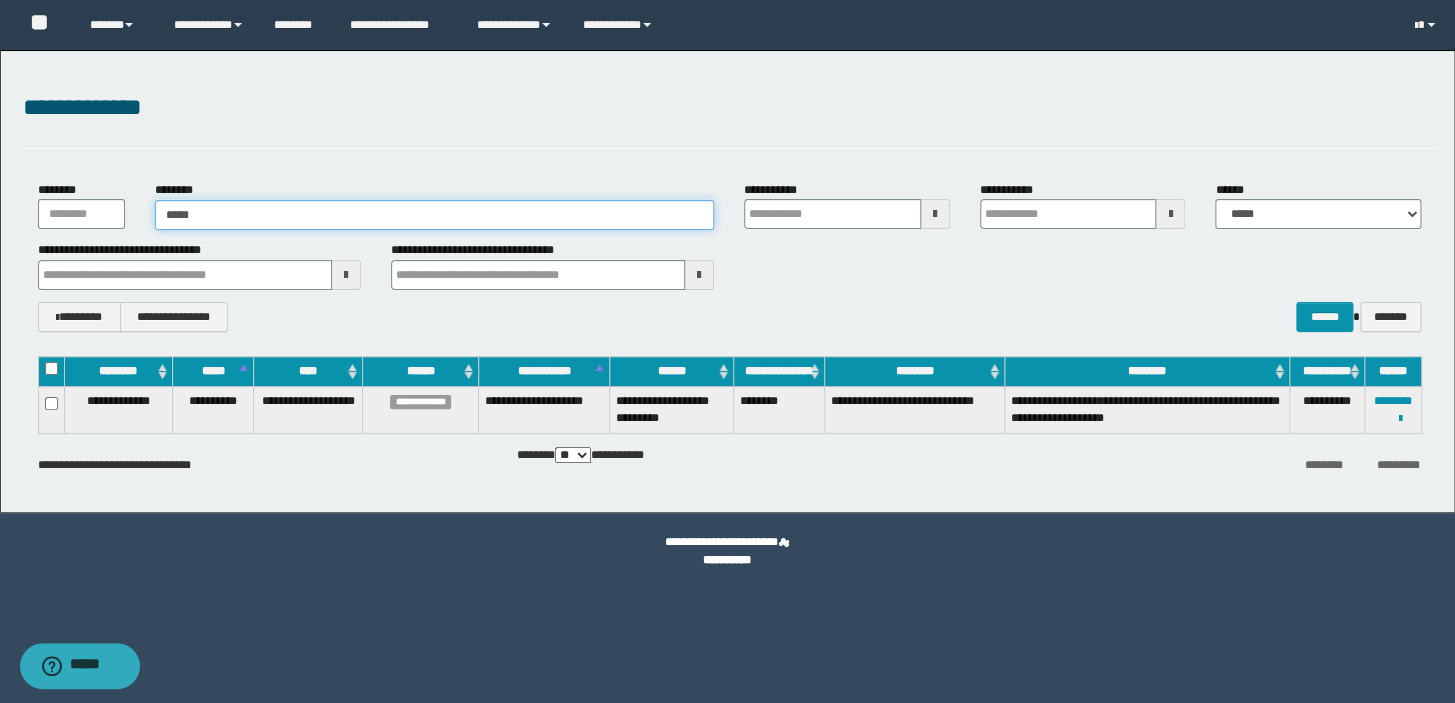 type on "*****" 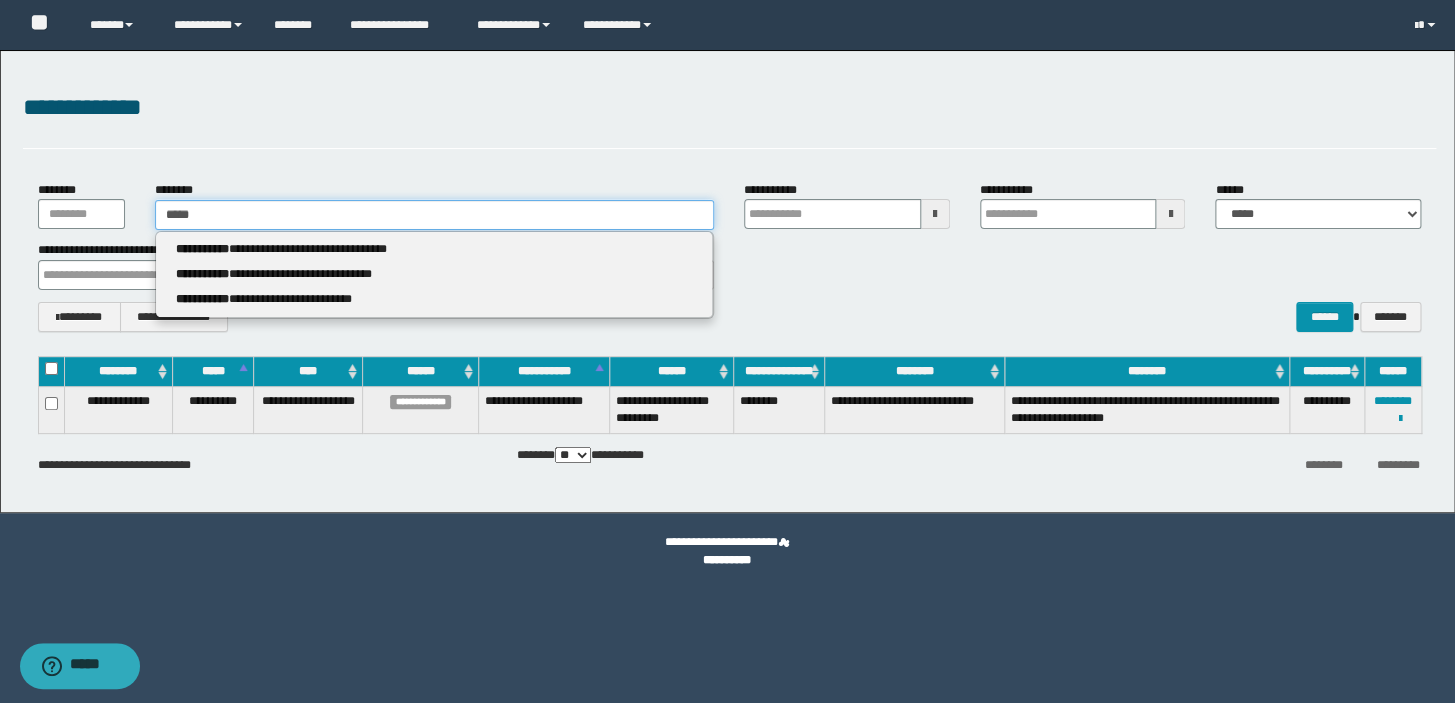 type 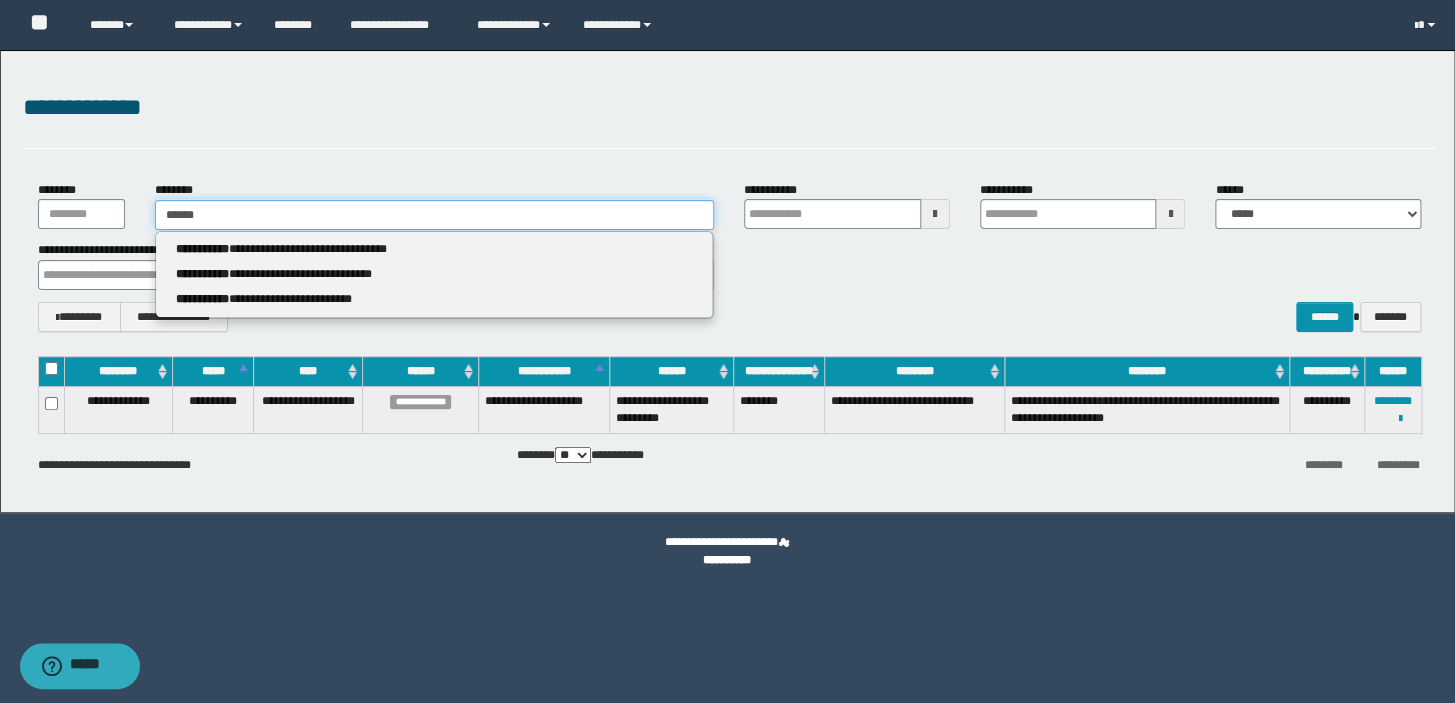 type on "******" 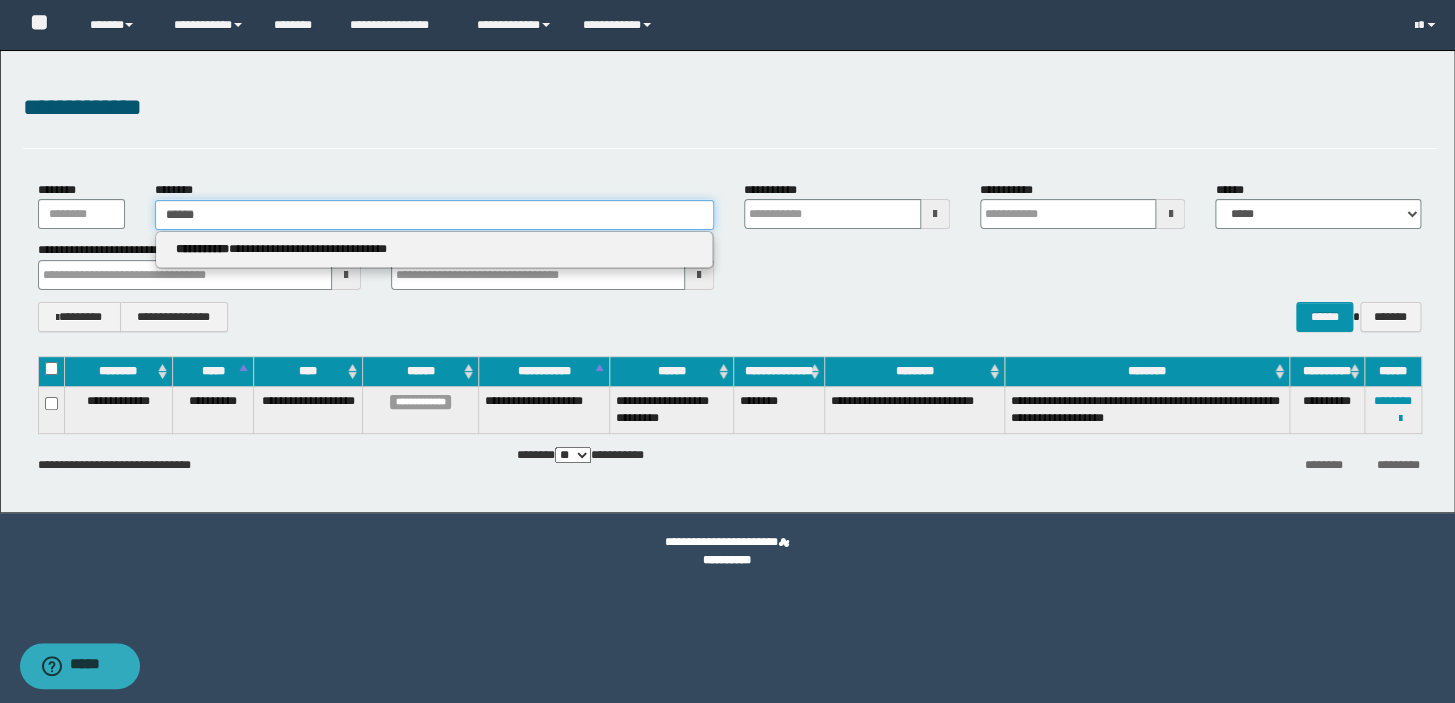 type 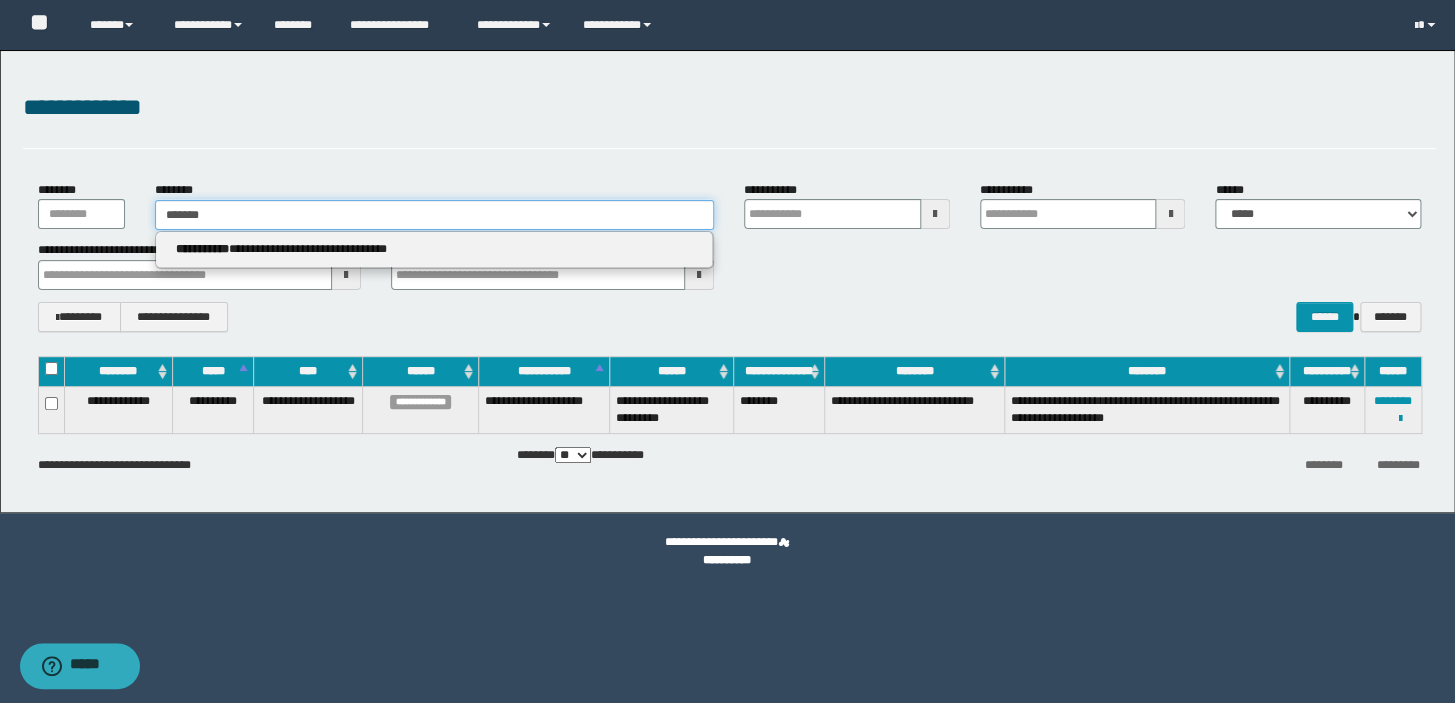 type on "*******" 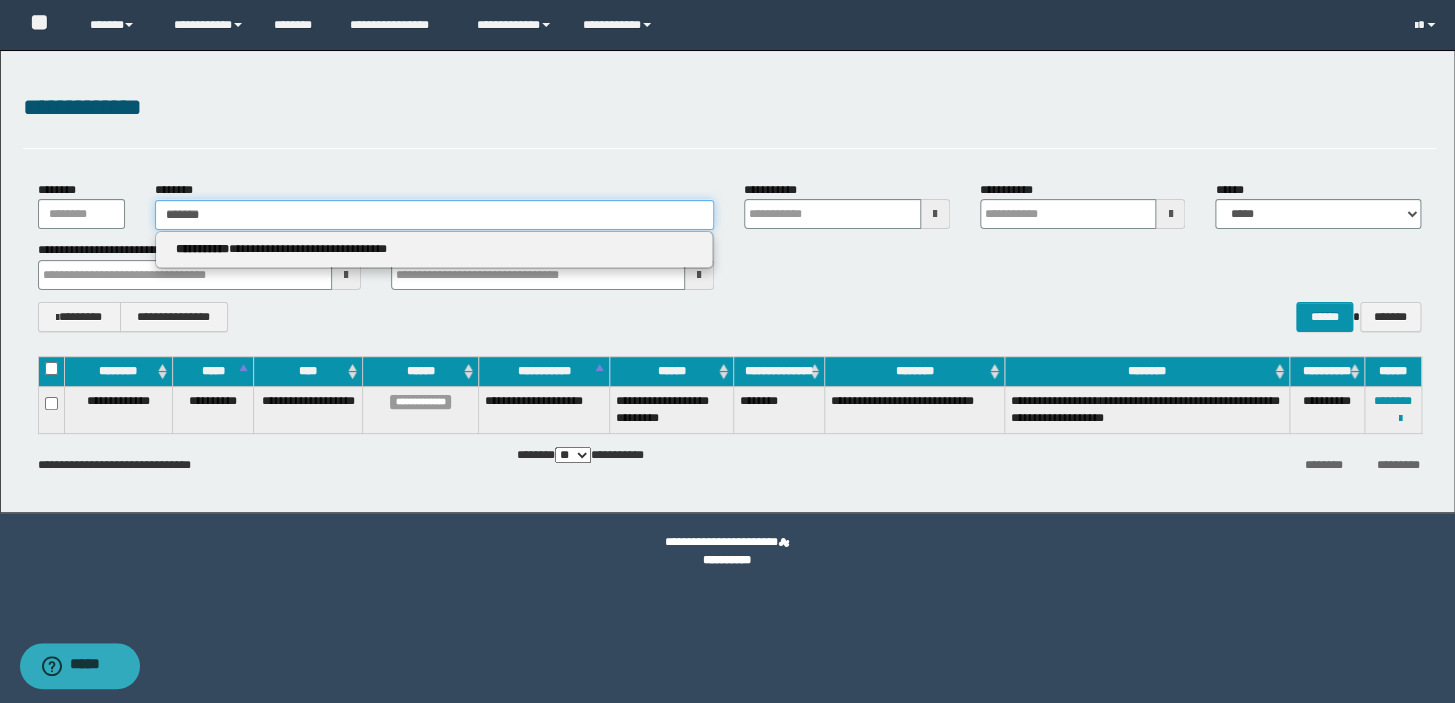 type 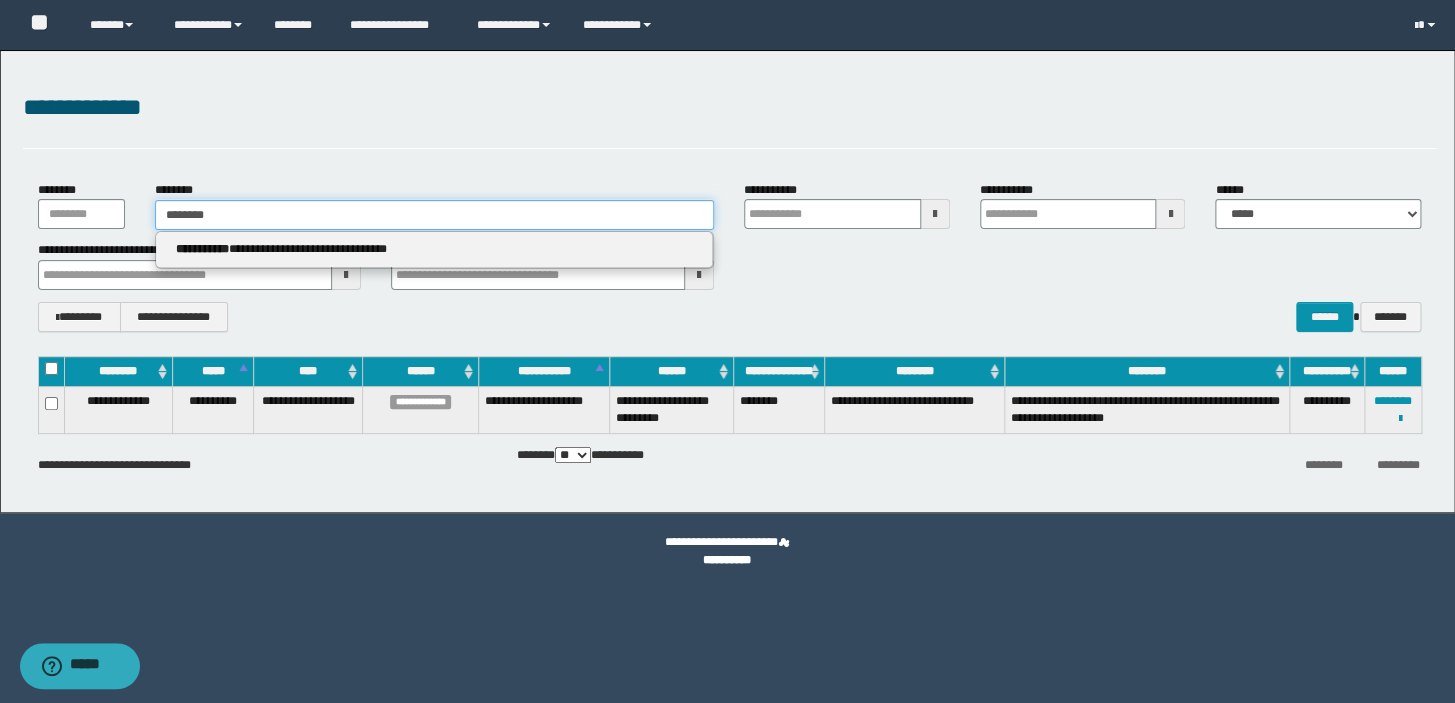 type on "********" 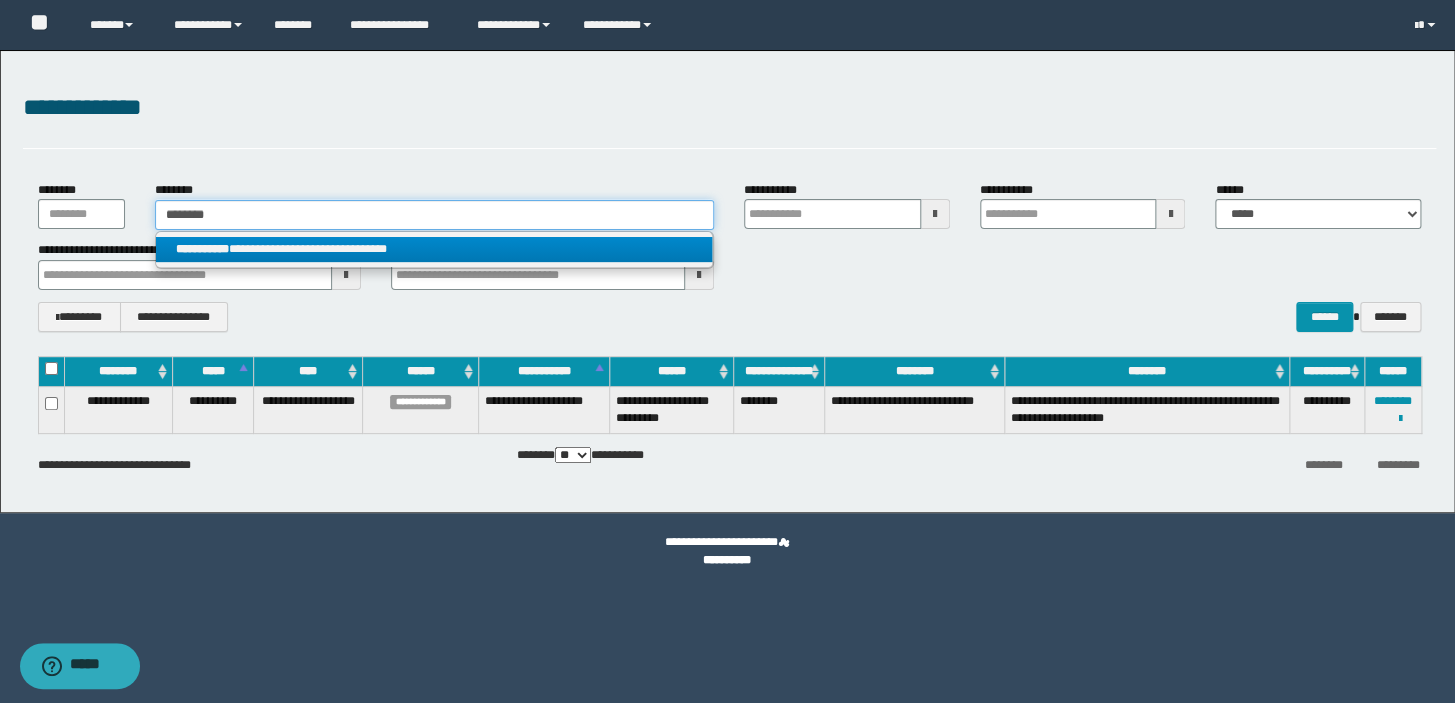 type on "********" 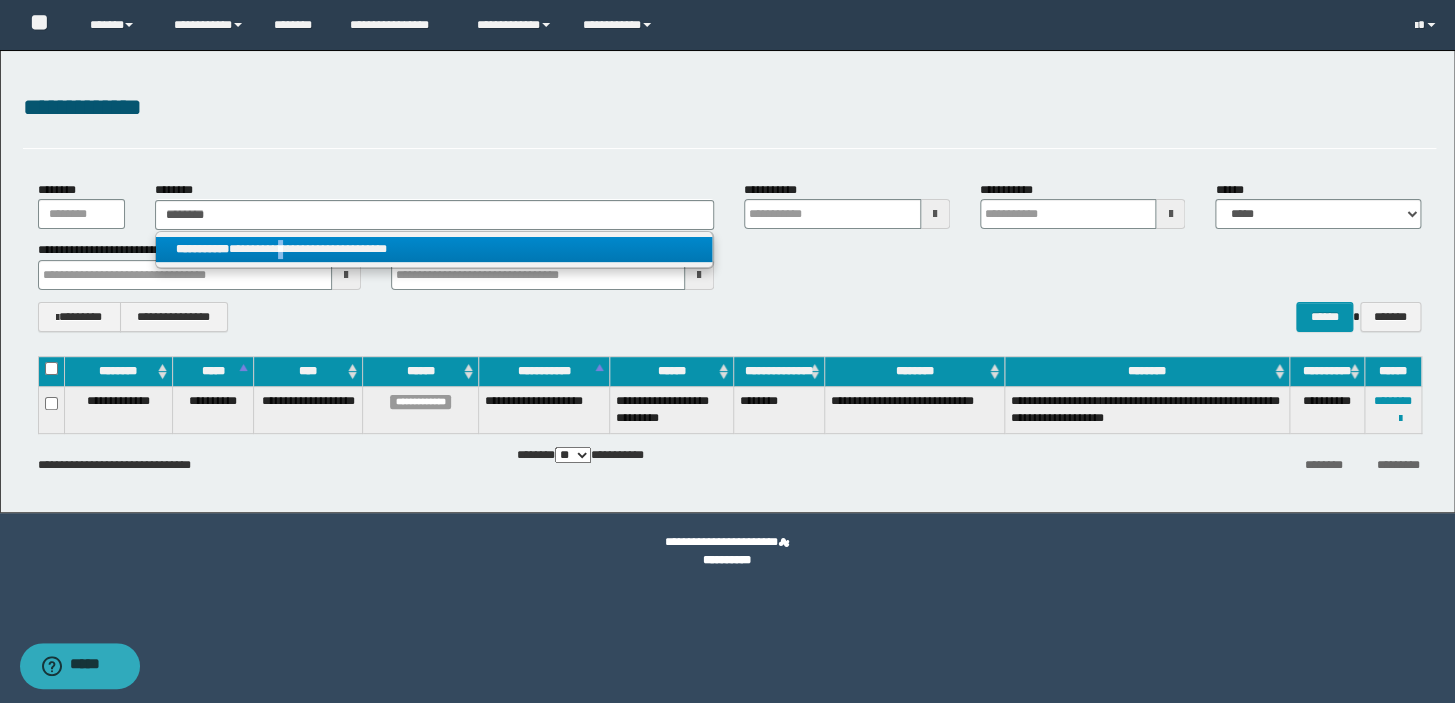 click on "**********" at bounding box center (434, 249) 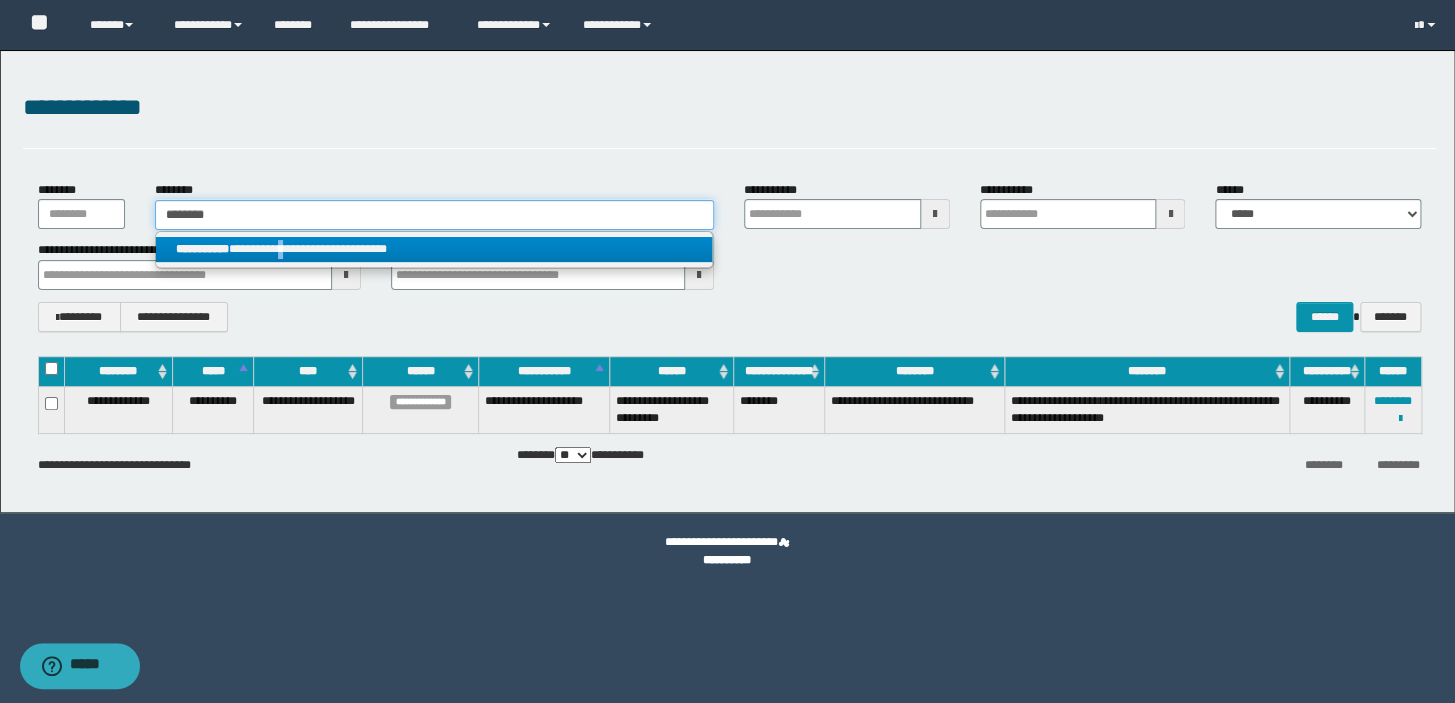 type 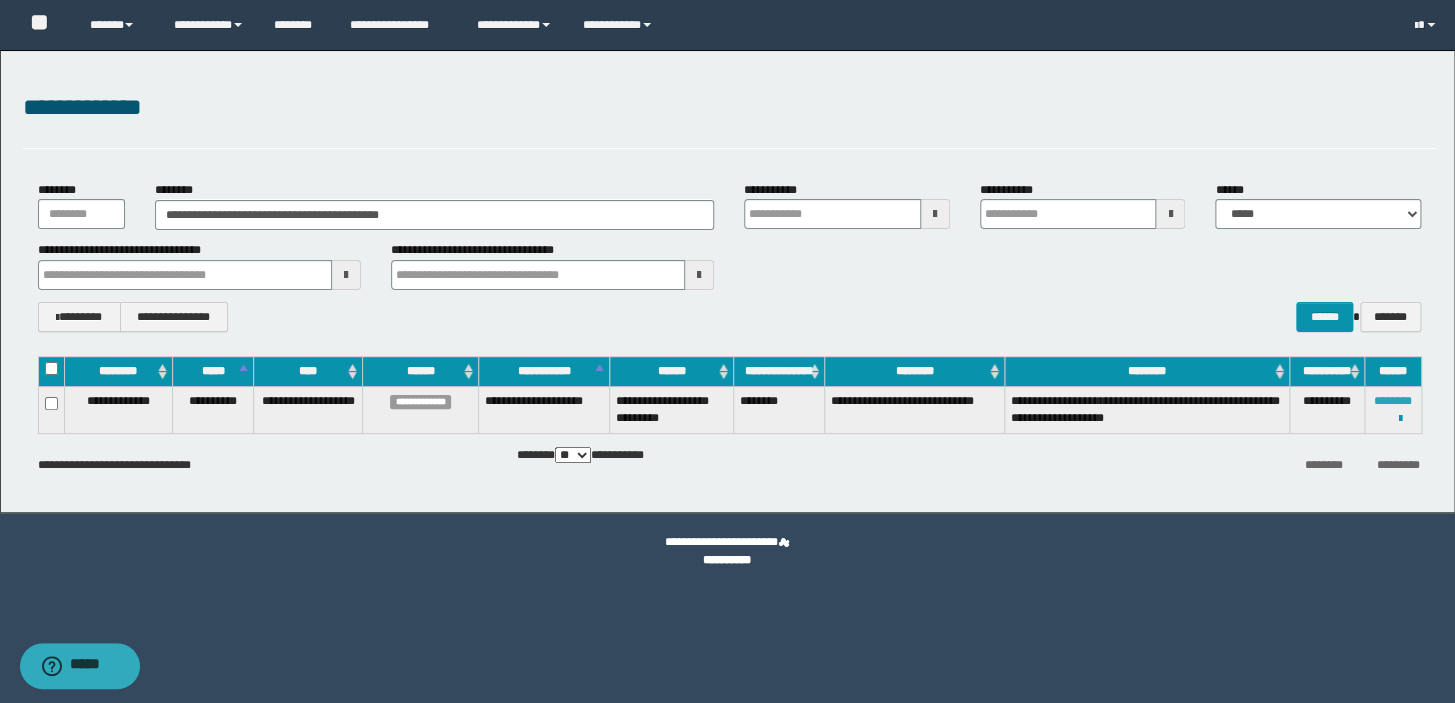 click on "********" at bounding box center (1393, 401) 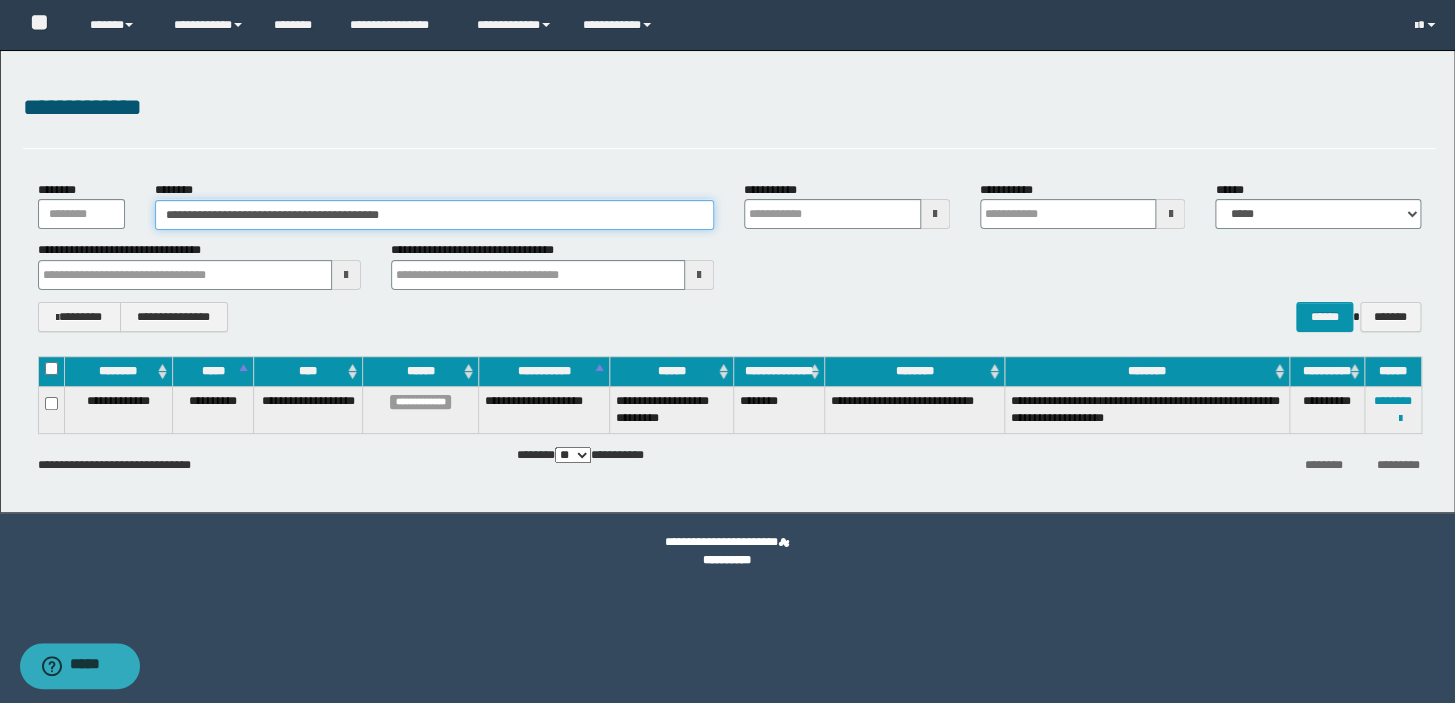 drag, startPoint x: 450, startPoint y: 200, endPoint x: 0, endPoint y: 210, distance: 450.11108 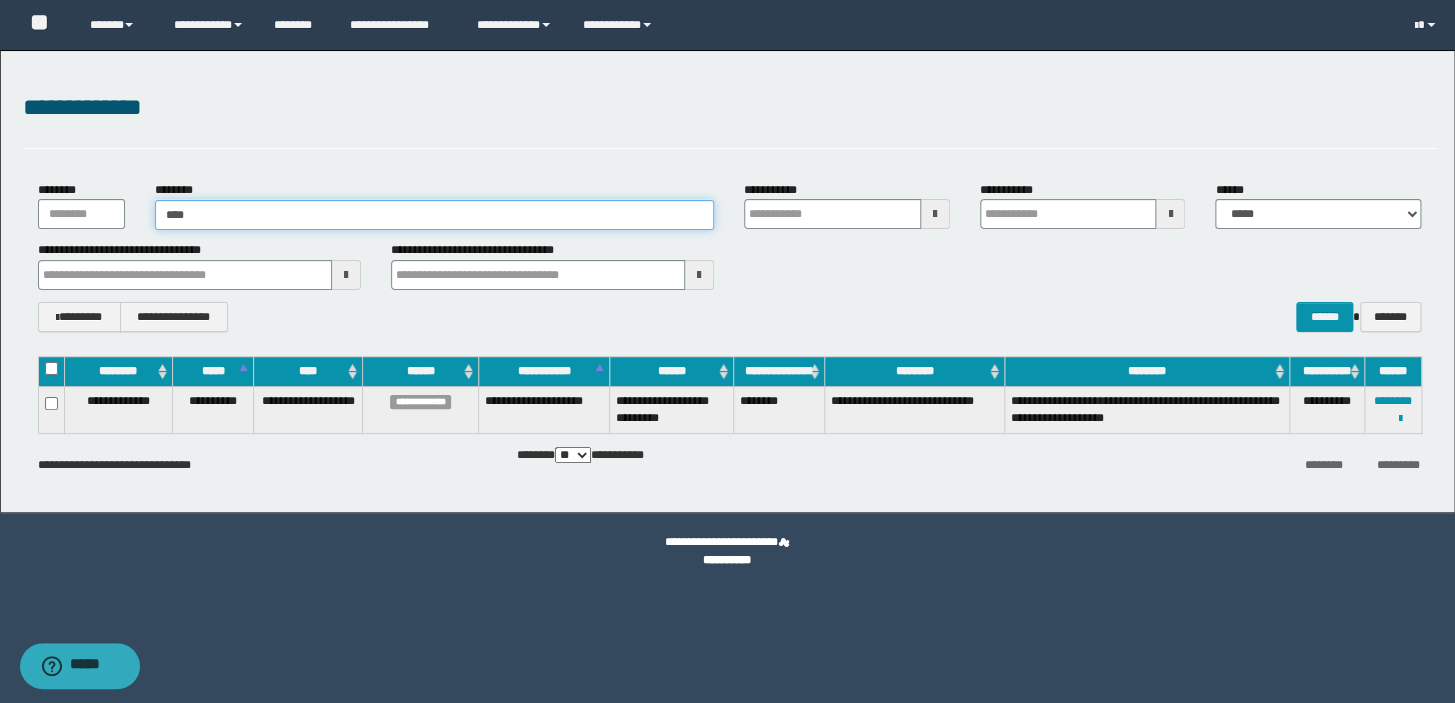 type on "*****" 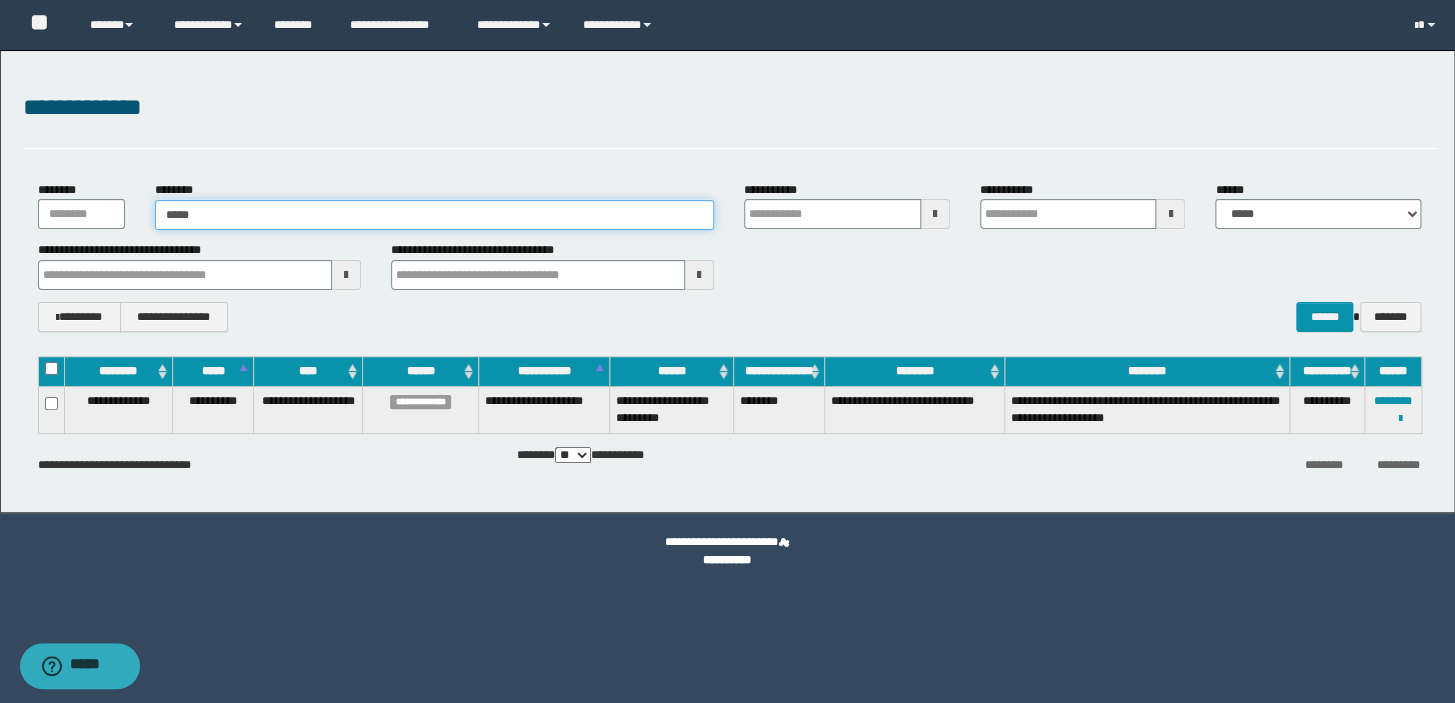 type on "*****" 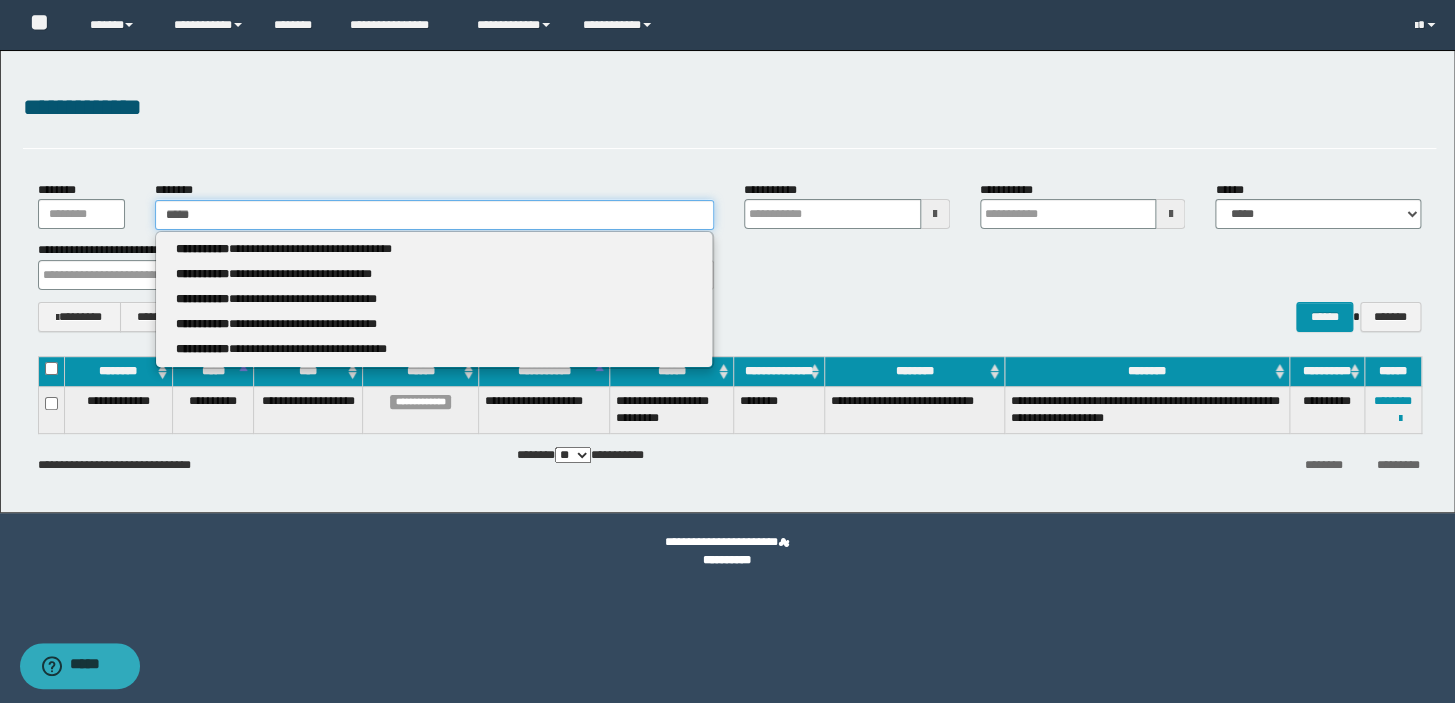 type 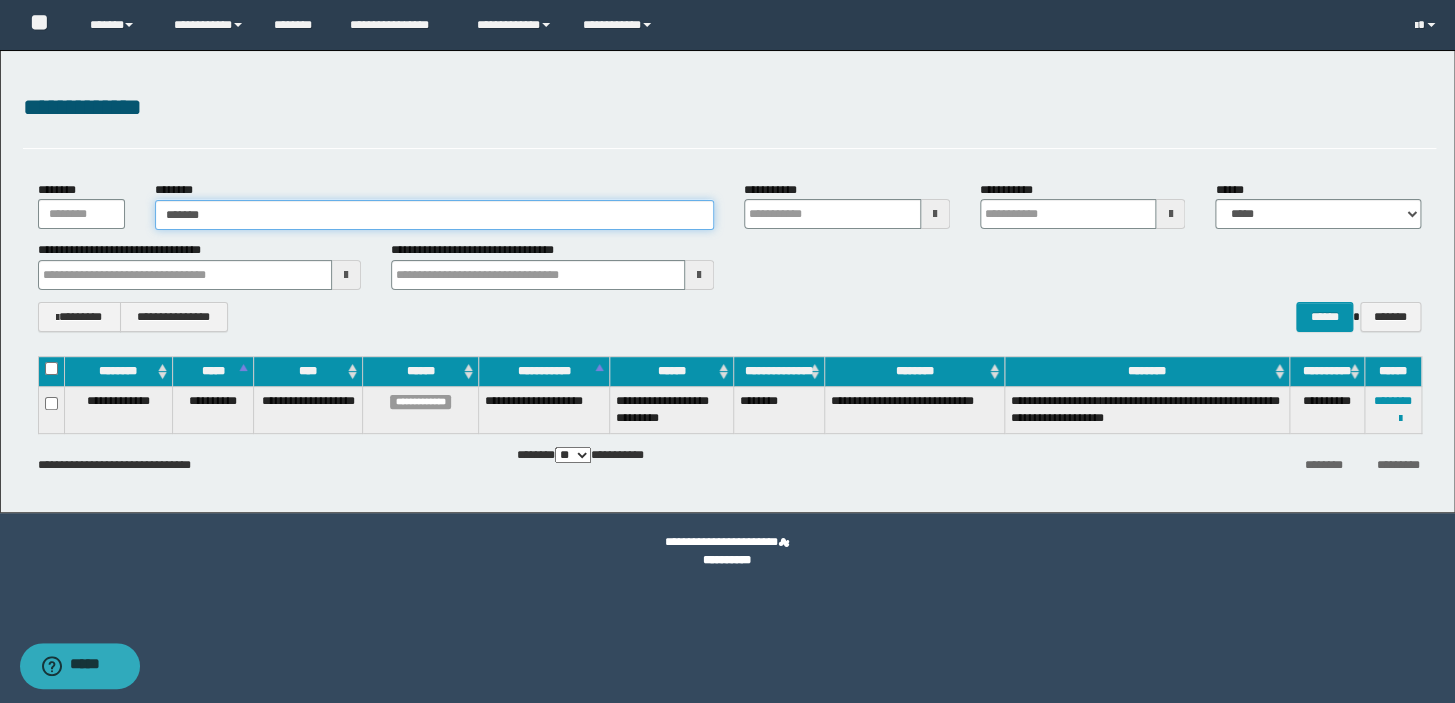 type on "********" 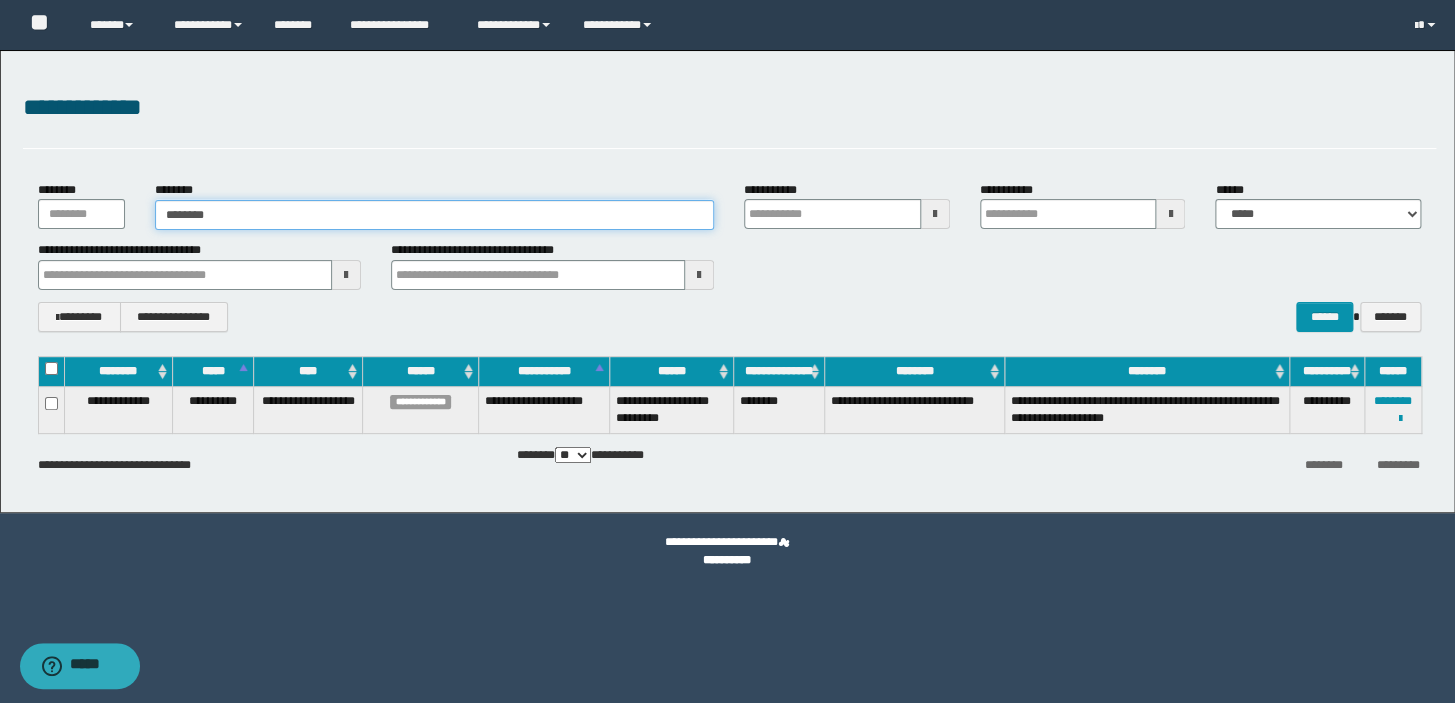 type on "********" 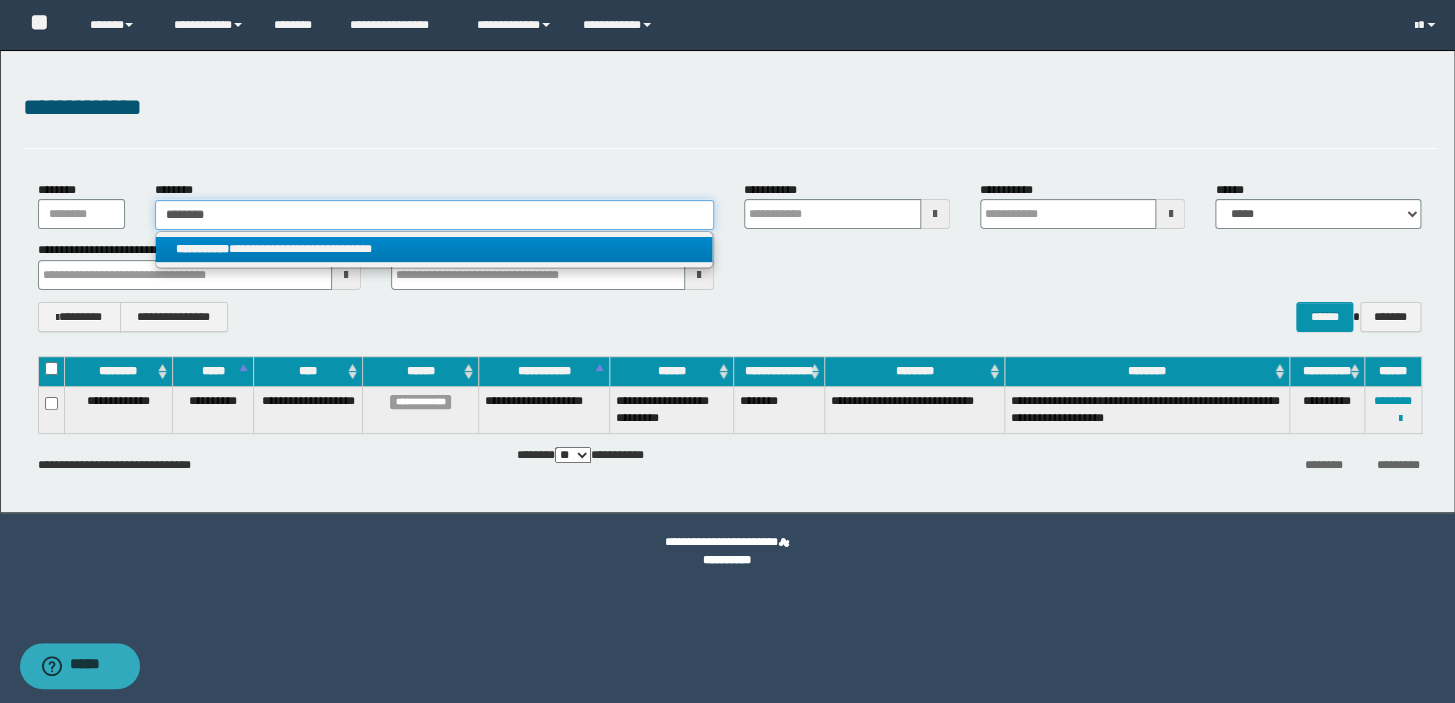type on "********" 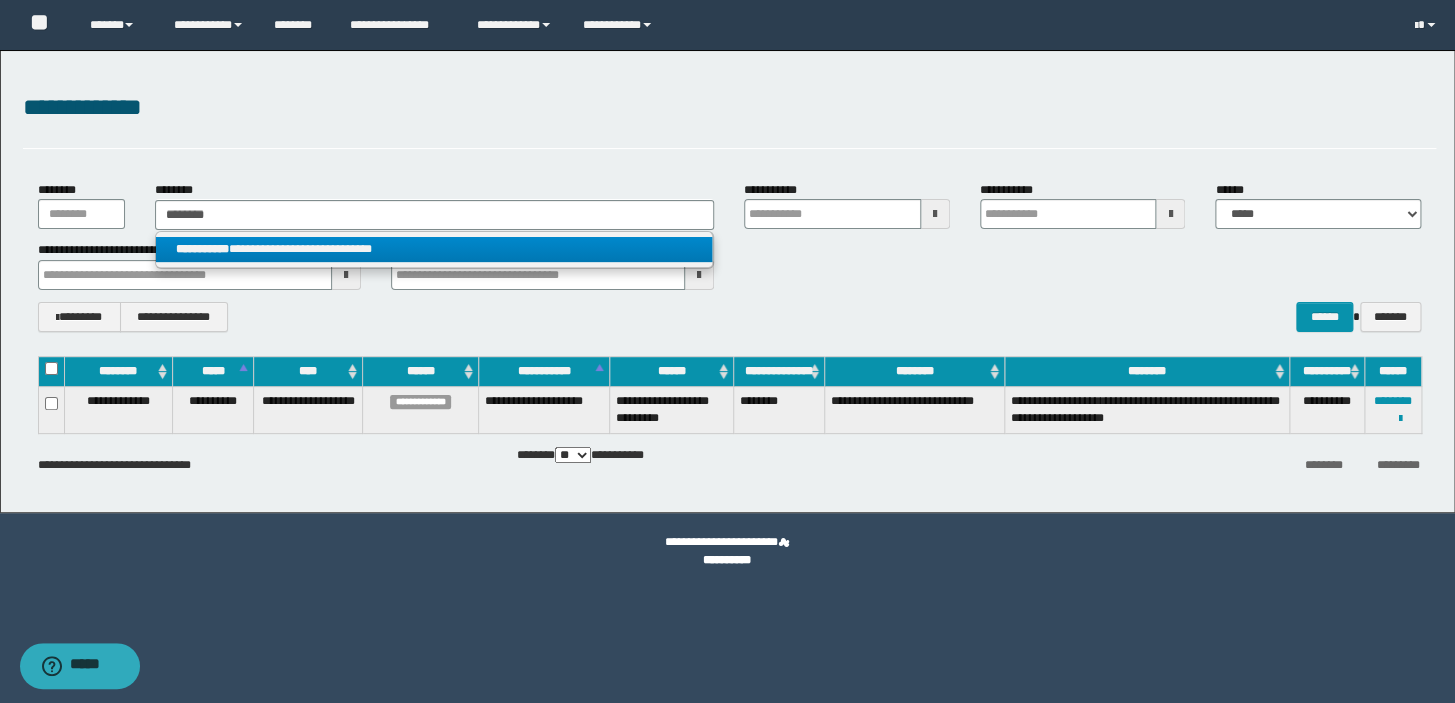 click on "**********" at bounding box center (434, 249) 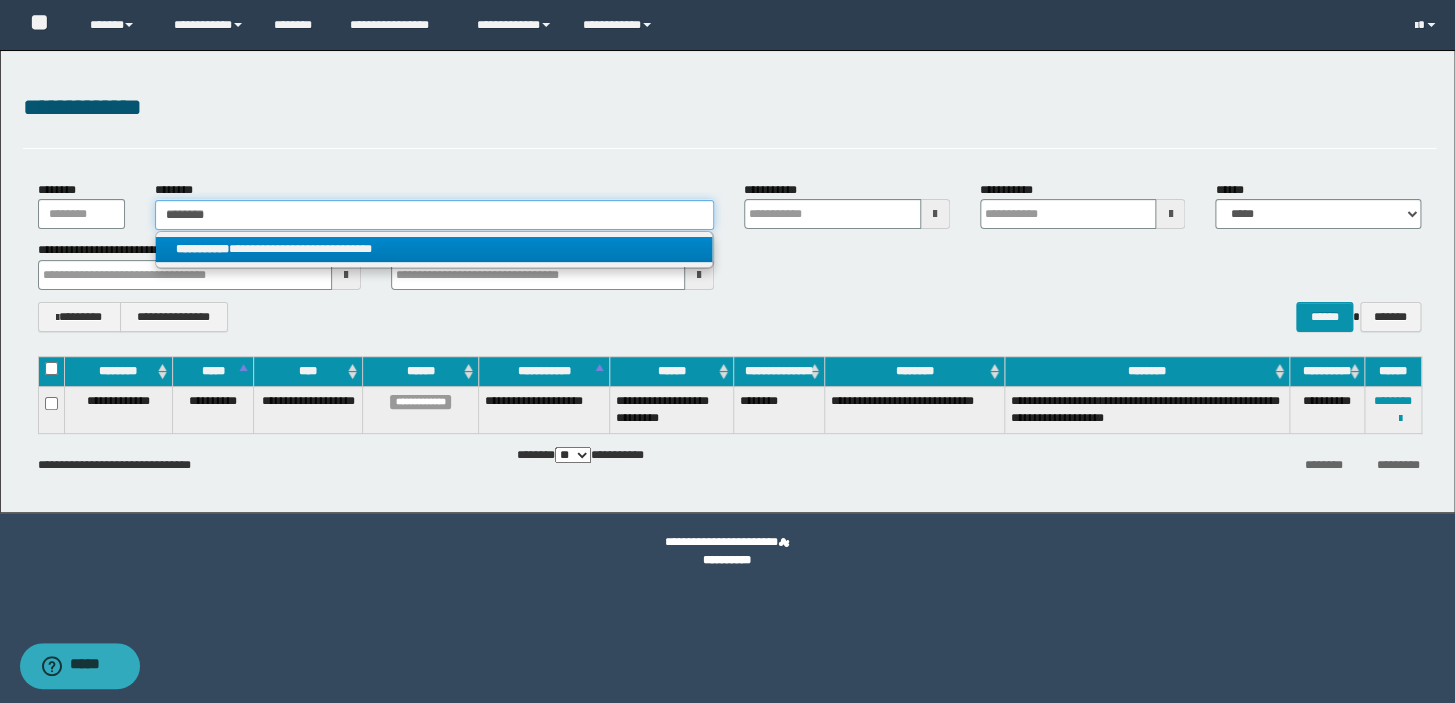 type 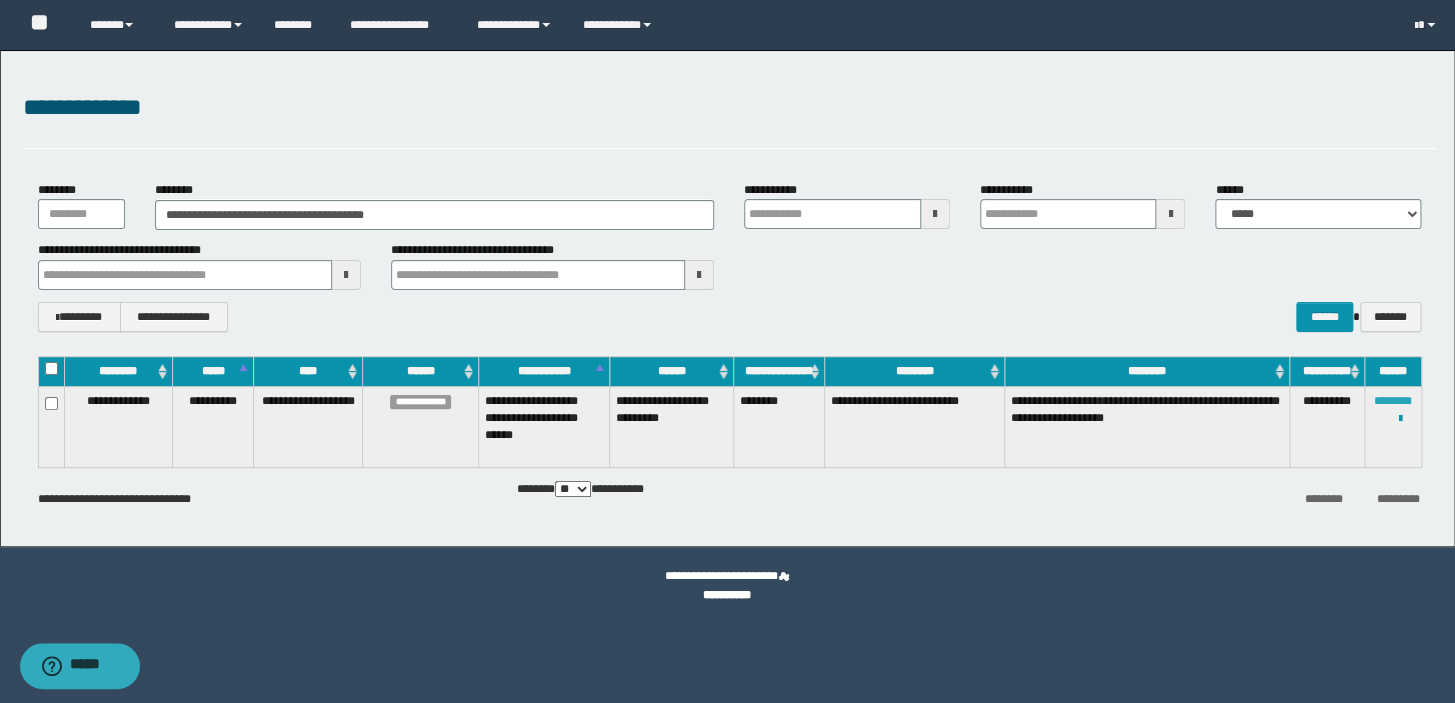 click on "********" at bounding box center [1393, 401] 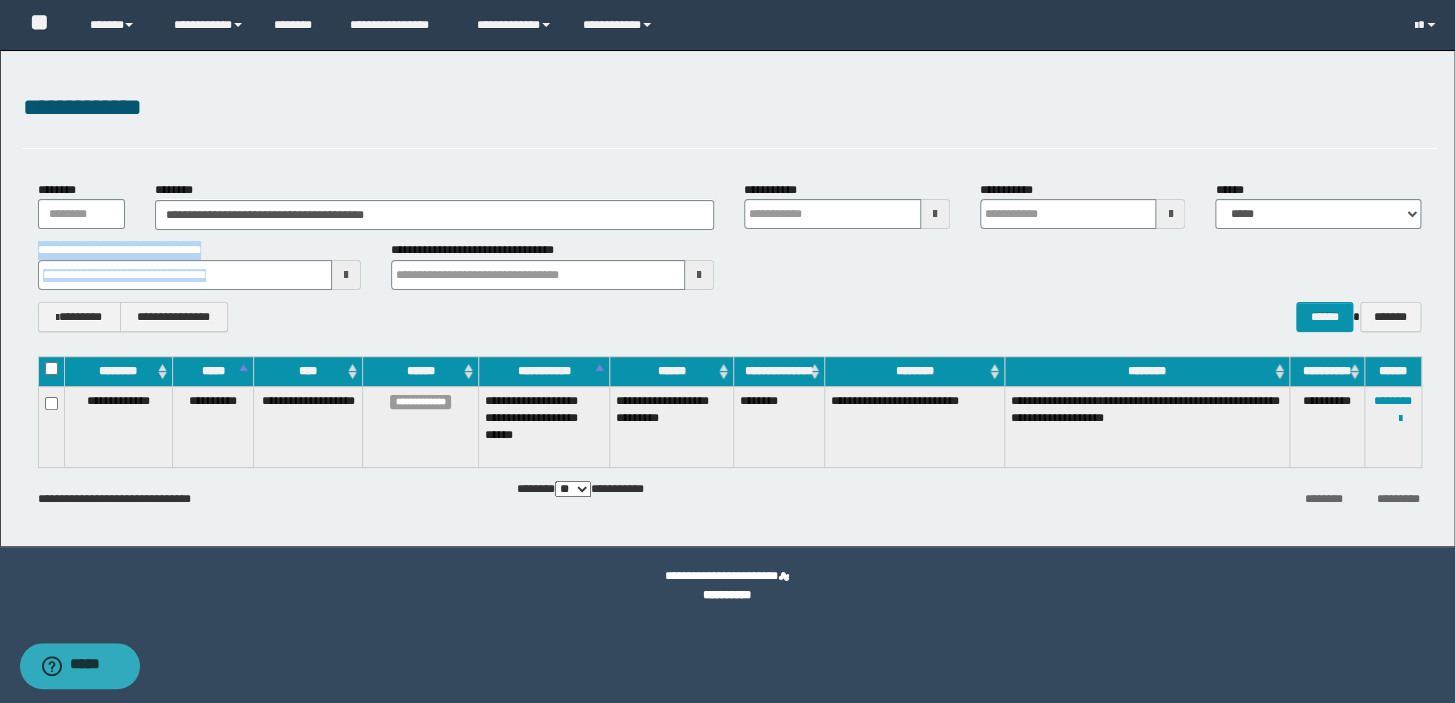 drag, startPoint x: 456, startPoint y: 233, endPoint x: 41, endPoint y: 232, distance: 415.0012 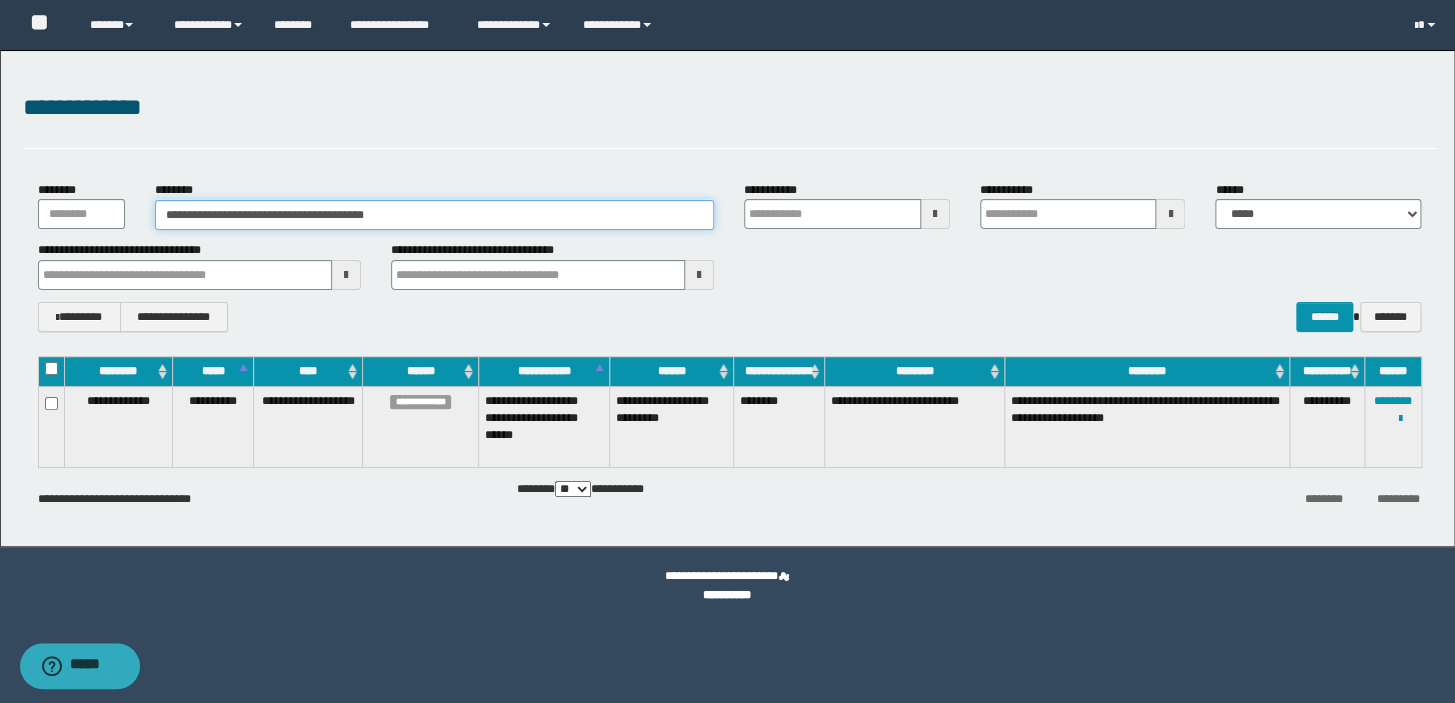 click on "**********" at bounding box center [434, 215] 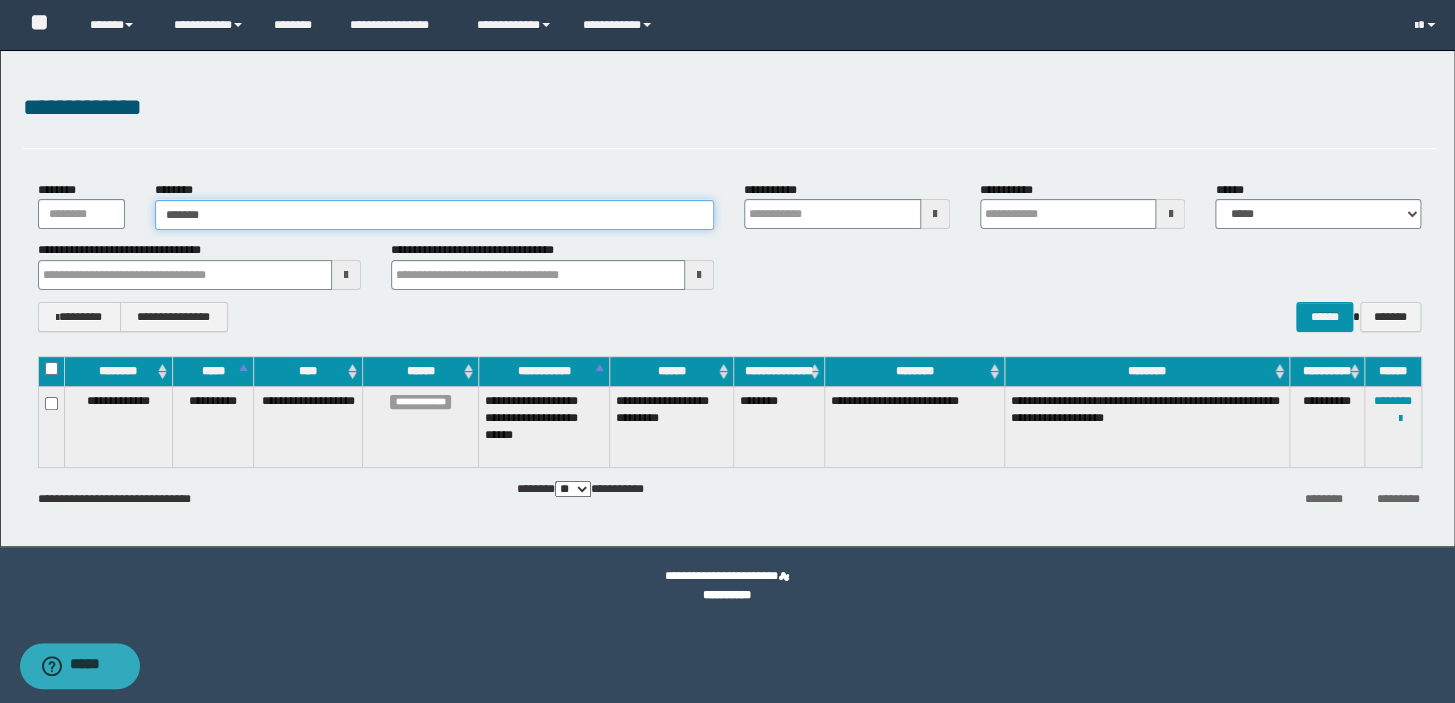 type on "********" 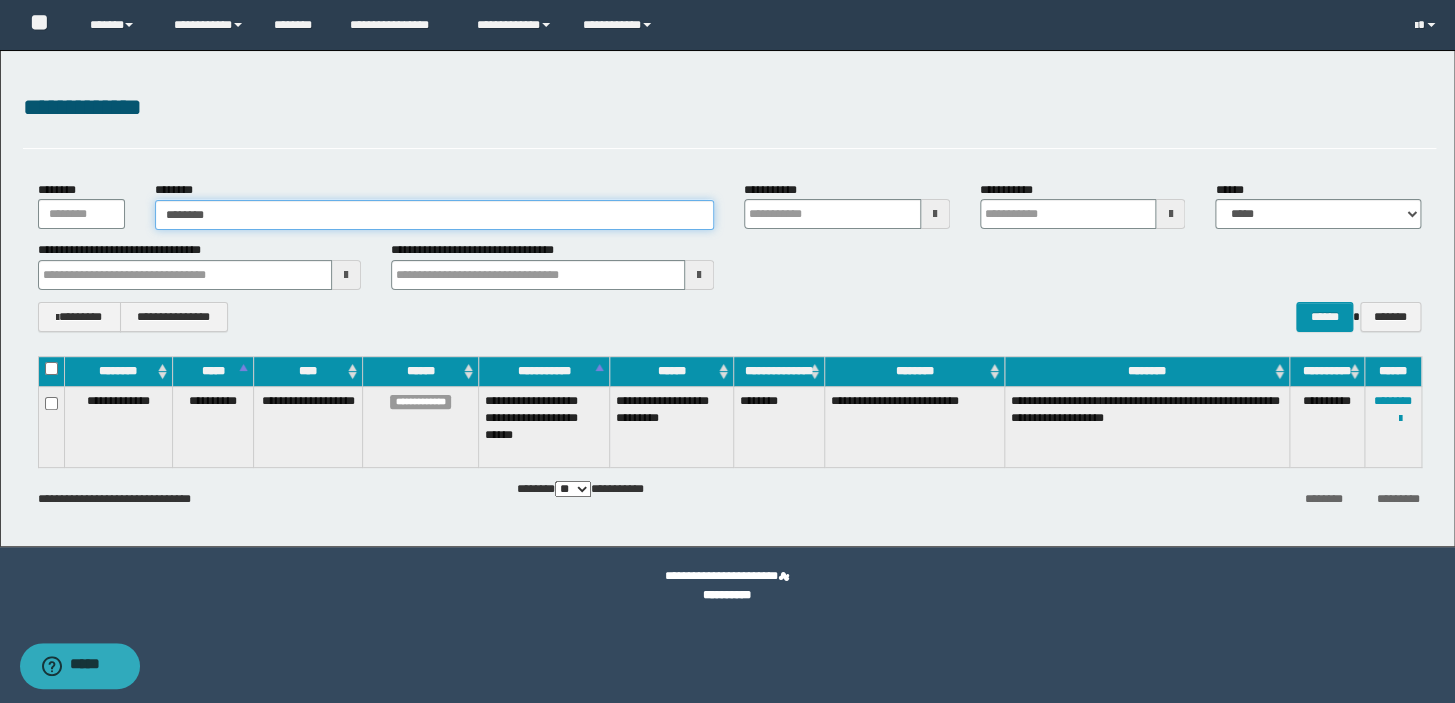 type on "********" 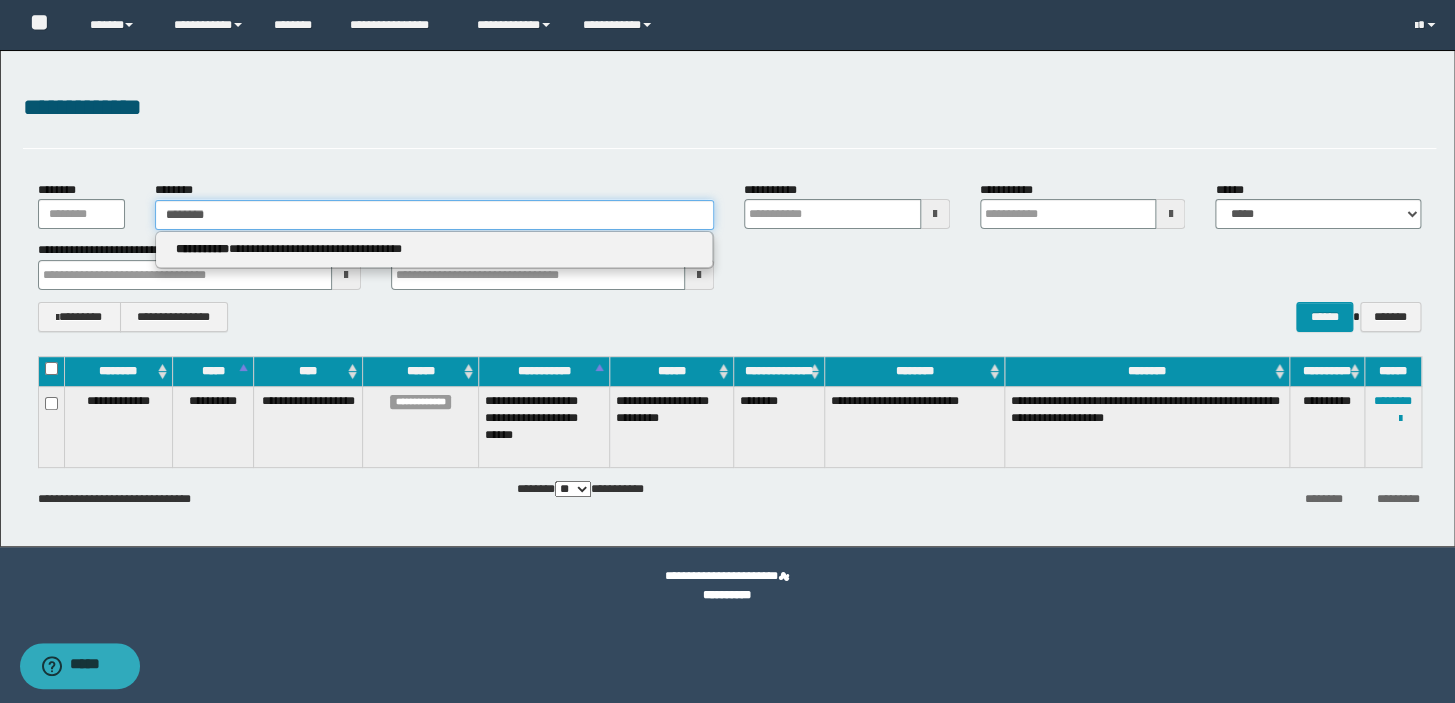 type on "********" 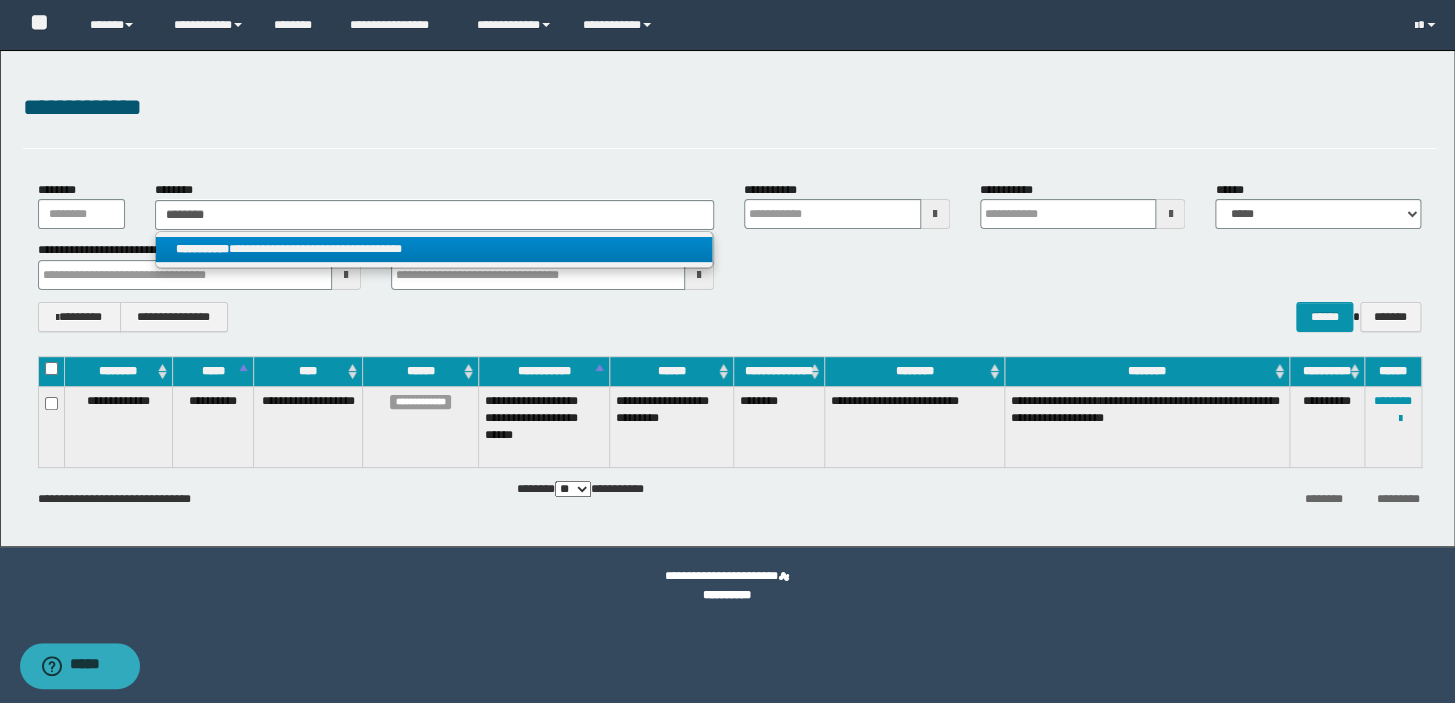 click on "**********" at bounding box center [434, 249] 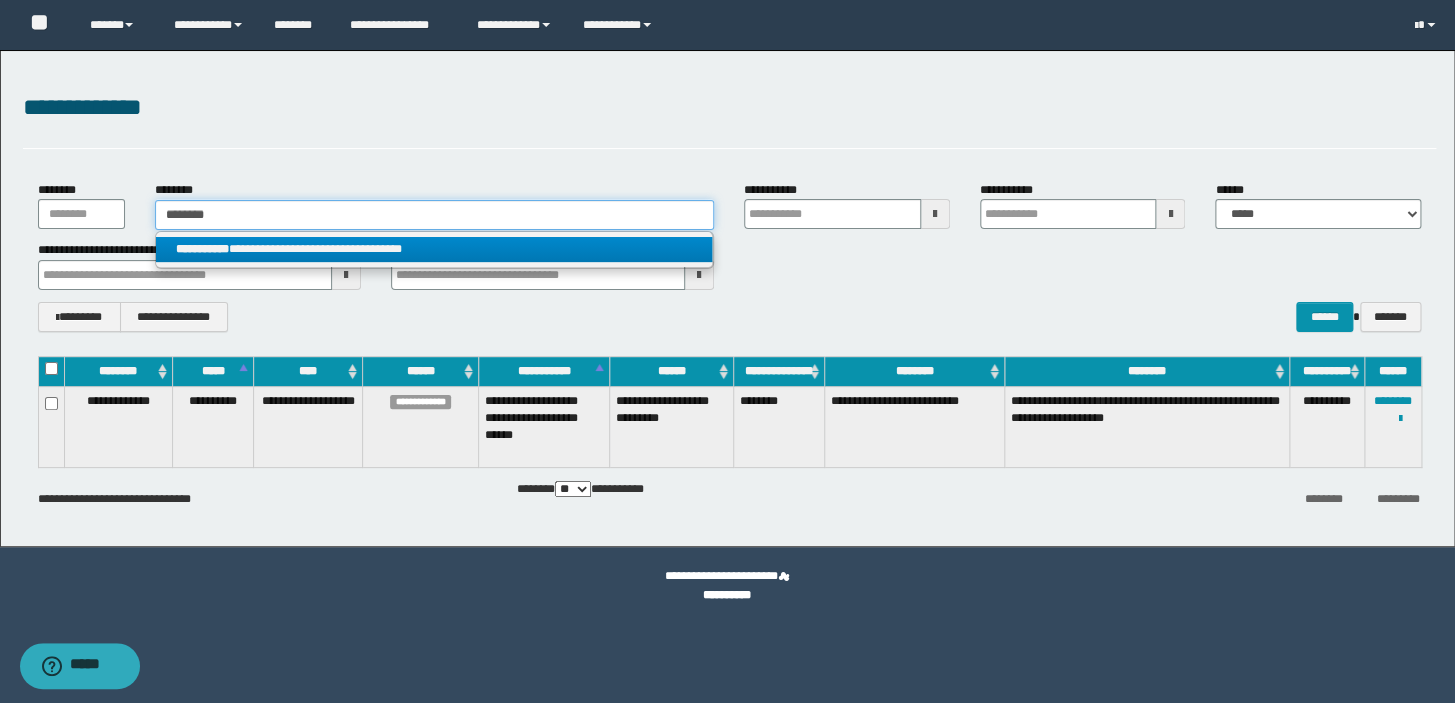 type 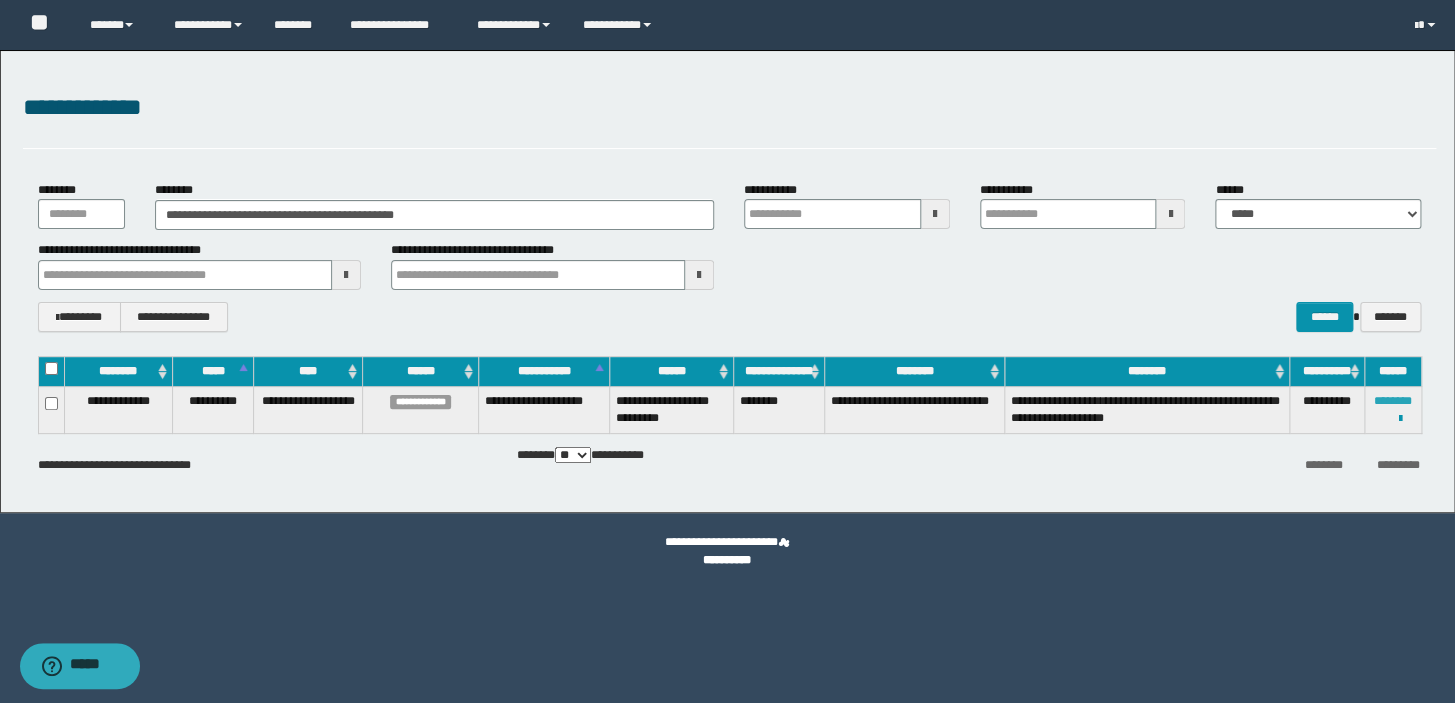 click on "********" at bounding box center [1393, 401] 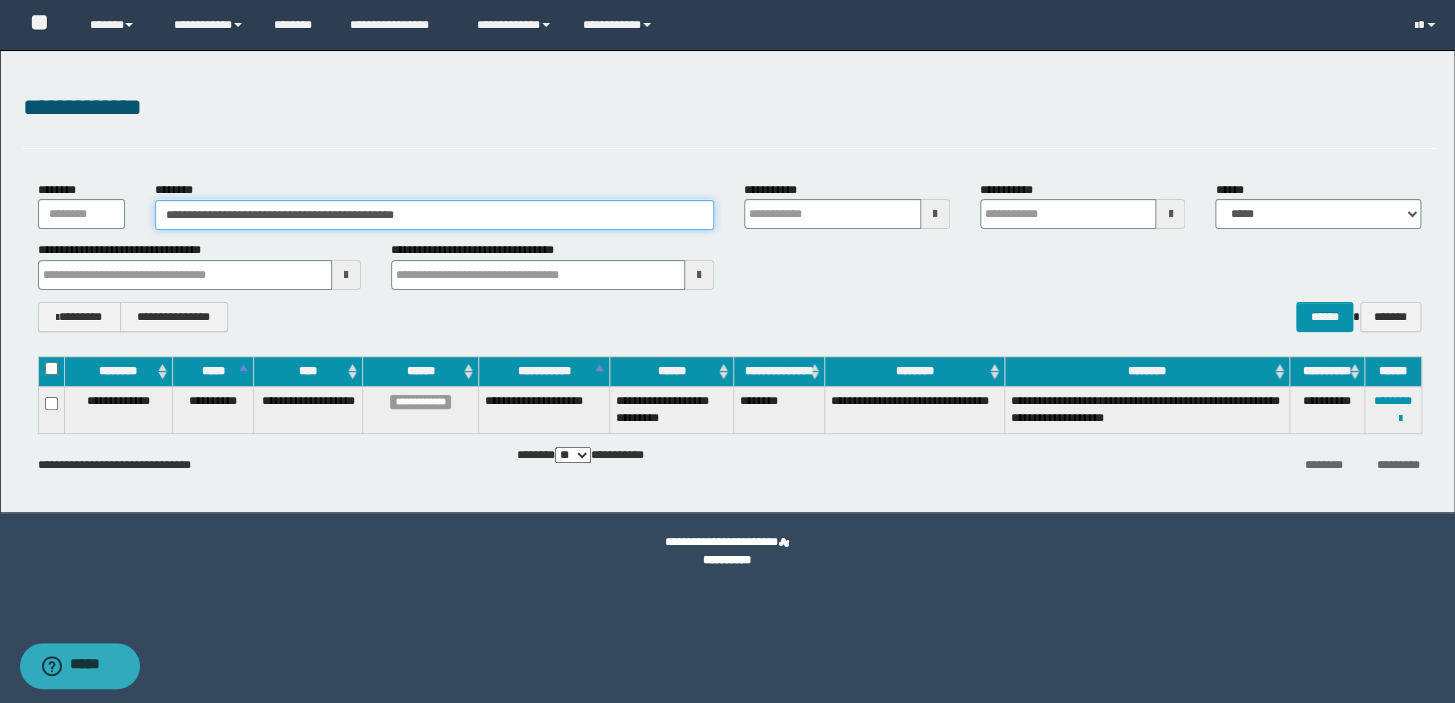 drag, startPoint x: 490, startPoint y: 218, endPoint x: 7, endPoint y: 225, distance: 483.05072 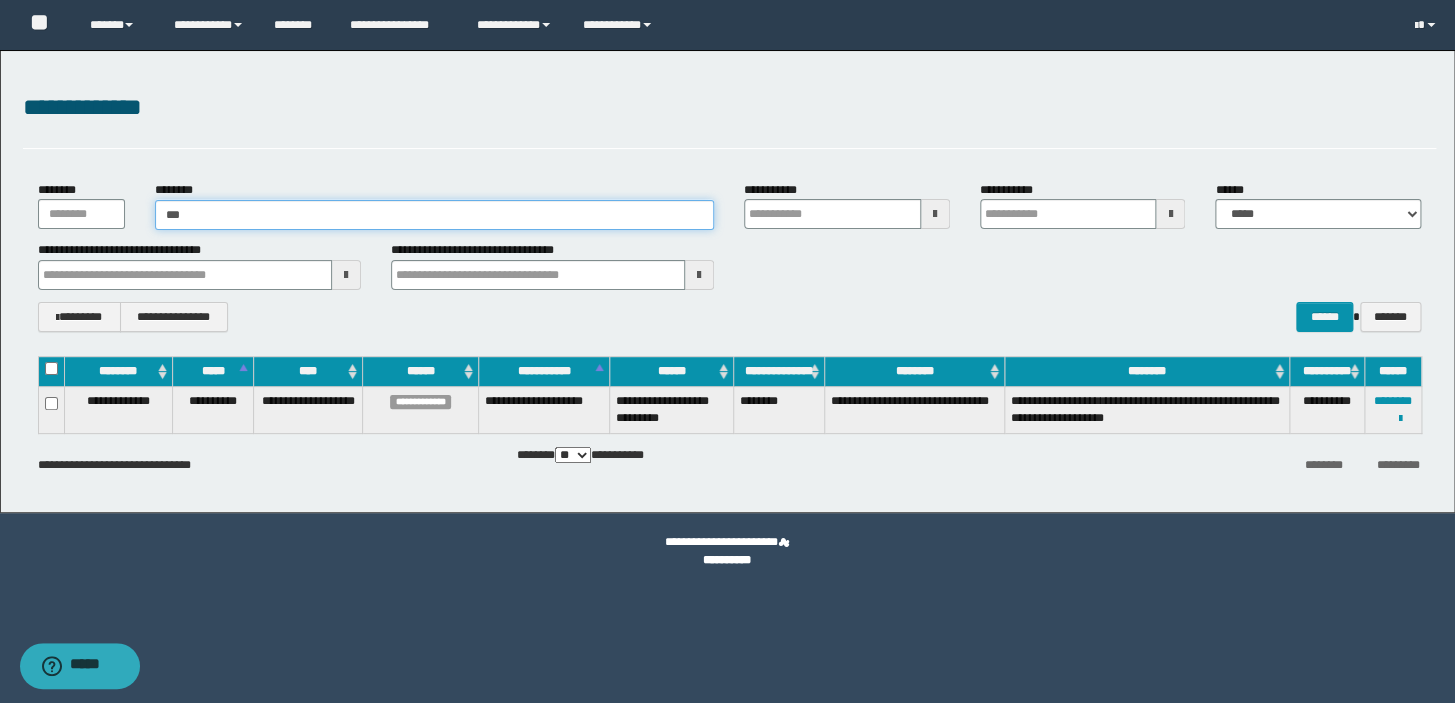 type on "****" 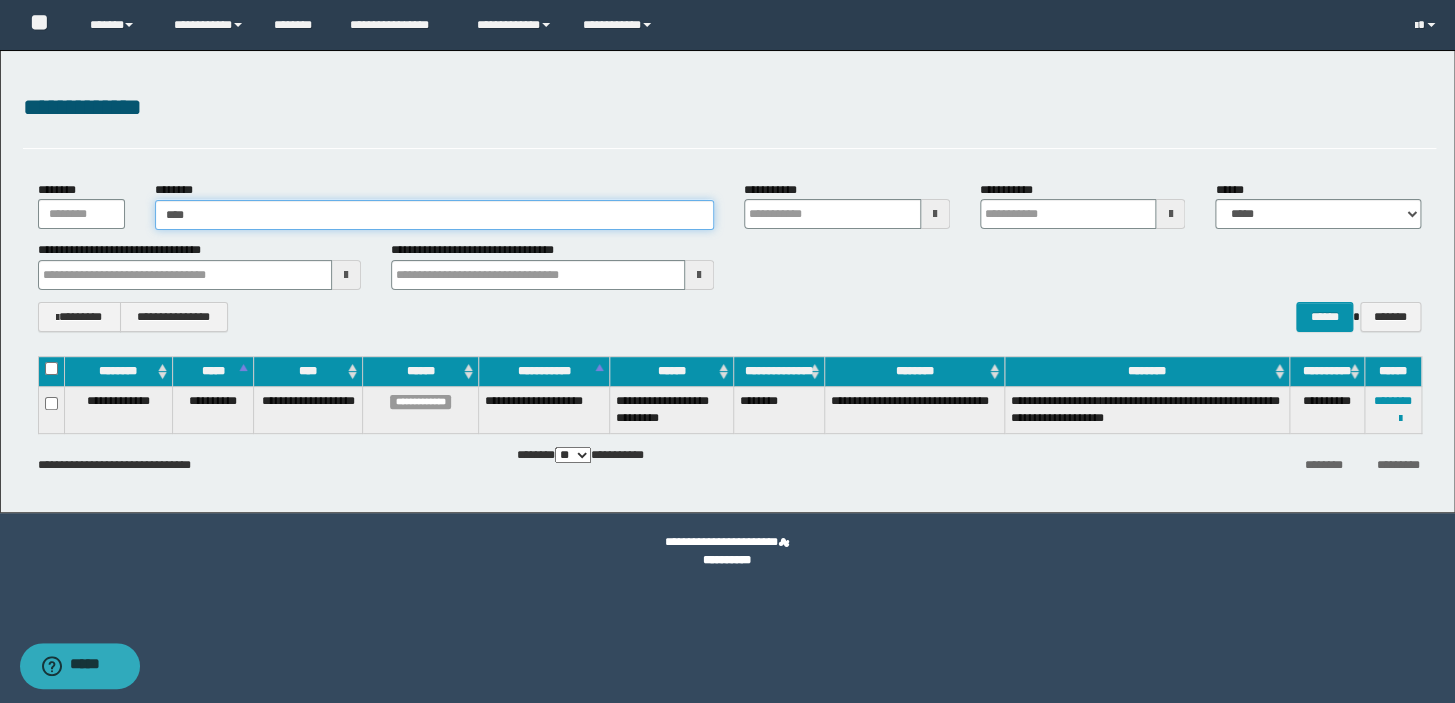 type on "****" 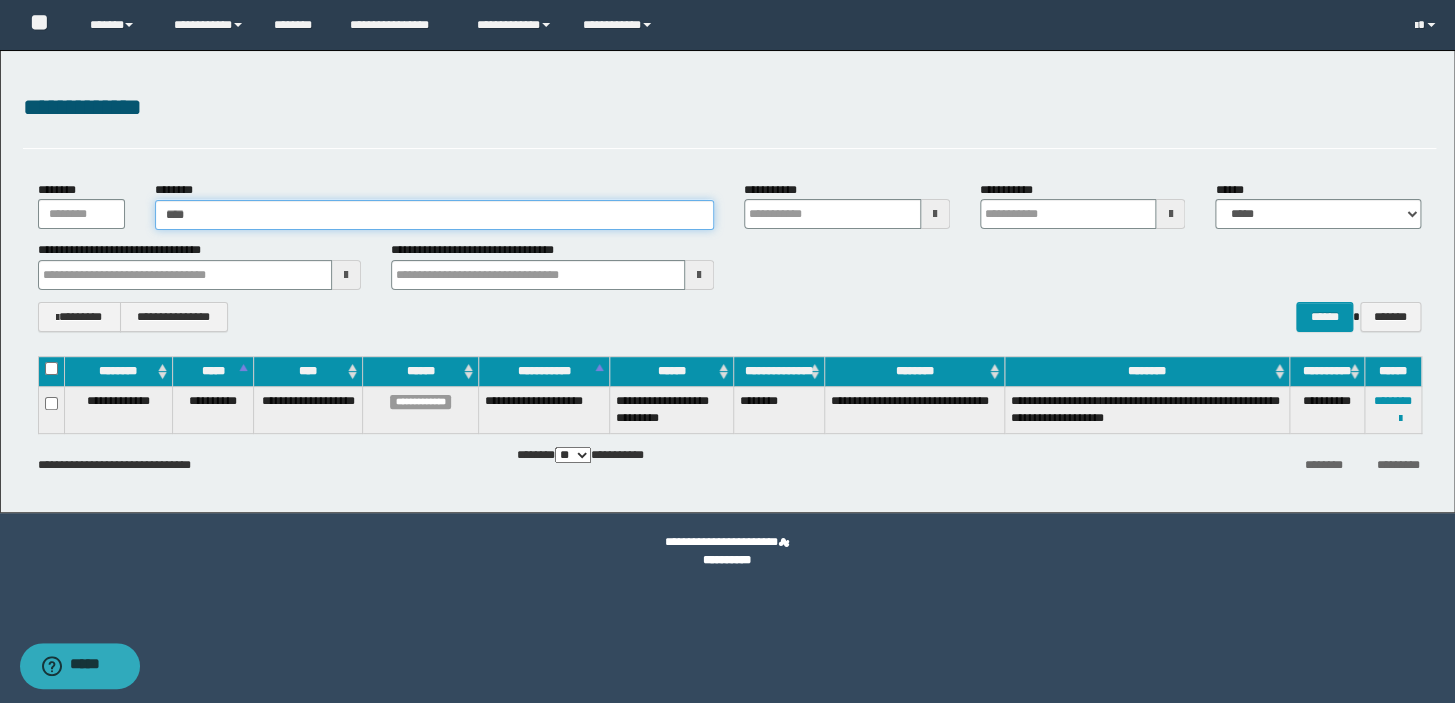 type 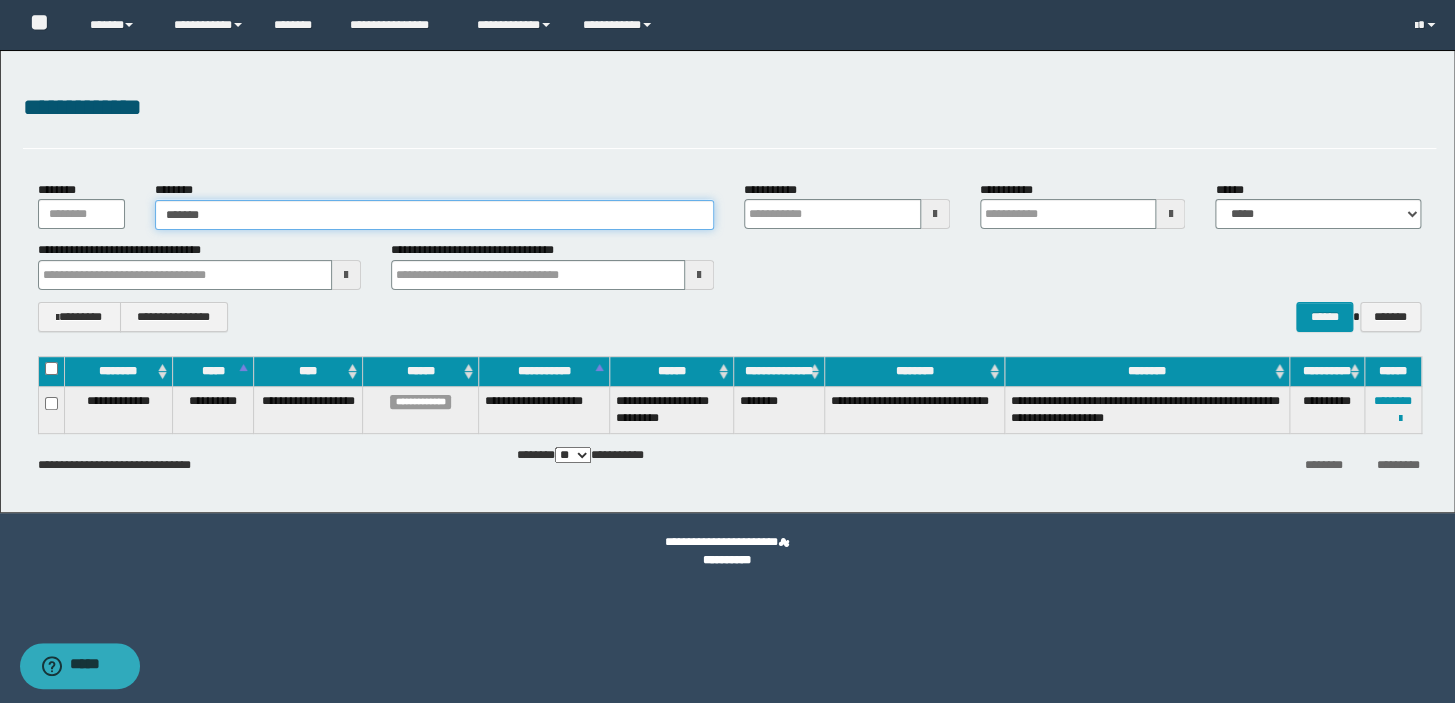 type on "********" 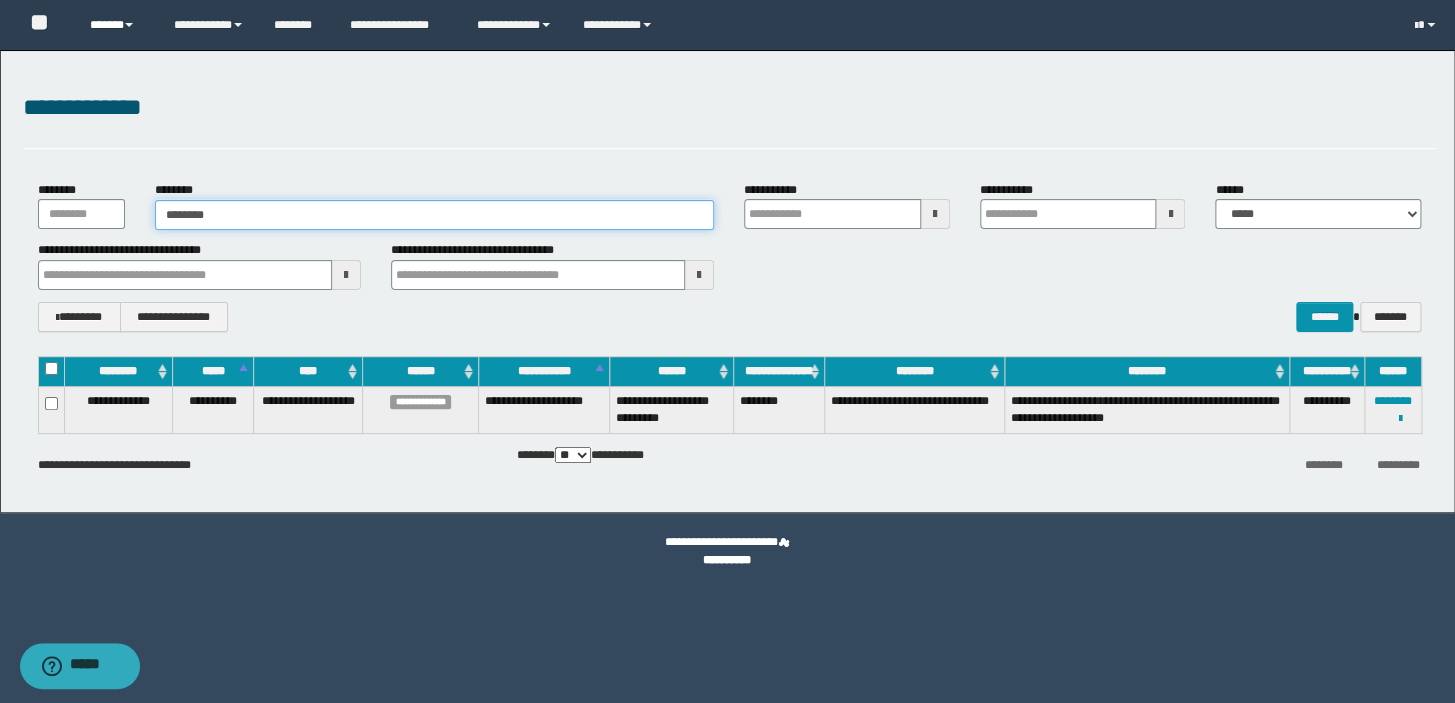 type on "********" 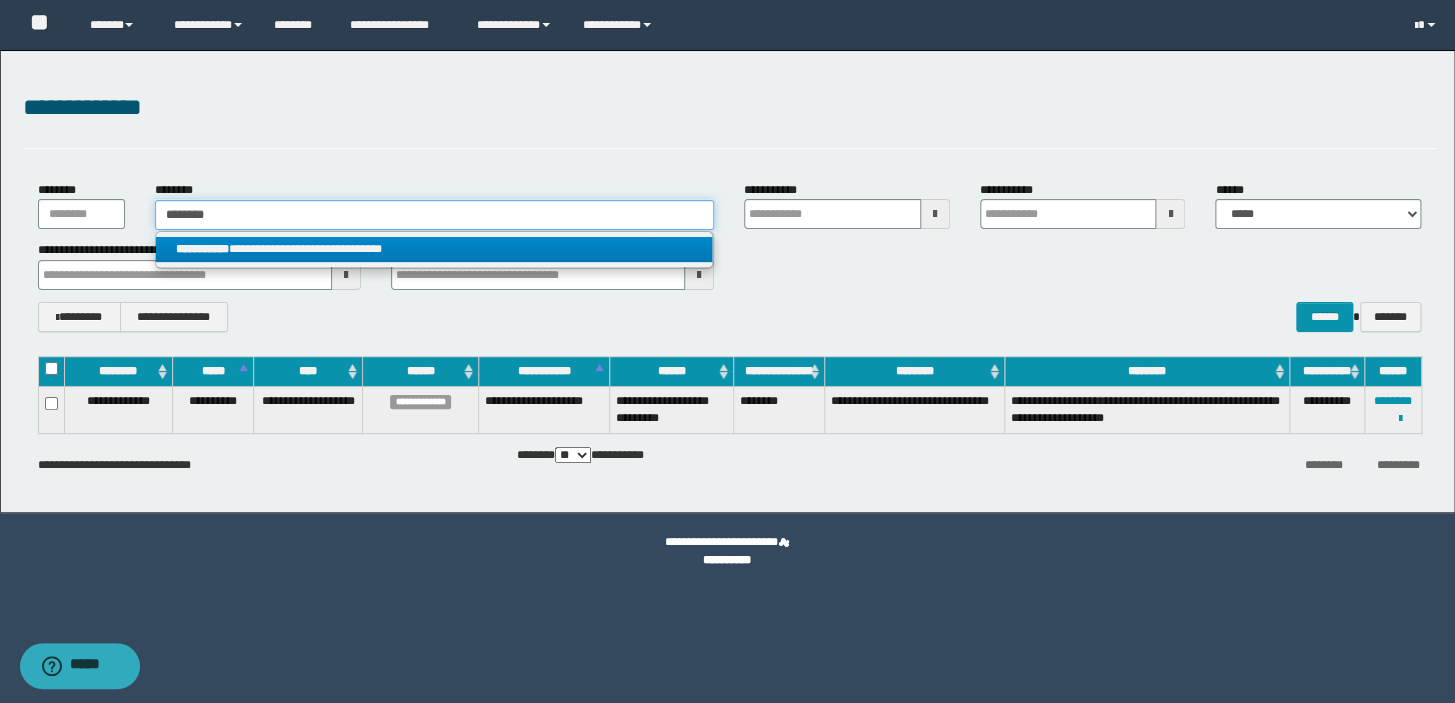type on "********" 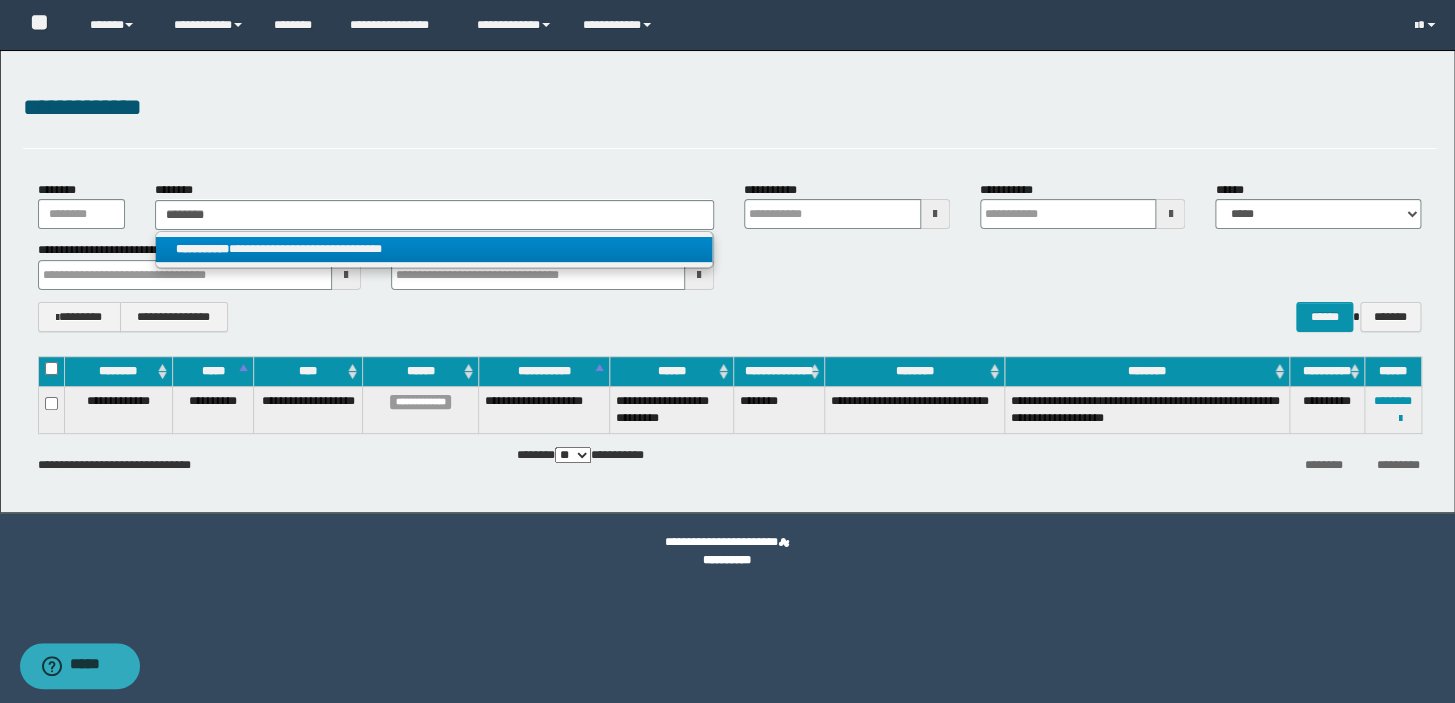 click on "**********" at bounding box center (434, 249) 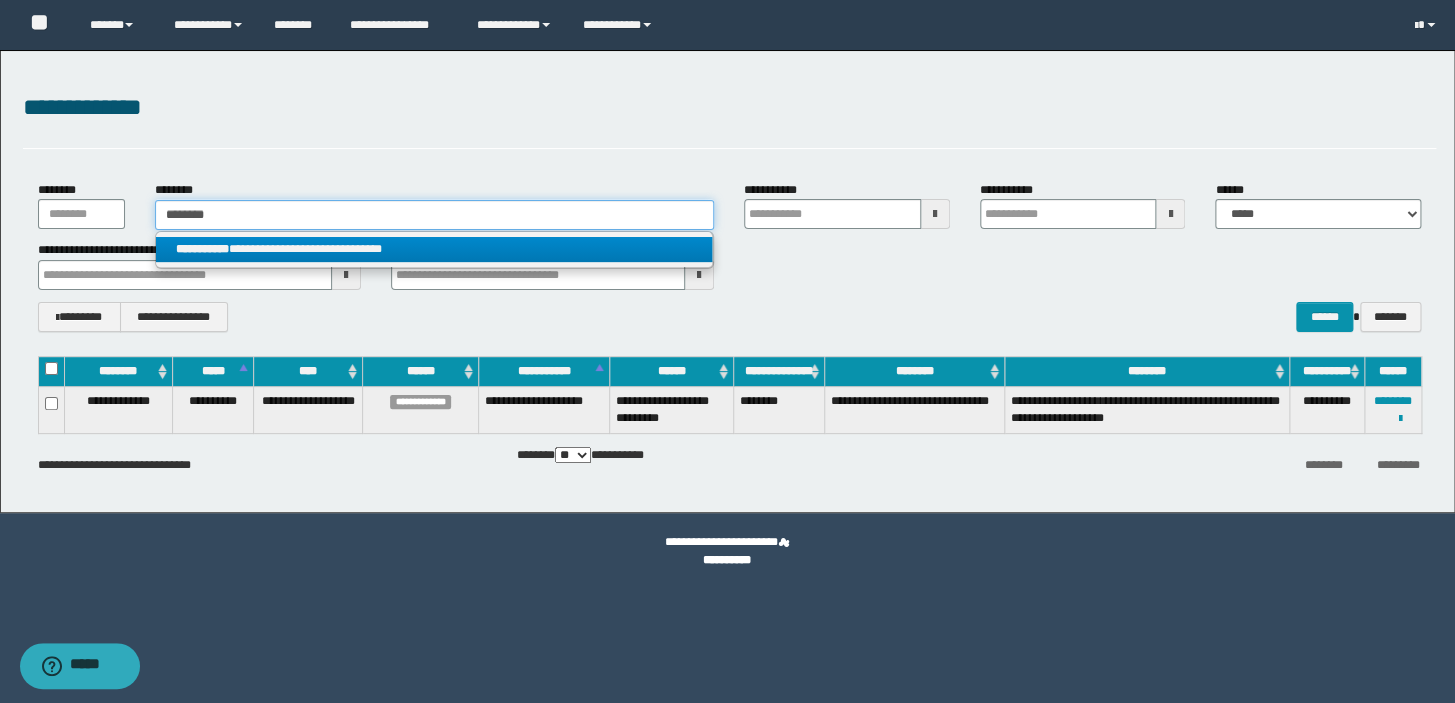 type 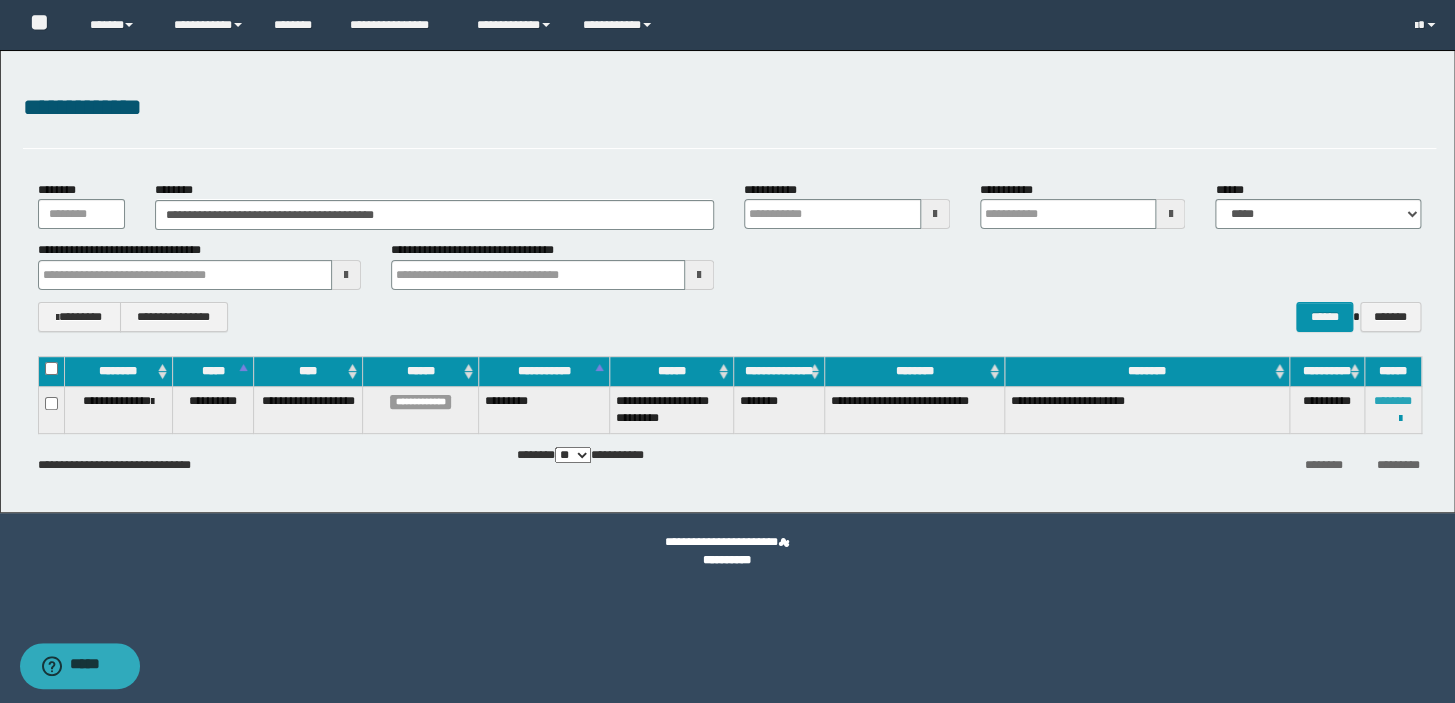 click on "********" at bounding box center (1393, 401) 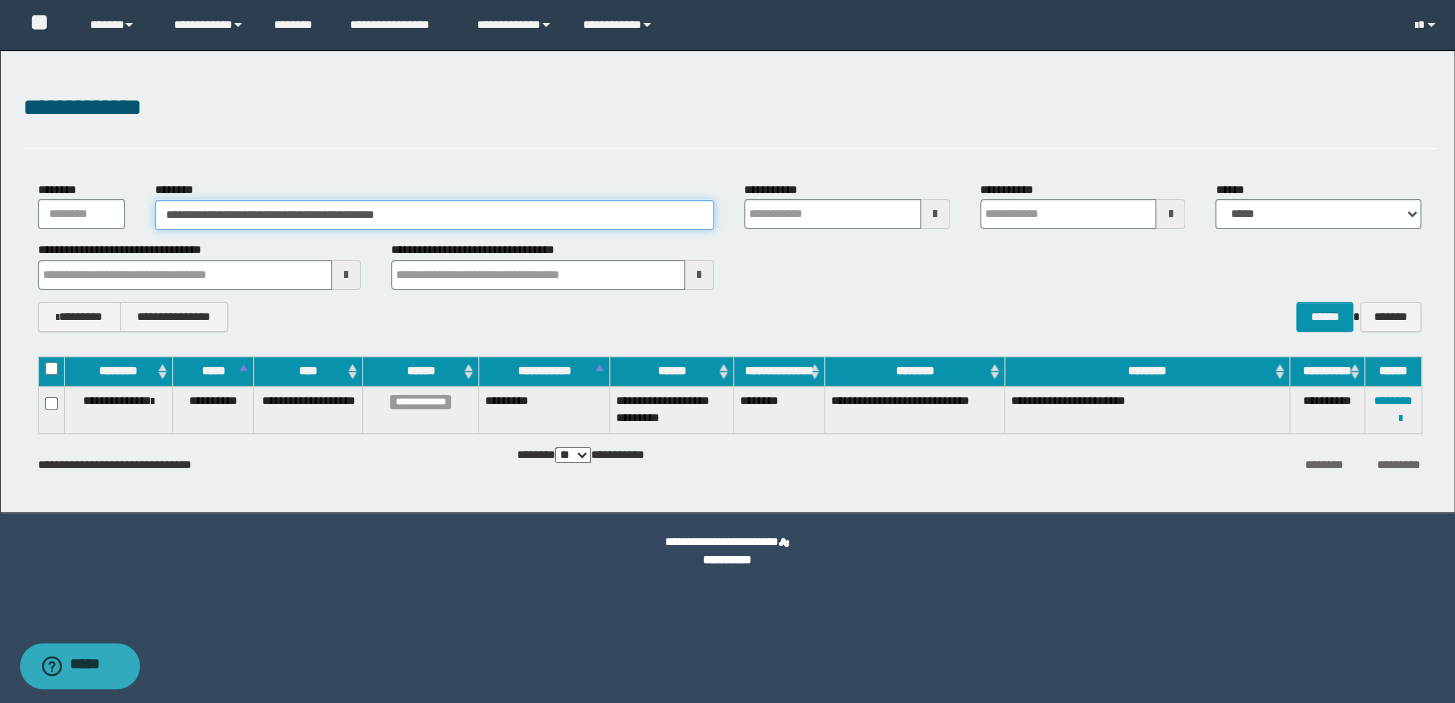 drag, startPoint x: 509, startPoint y: 213, endPoint x: 0, endPoint y: 240, distance: 509.7156 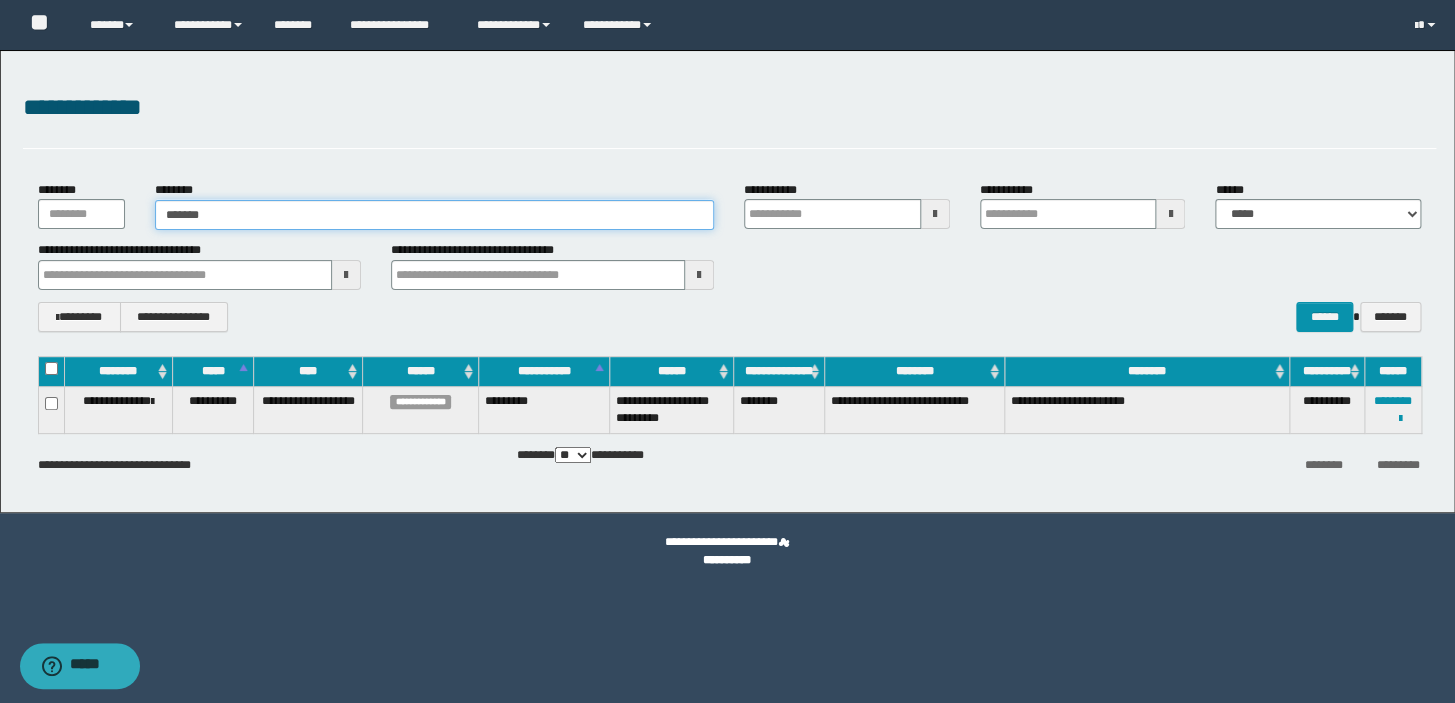 type on "********" 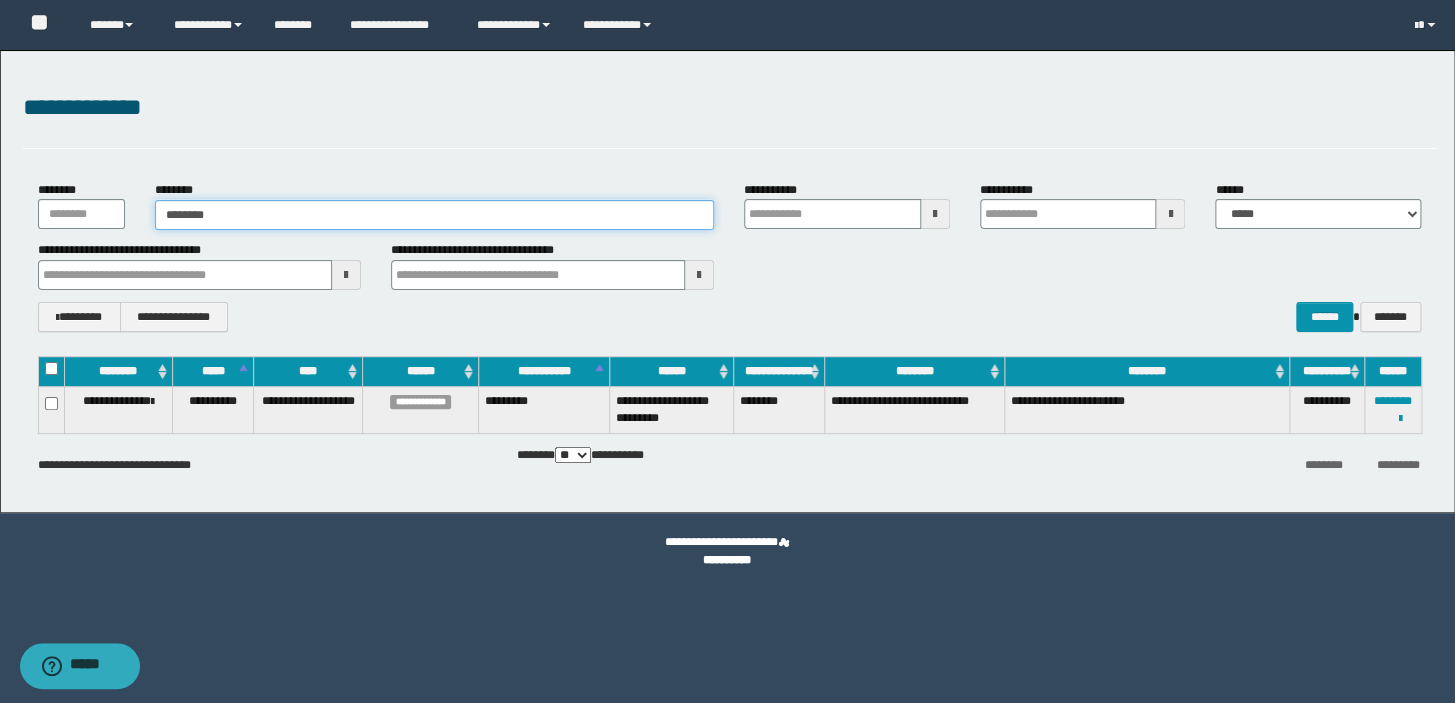 type on "********" 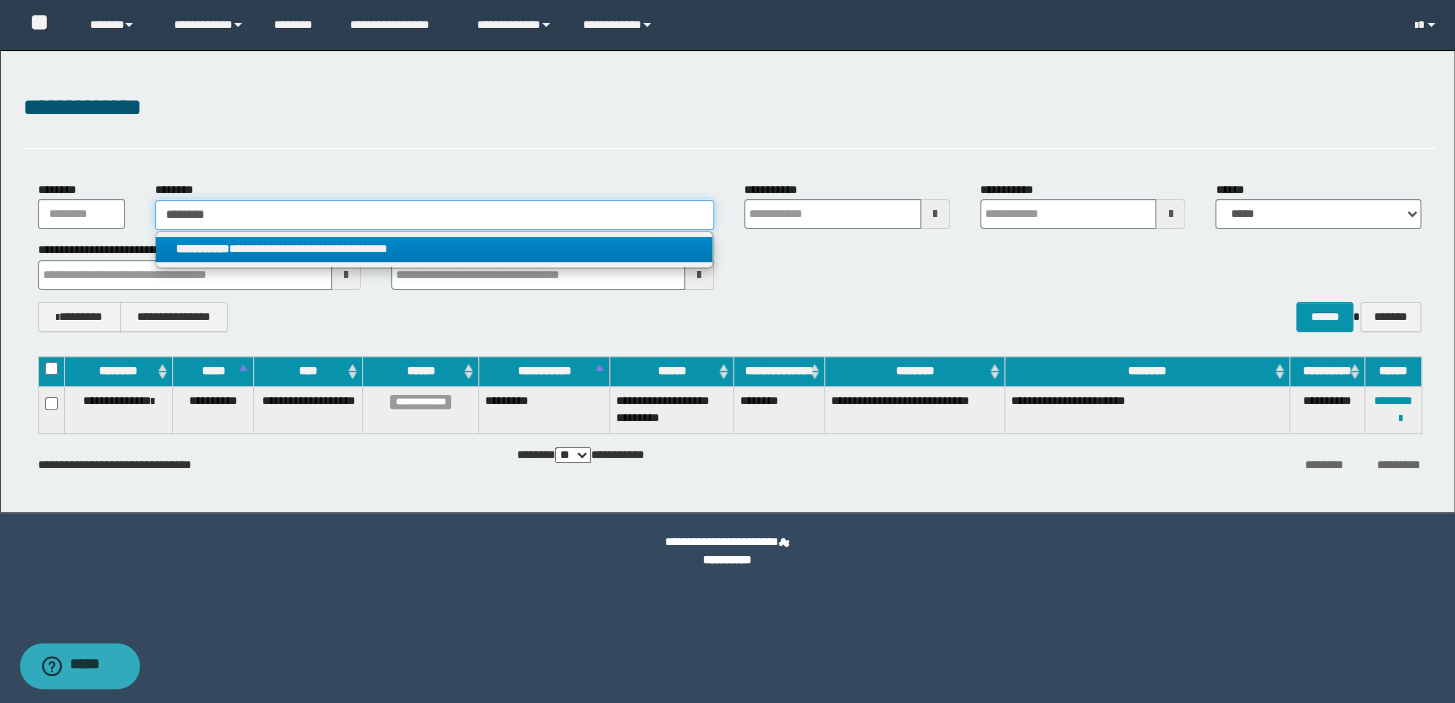 type on "********" 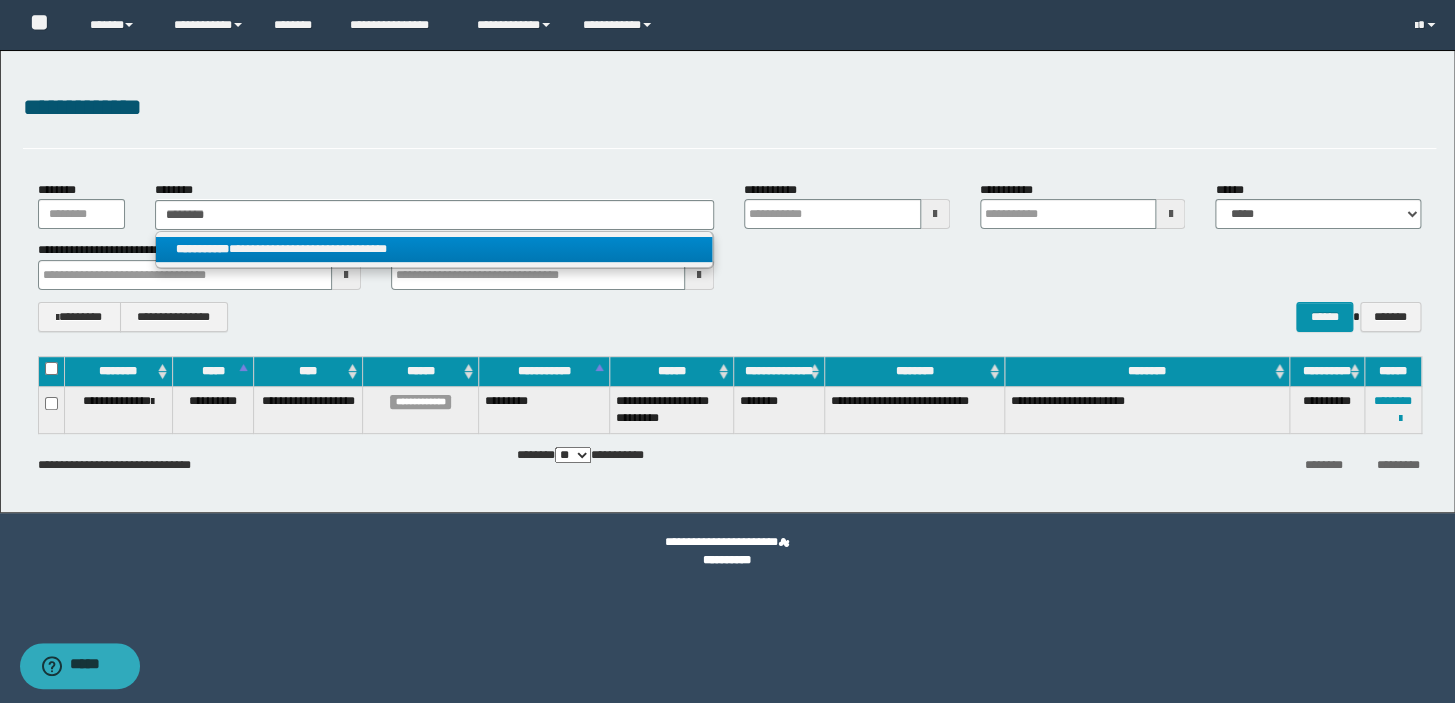 click on "**********" at bounding box center (434, 249) 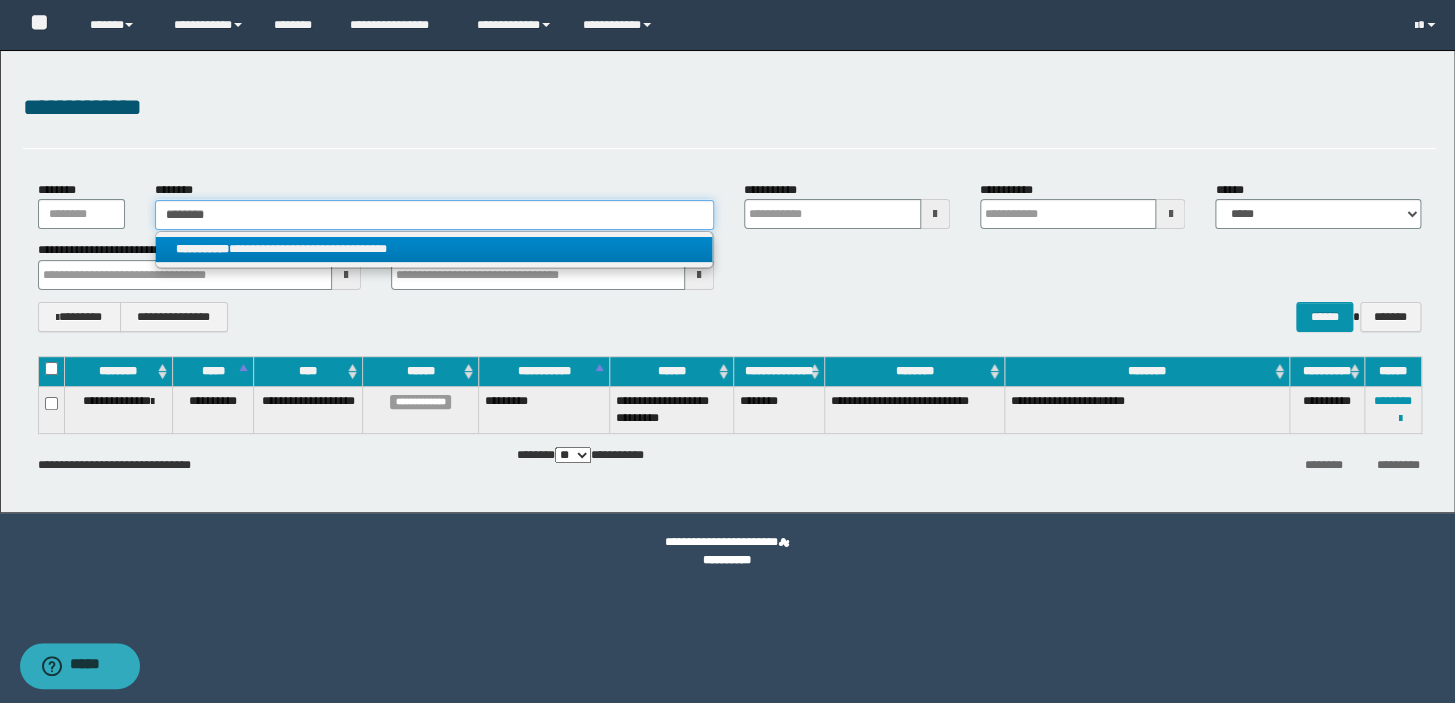type 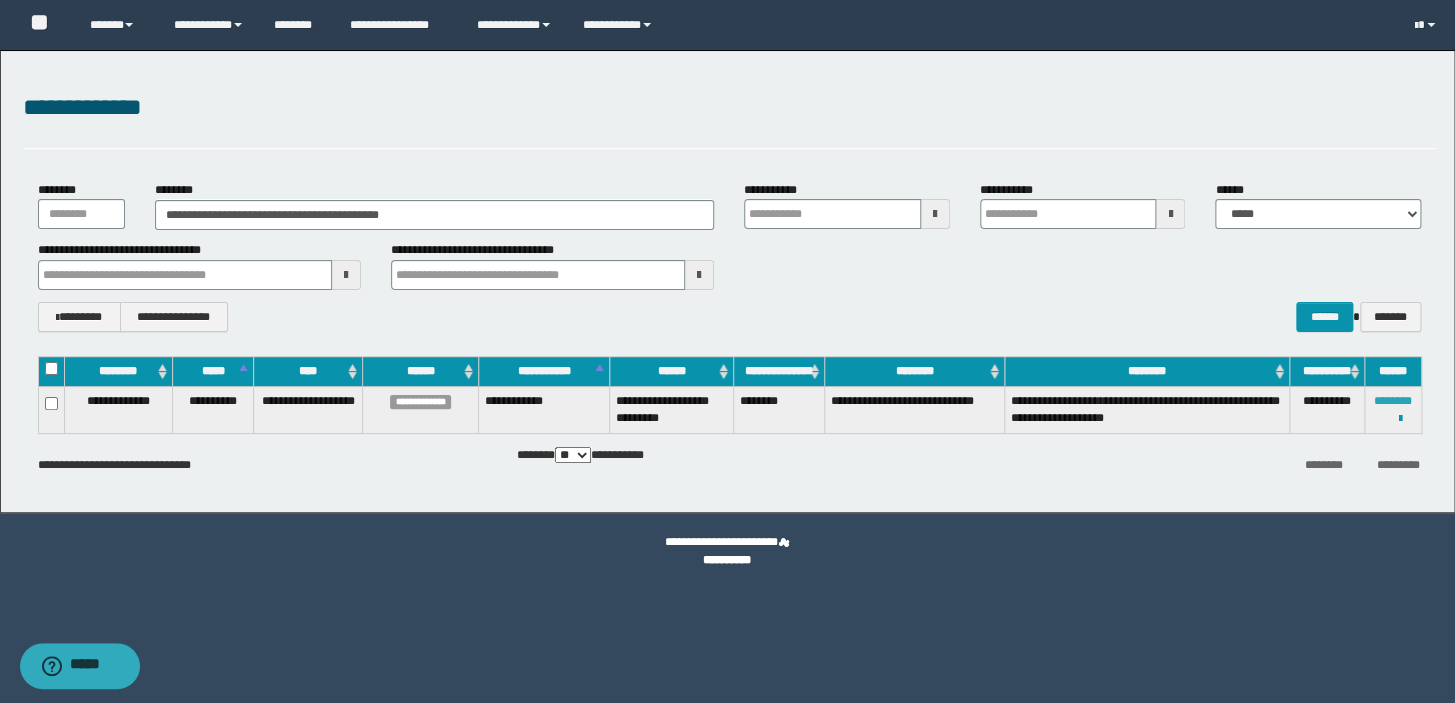 click on "********" at bounding box center (1393, 401) 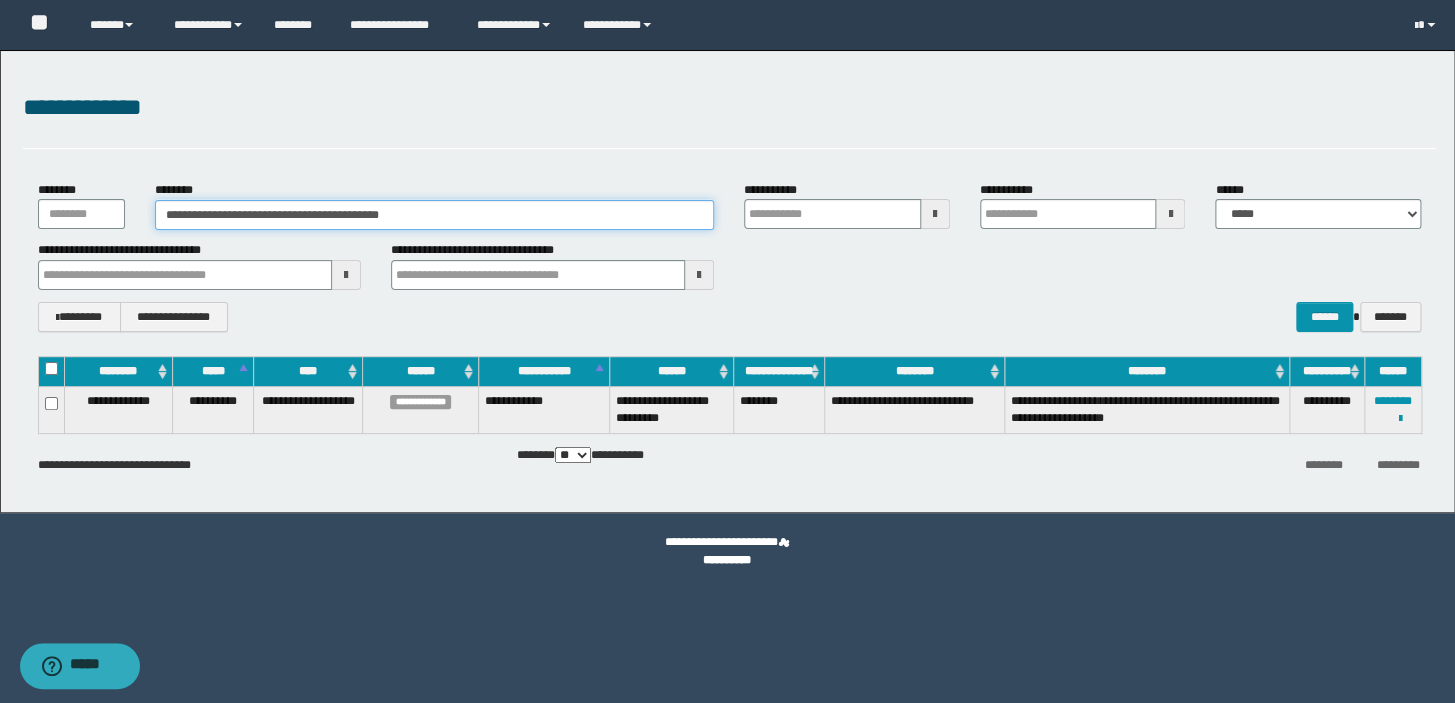 drag, startPoint x: 420, startPoint y: 219, endPoint x: 0, endPoint y: 258, distance: 421.80682 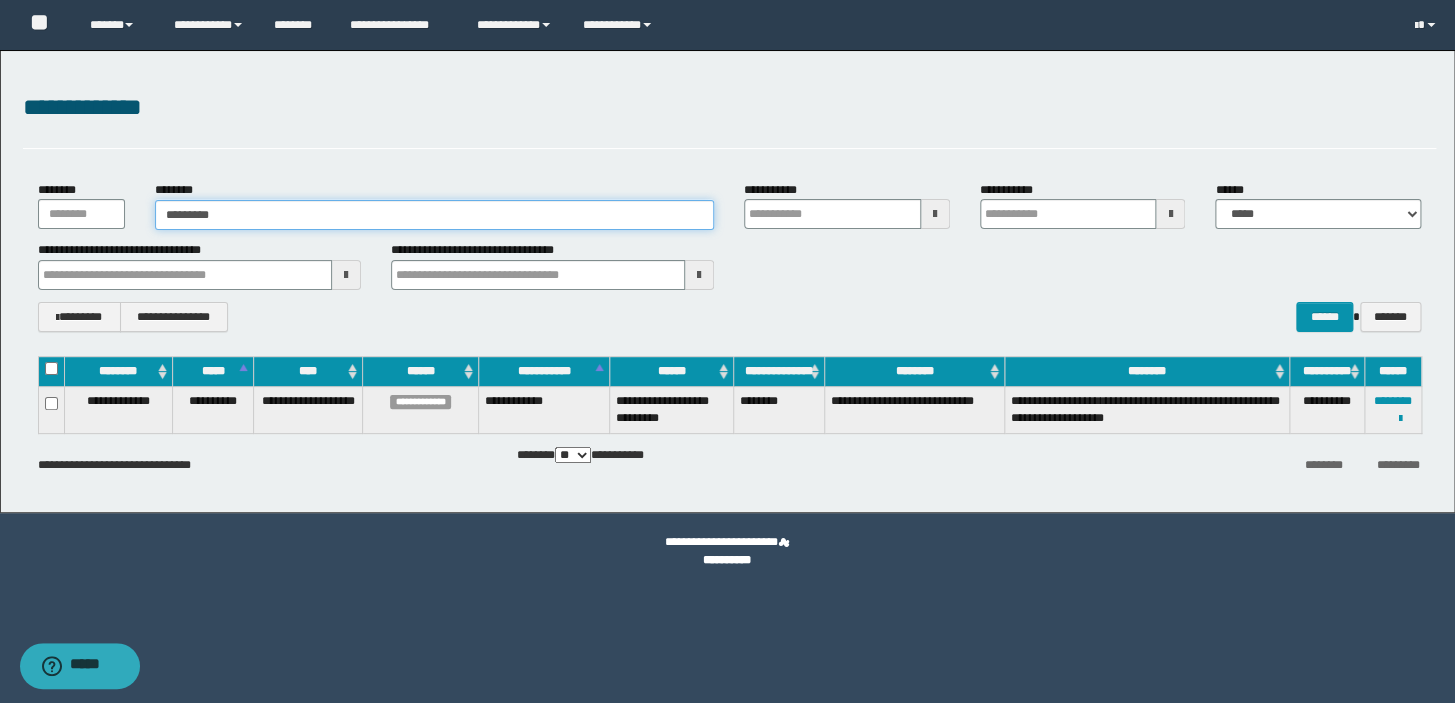 type on "**********" 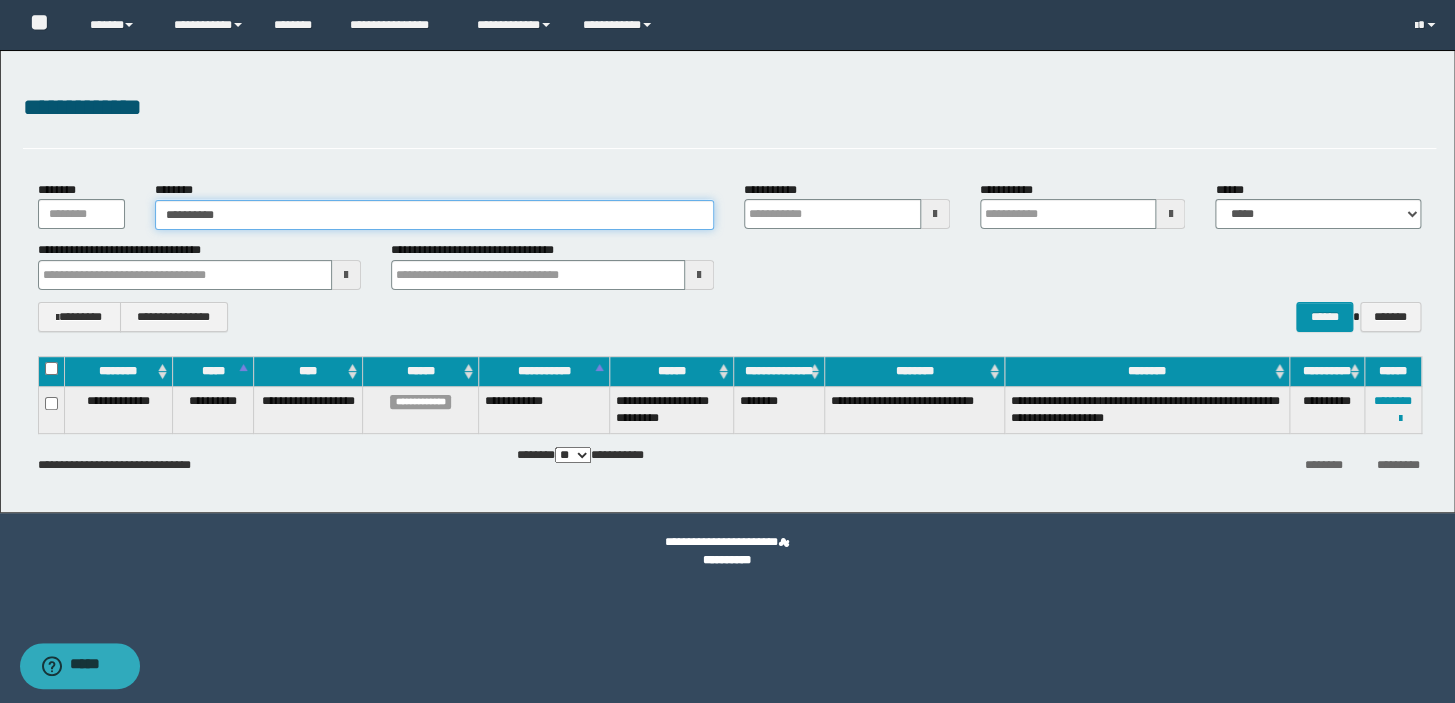 type on "**********" 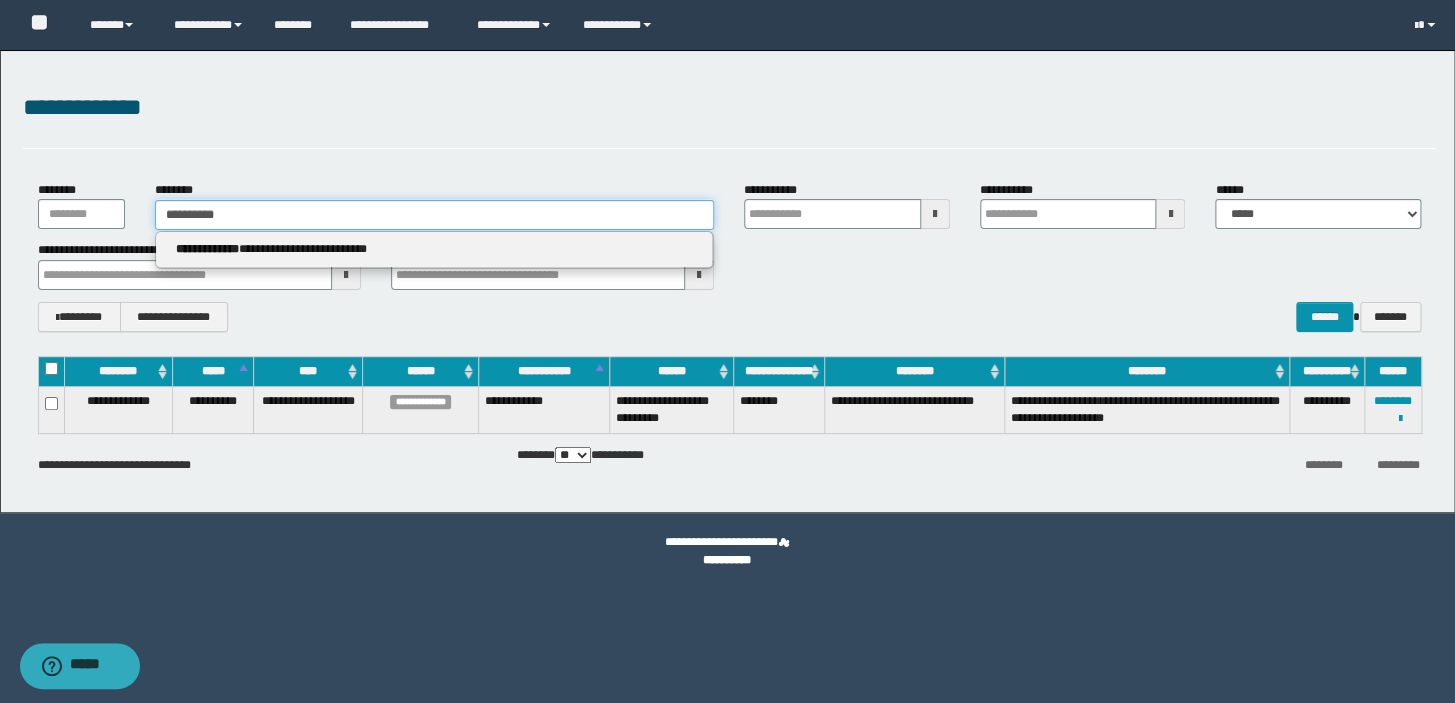 type on "**********" 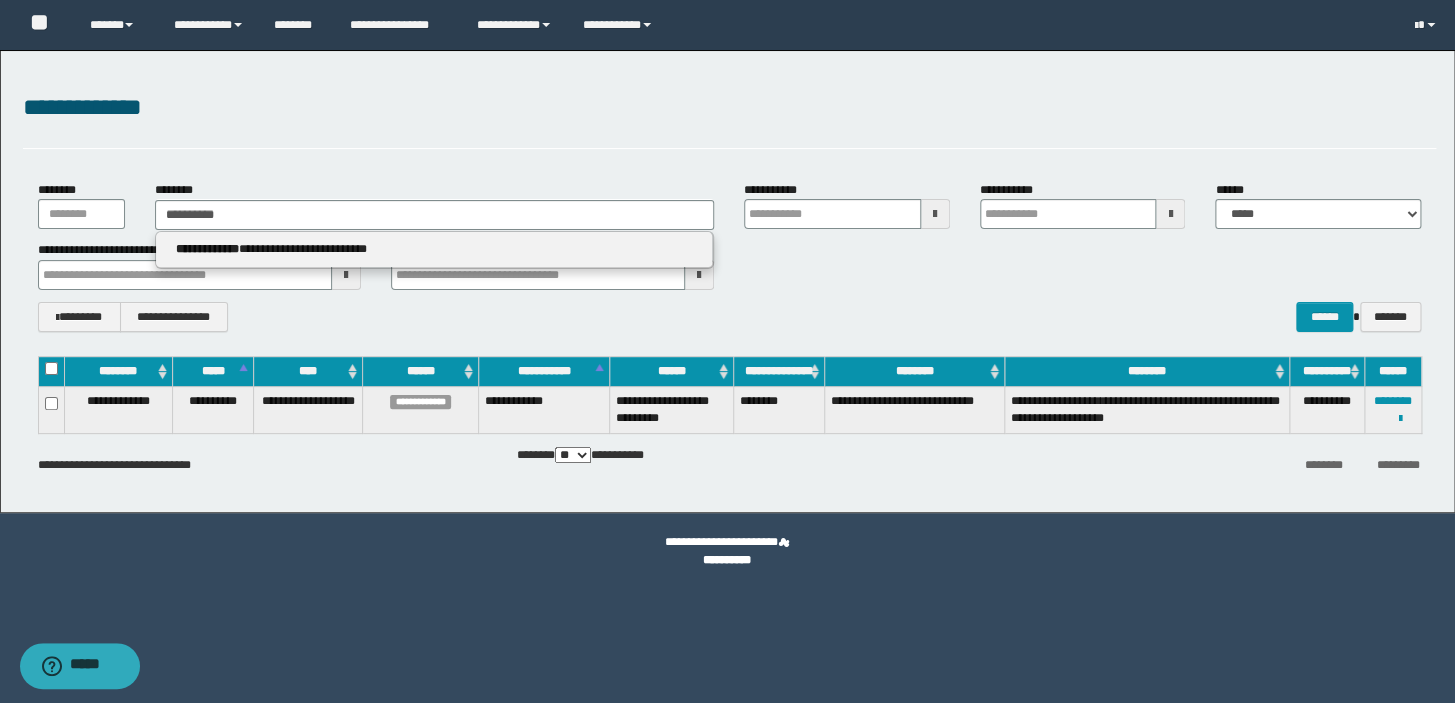 click on "**********" at bounding box center (434, 250) 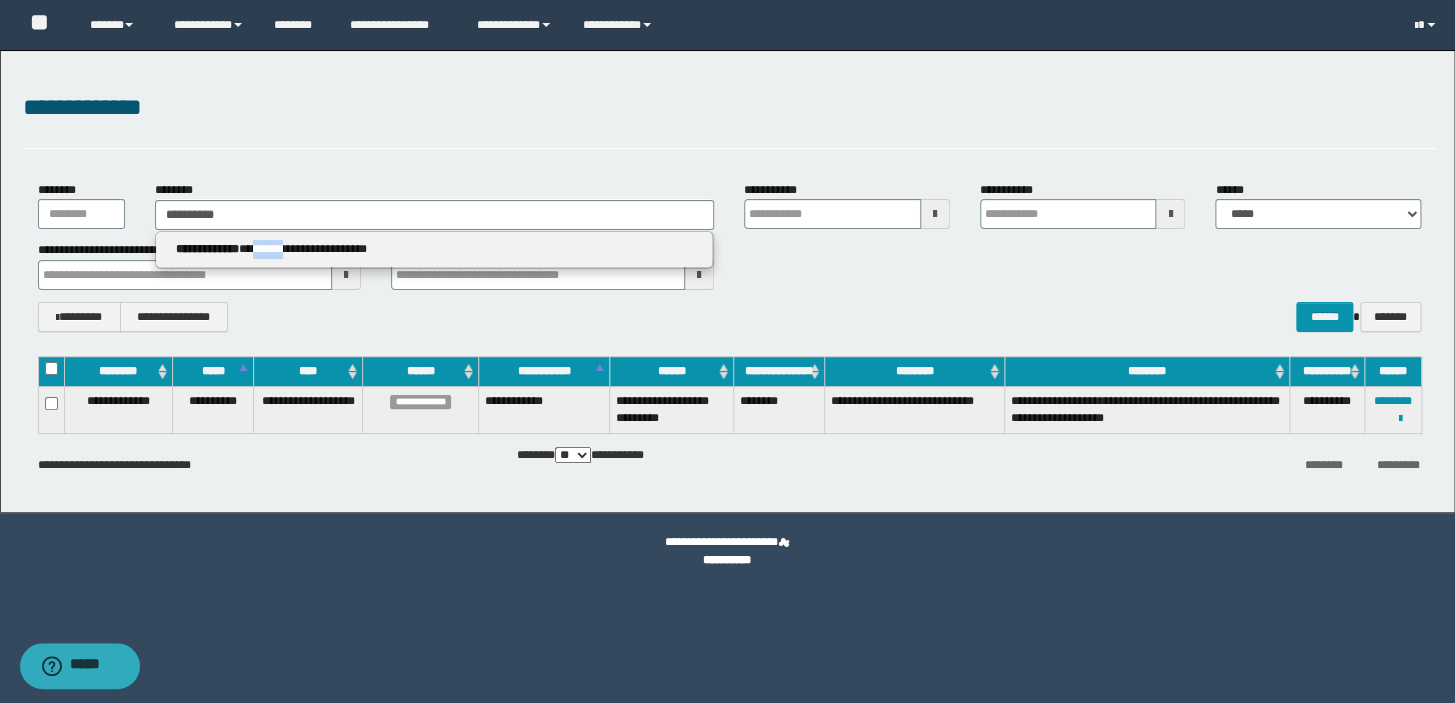 click on "**********" at bounding box center [434, 250] 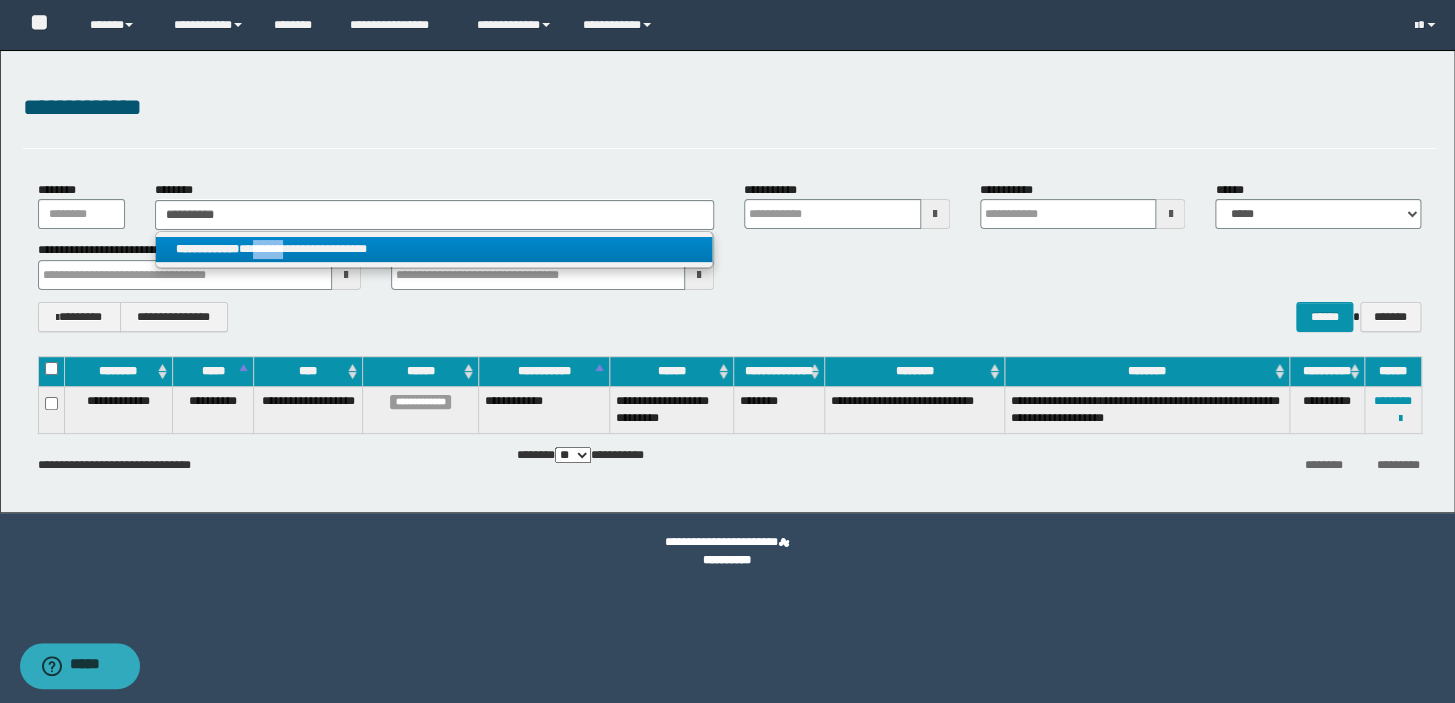 click on "**********" at bounding box center [434, 249] 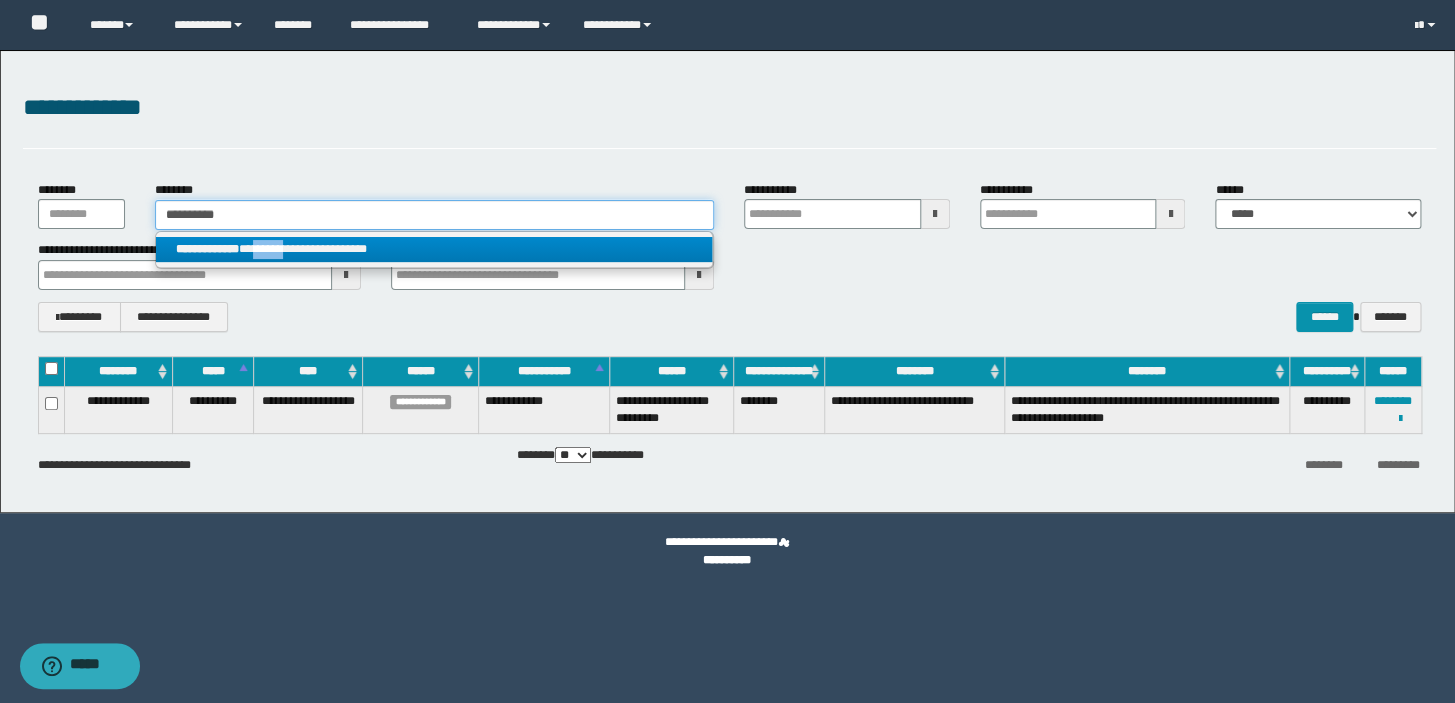type 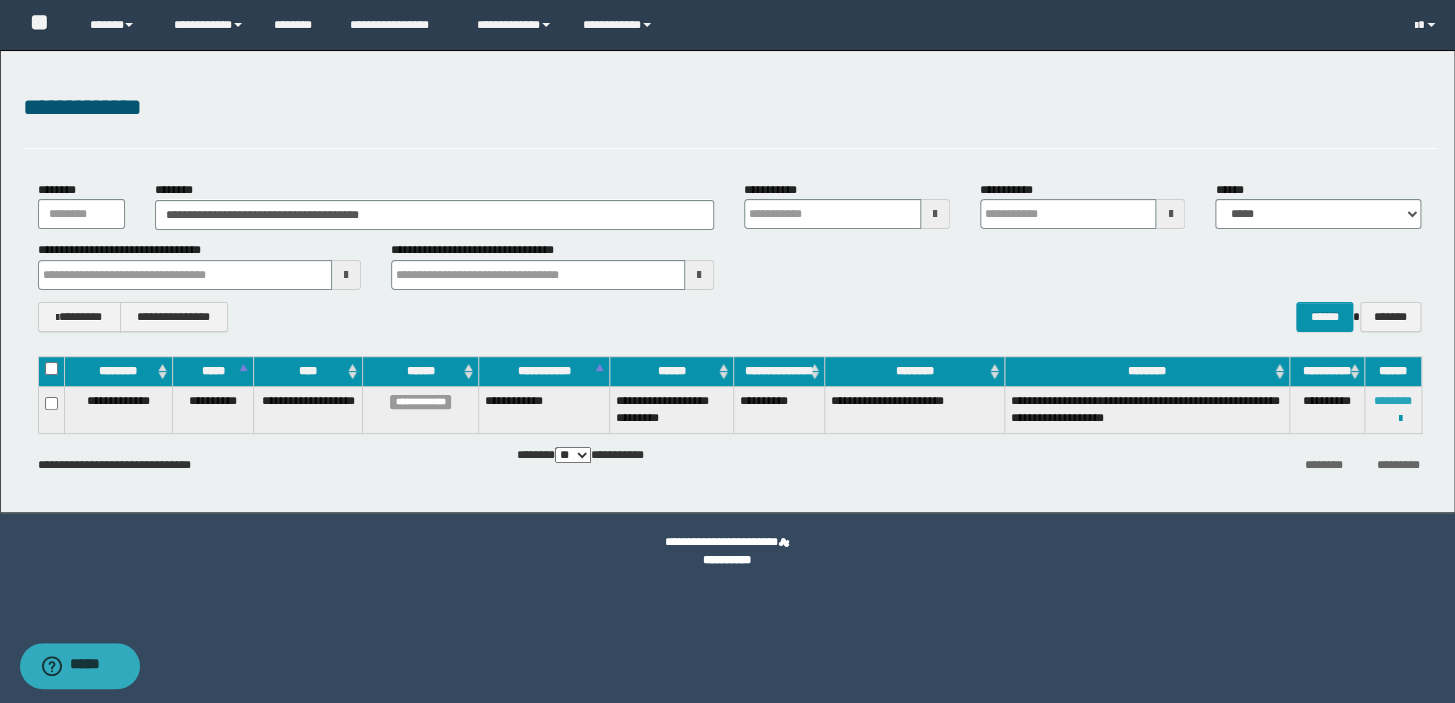 click on "********" at bounding box center [1393, 401] 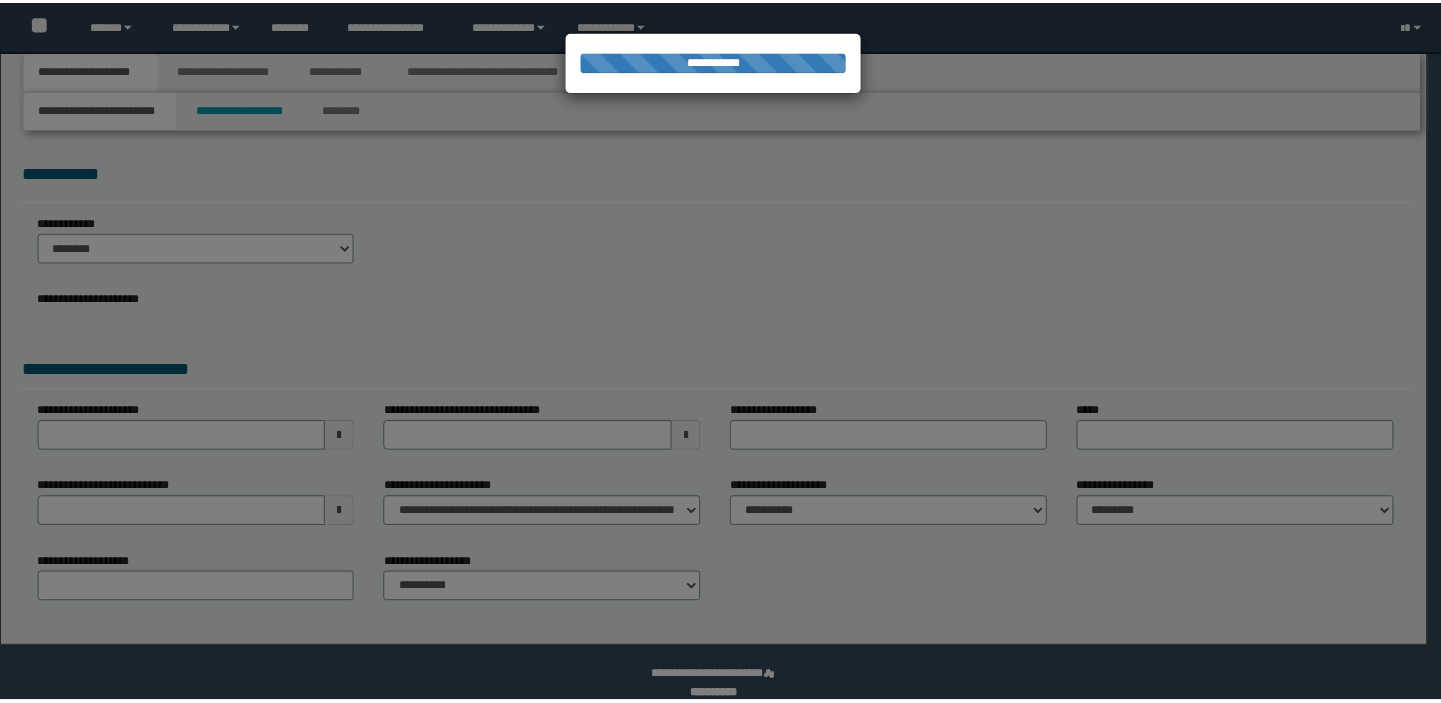 scroll, scrollTop: 0, scrollLeft: 0, axis: both 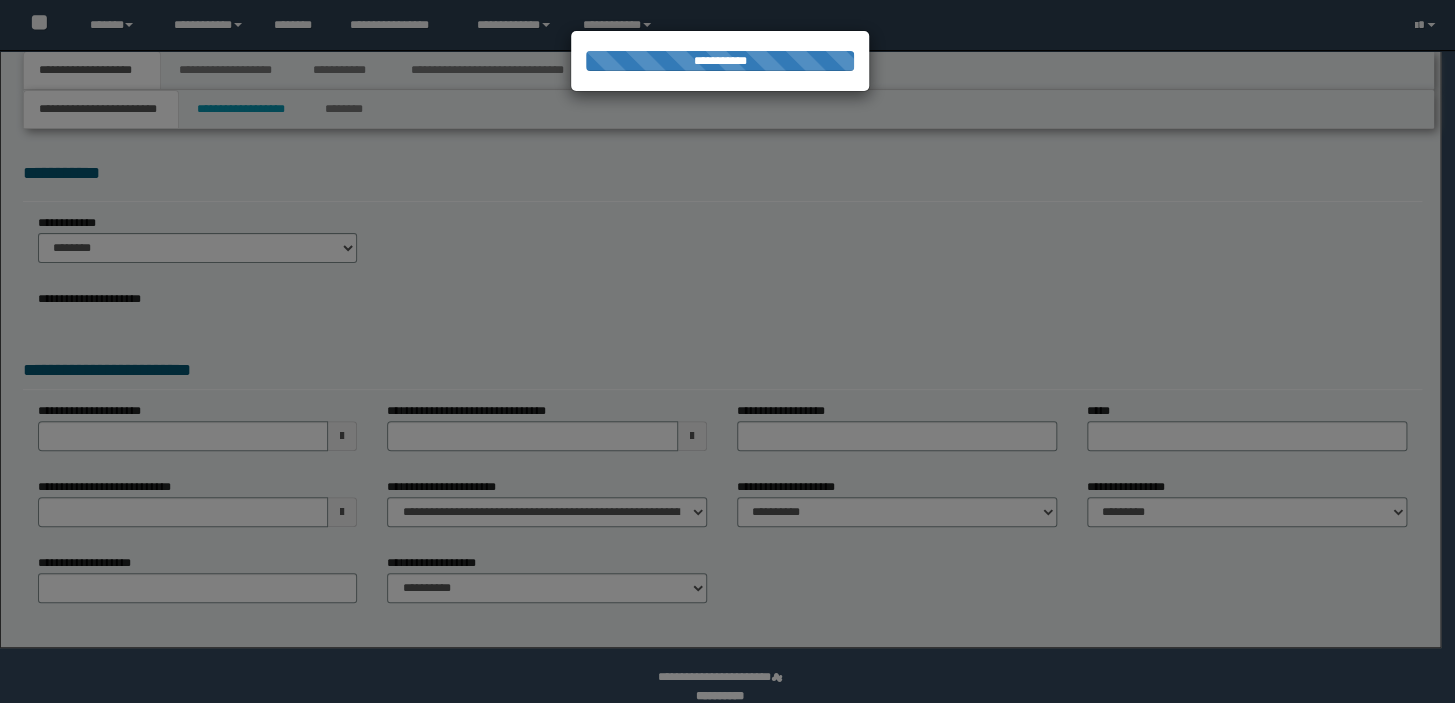 select on "*" 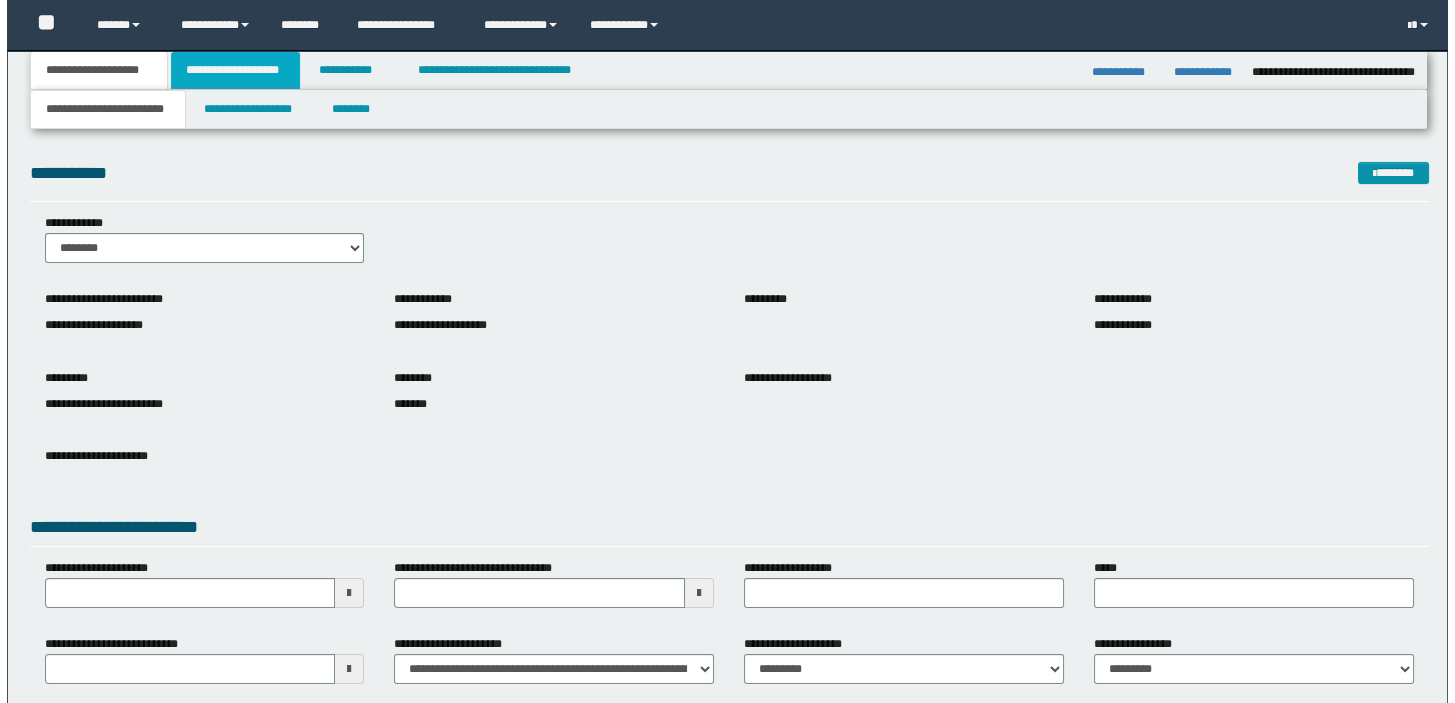 scroll, scrollTop: 0, scrollLeft: 0, axis: both 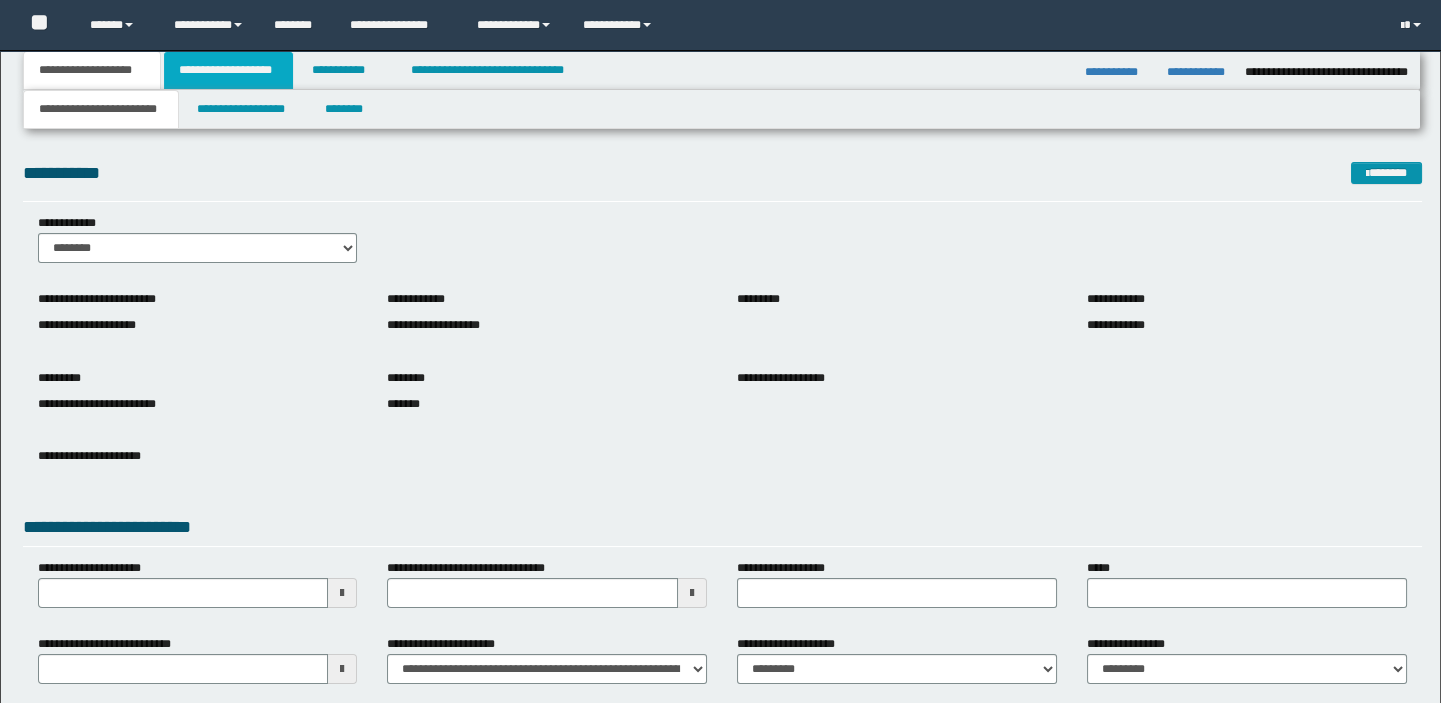 click on "**********" at bounding box center (228, 70) 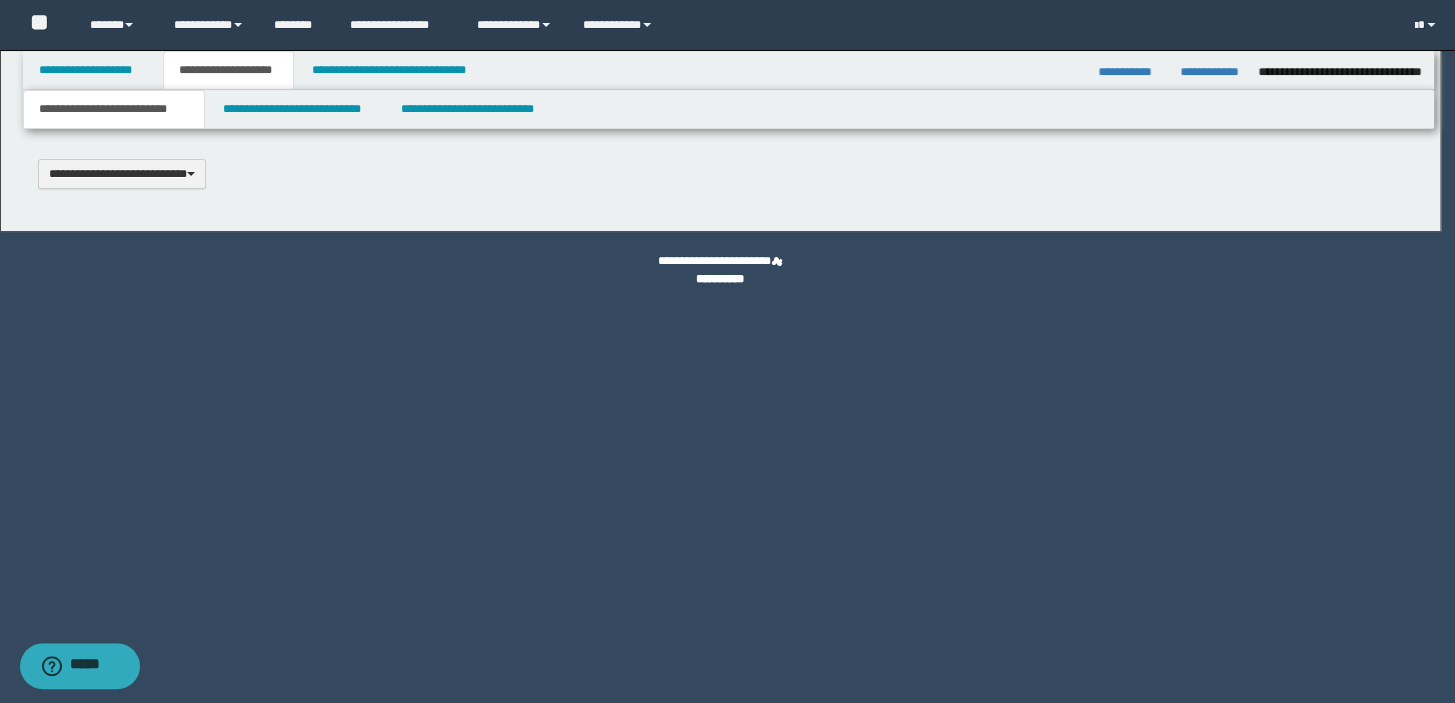 scroll, scrollTop: 0, scrollLeft: 0, axis: both 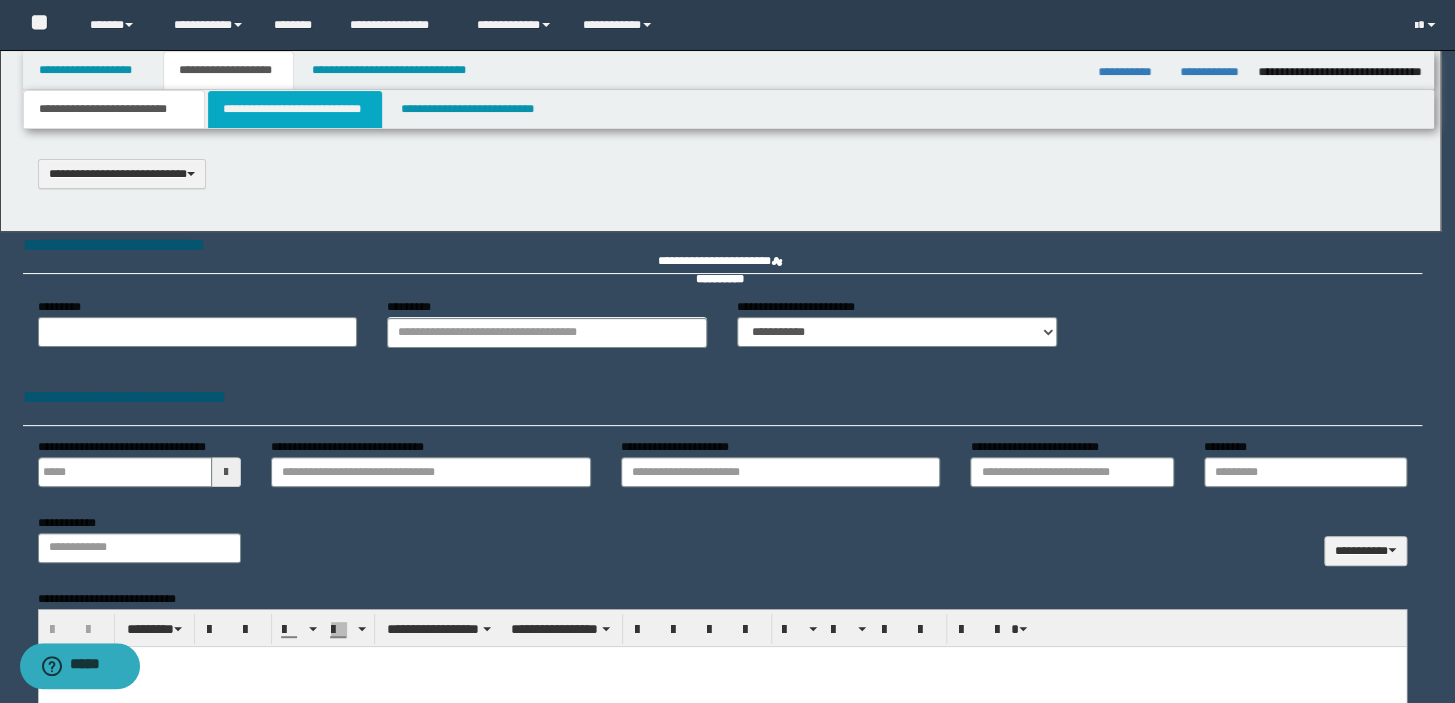 click on "**********" at bounding box center [294, 109] 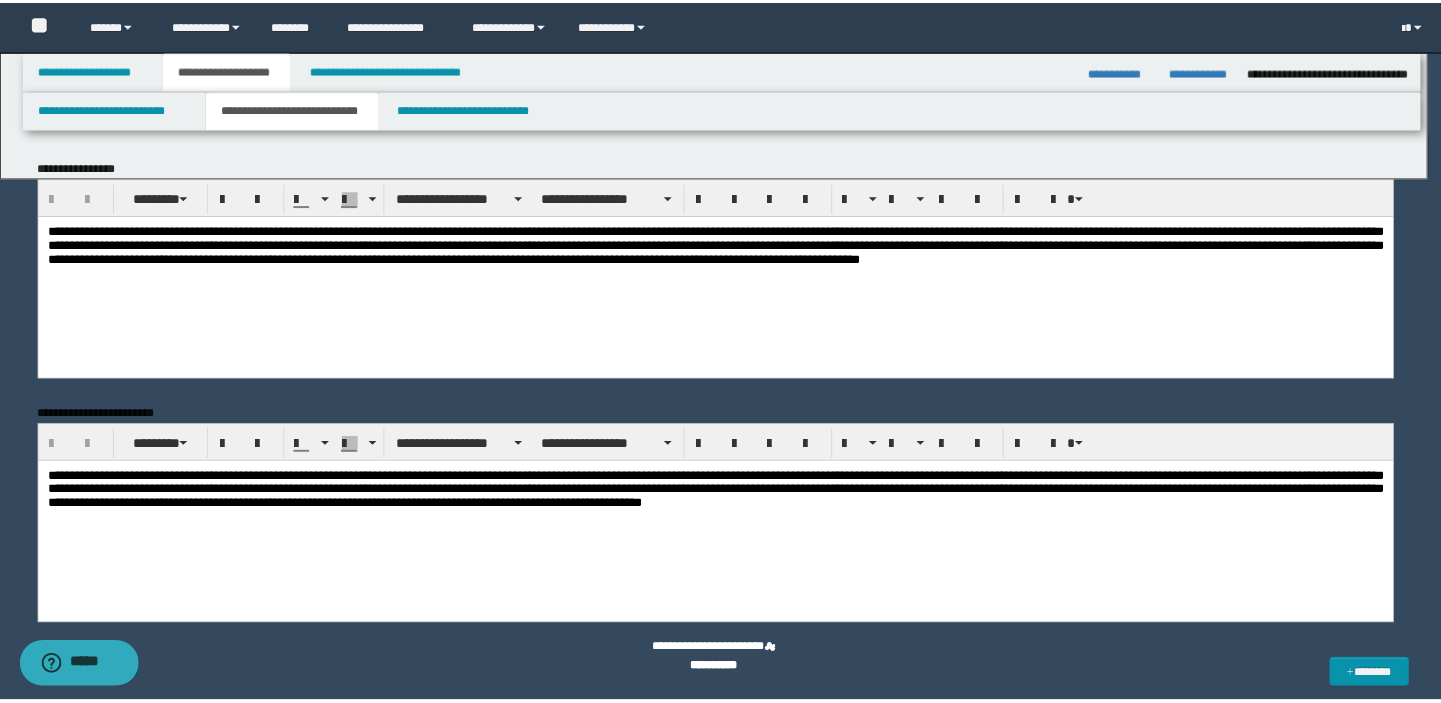 scroll, scrollTop: 0, scrollLeft: 0, axis: both 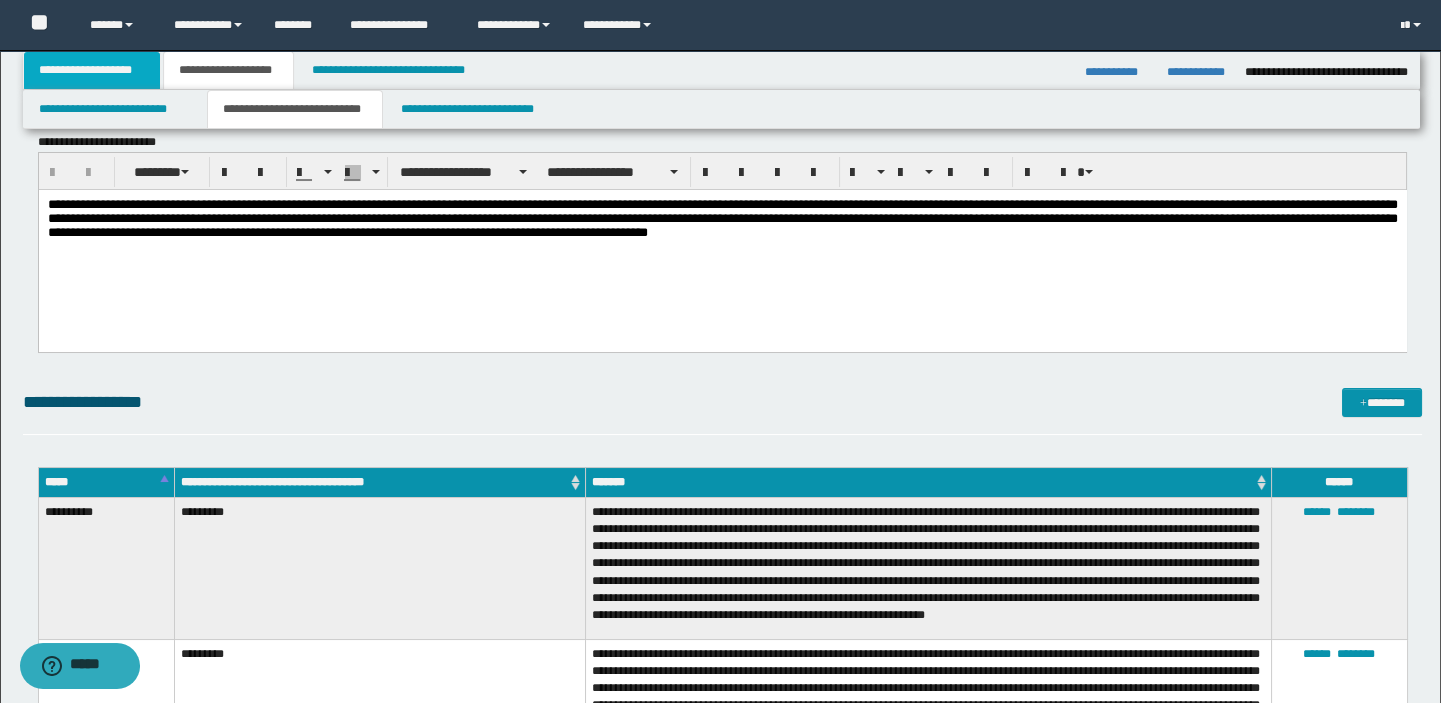 click on "**********" at bounding box center [92, 70] 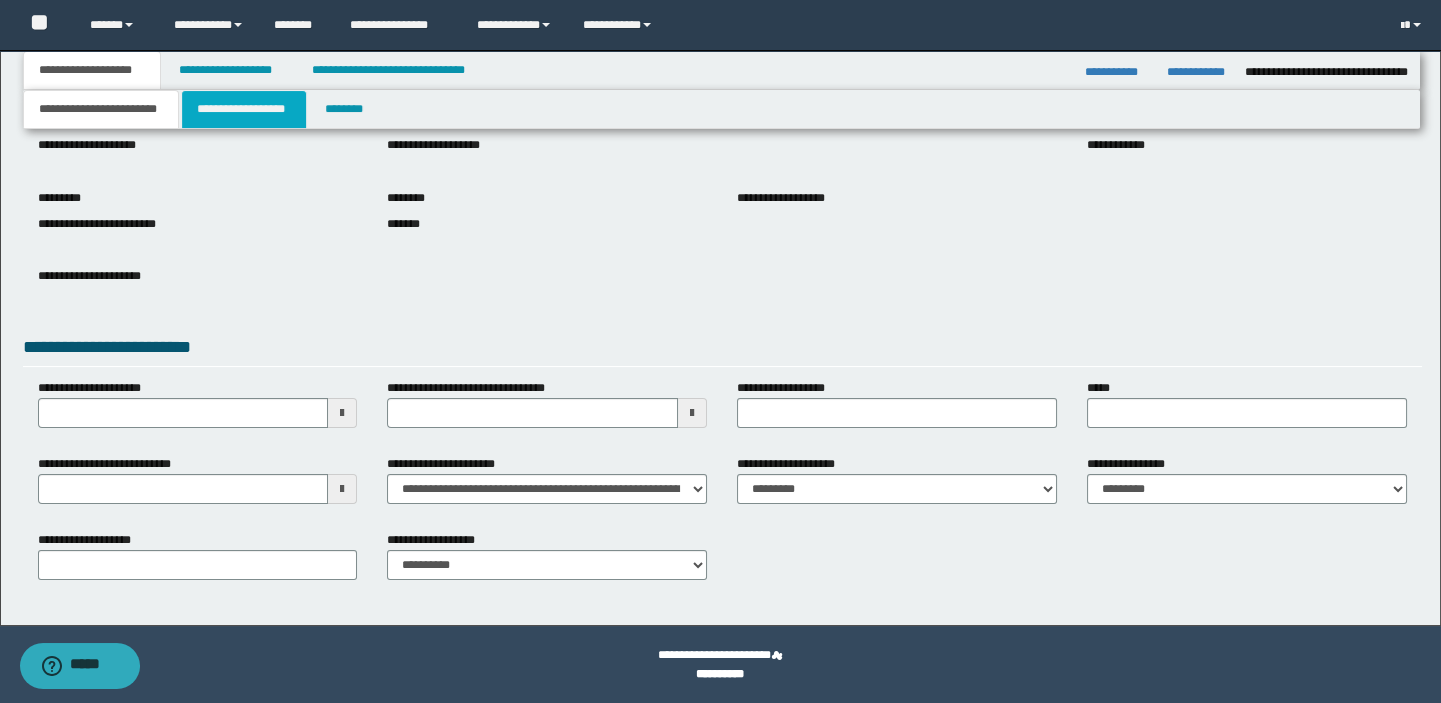 click on "**********" at bounding box center [244, 109] 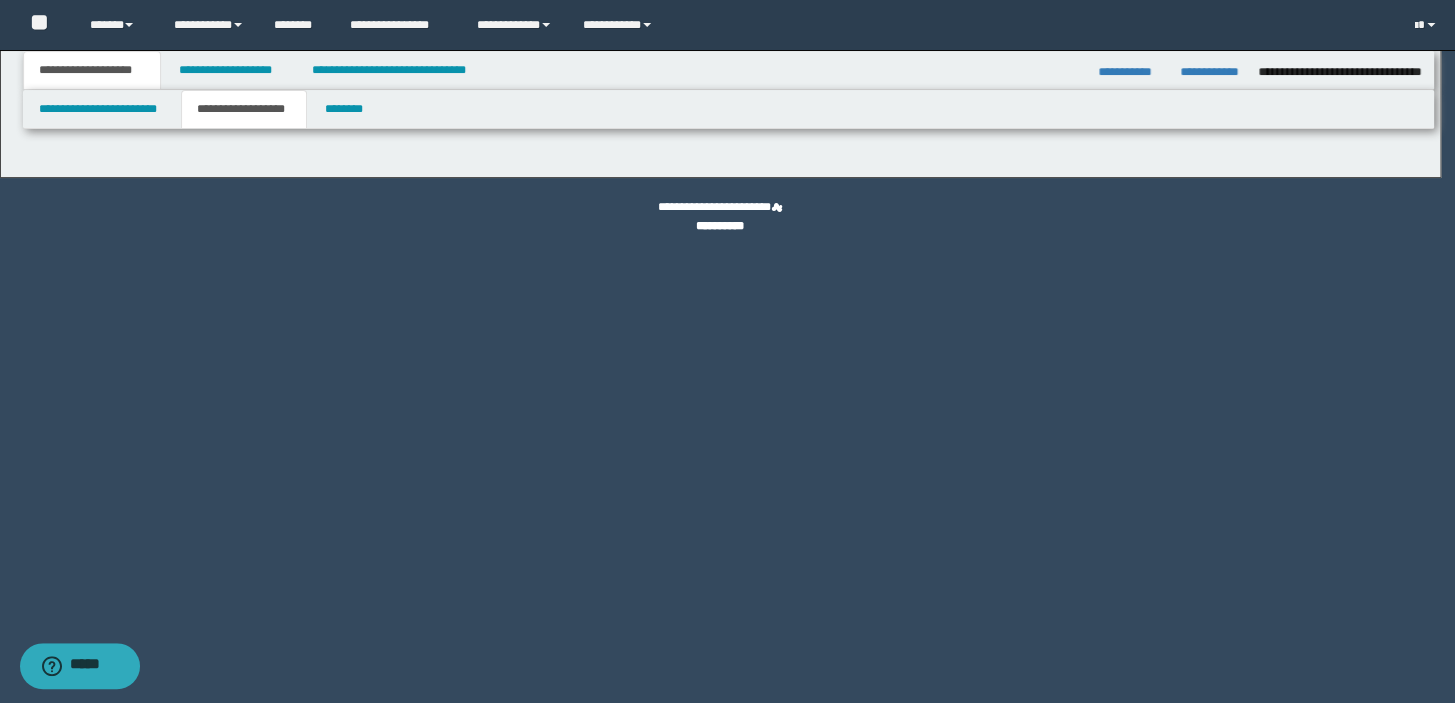 type on "********" 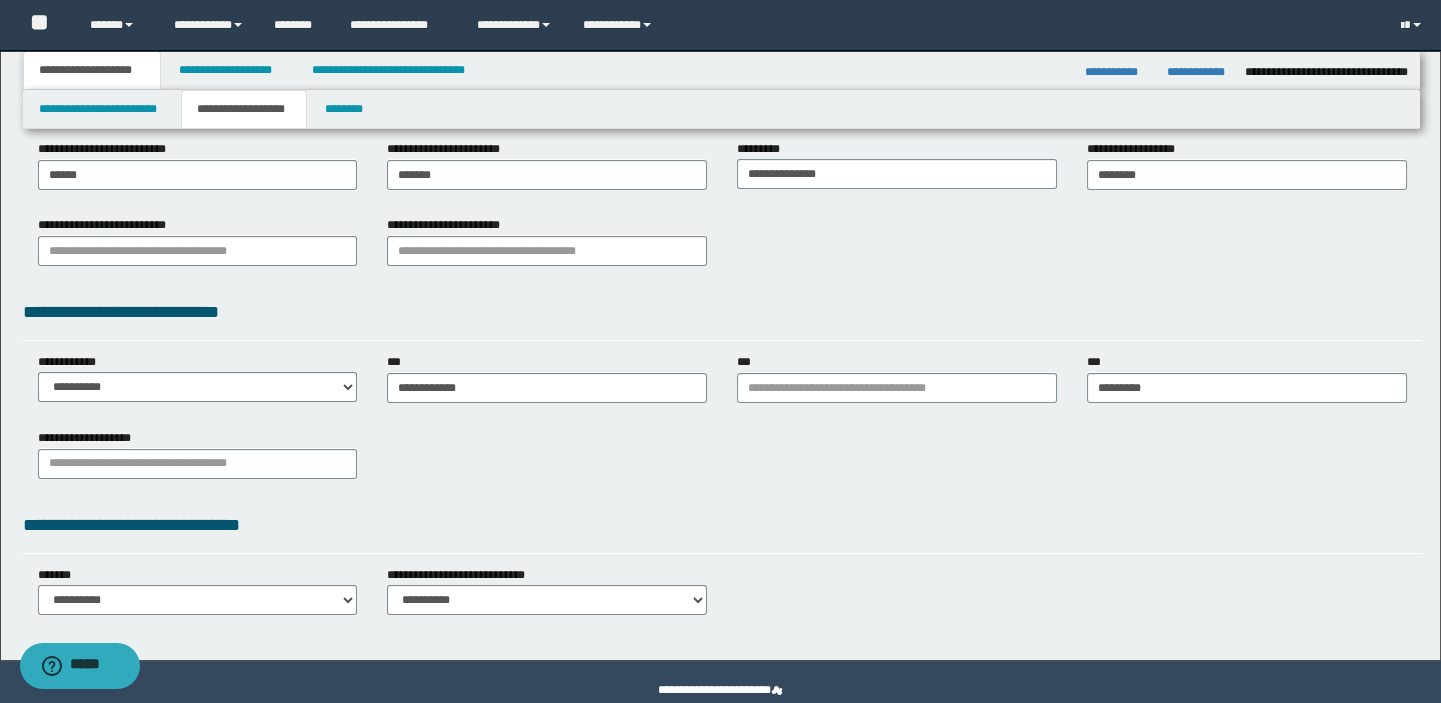 scroll, scrollTop: 403, scrollLeft: 0, axis: vertical 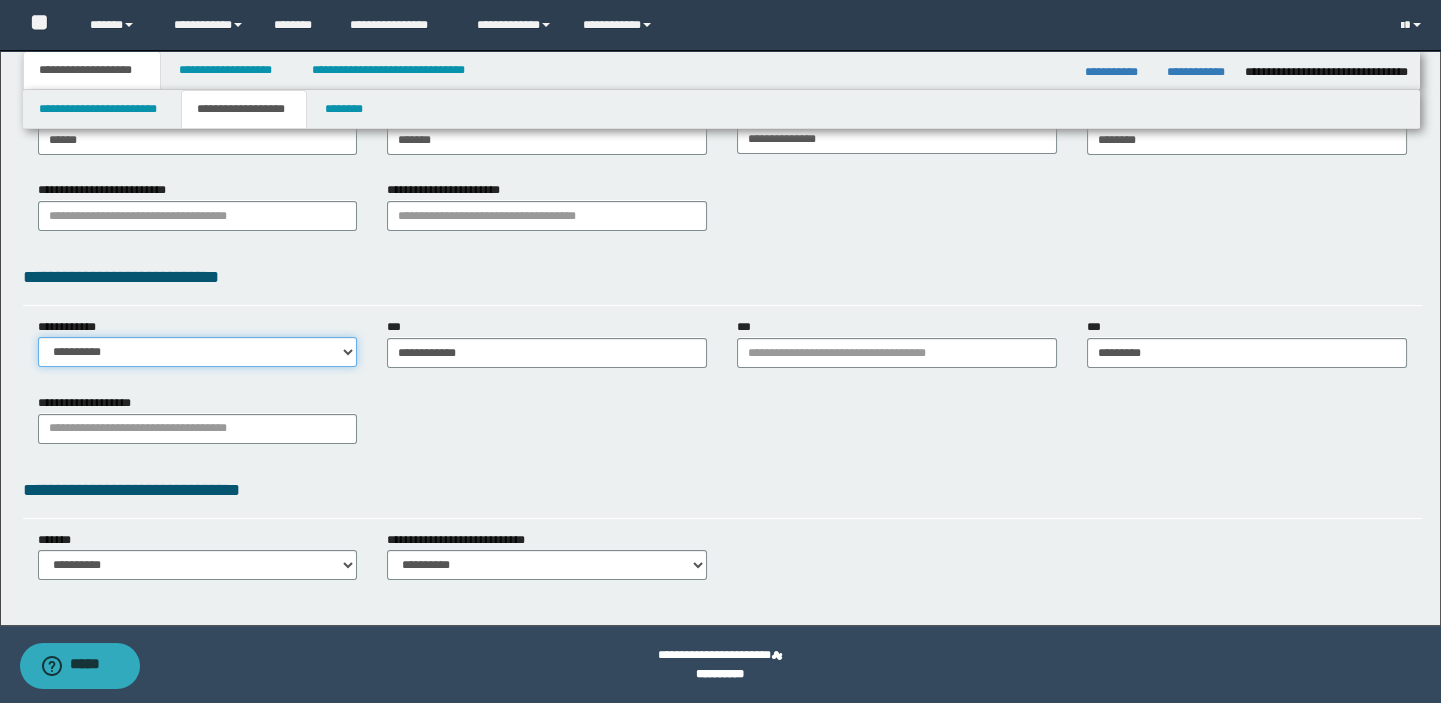 click on "**********" at bounding box center [198, 352] 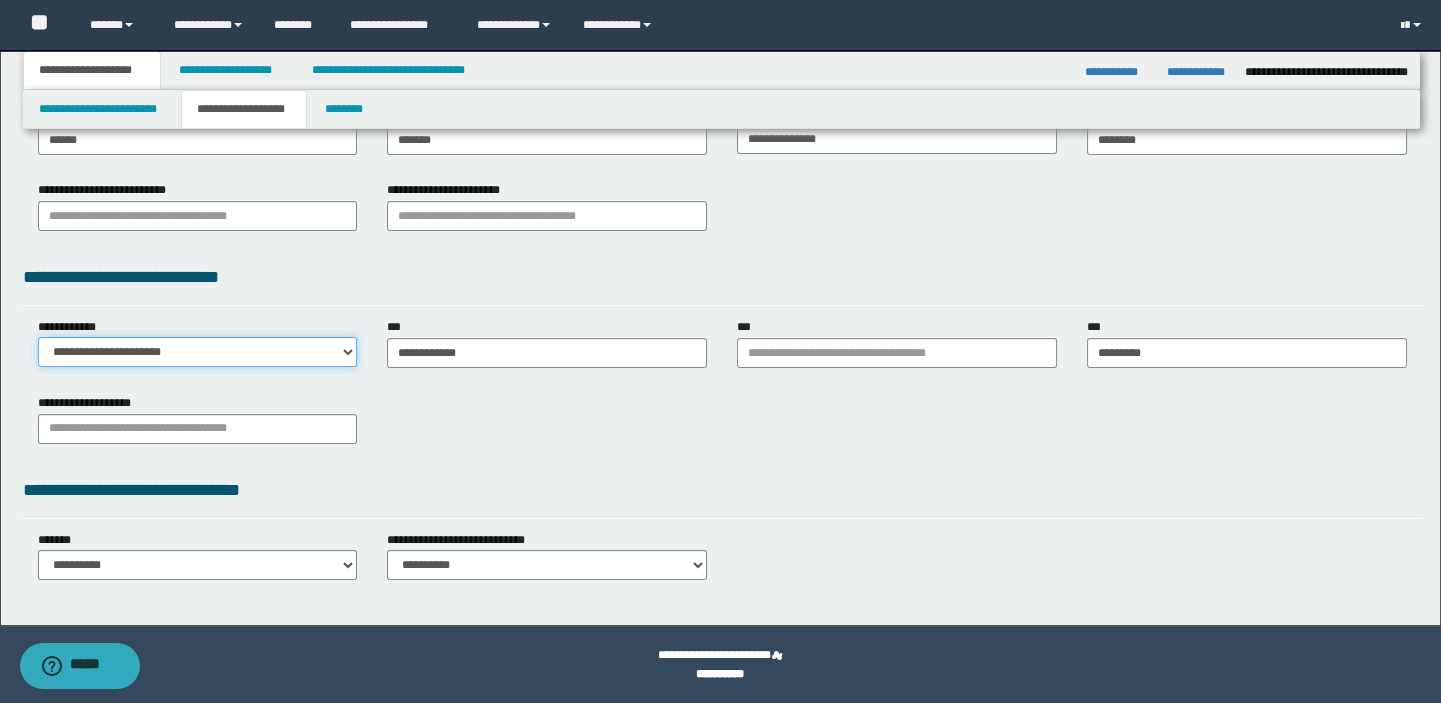 click on "**********" at bounding box center [198, 352] 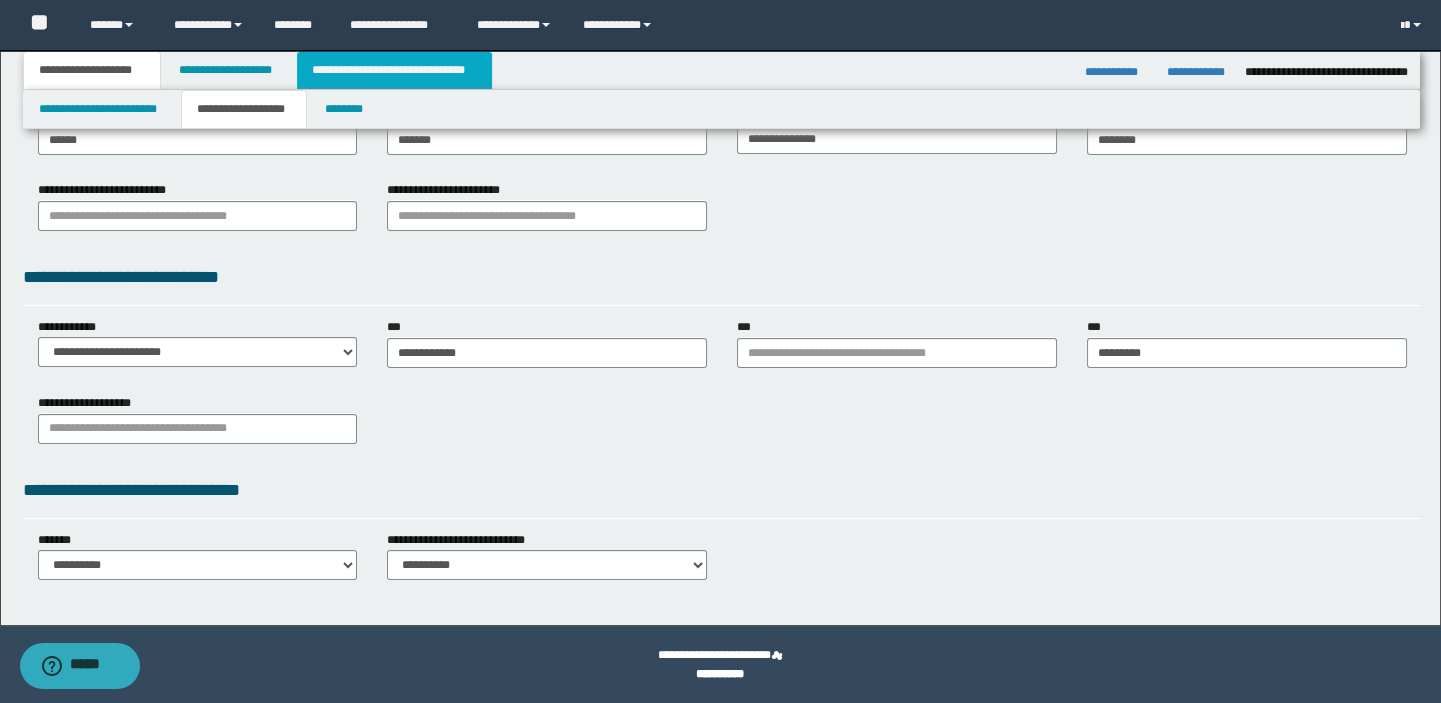 click on "**********" at bounding box center [394, 70] 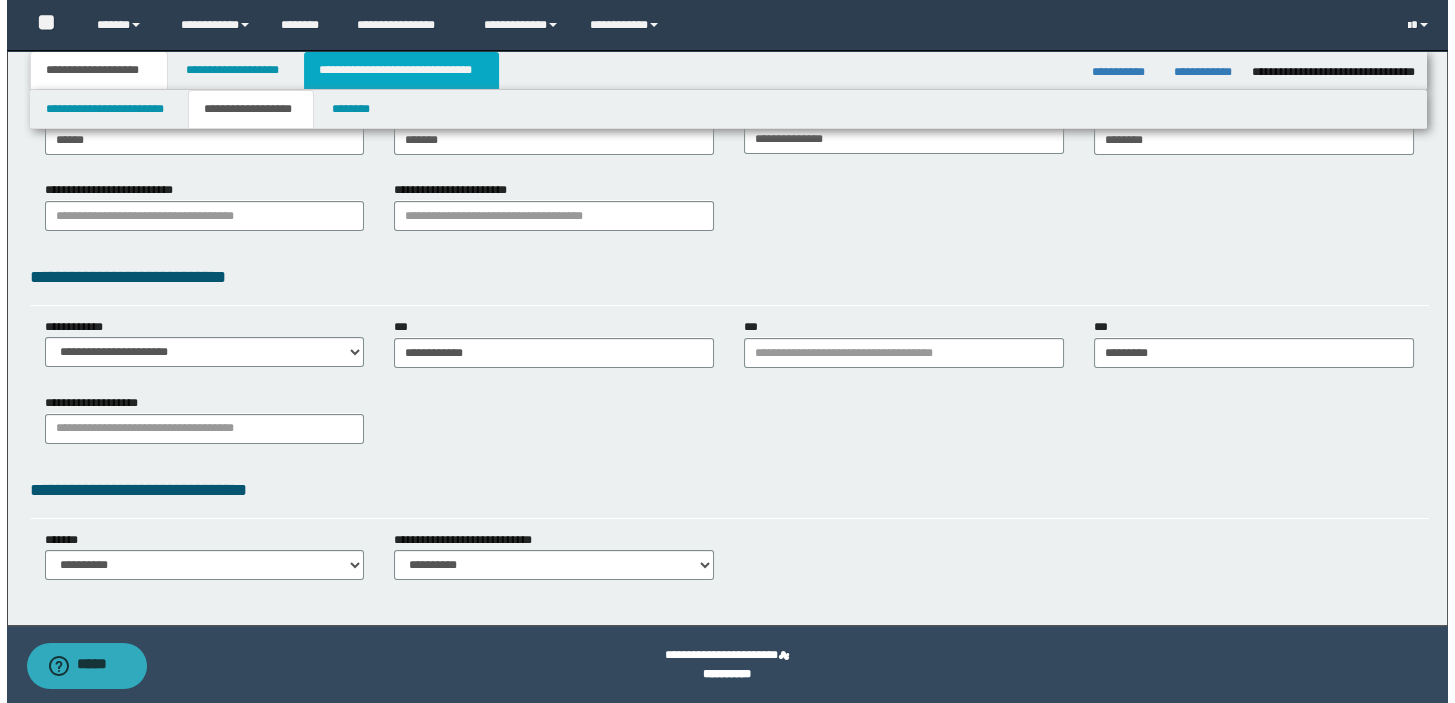 scroll, scrollTop: 0, scrollLeft: 0, axis: both 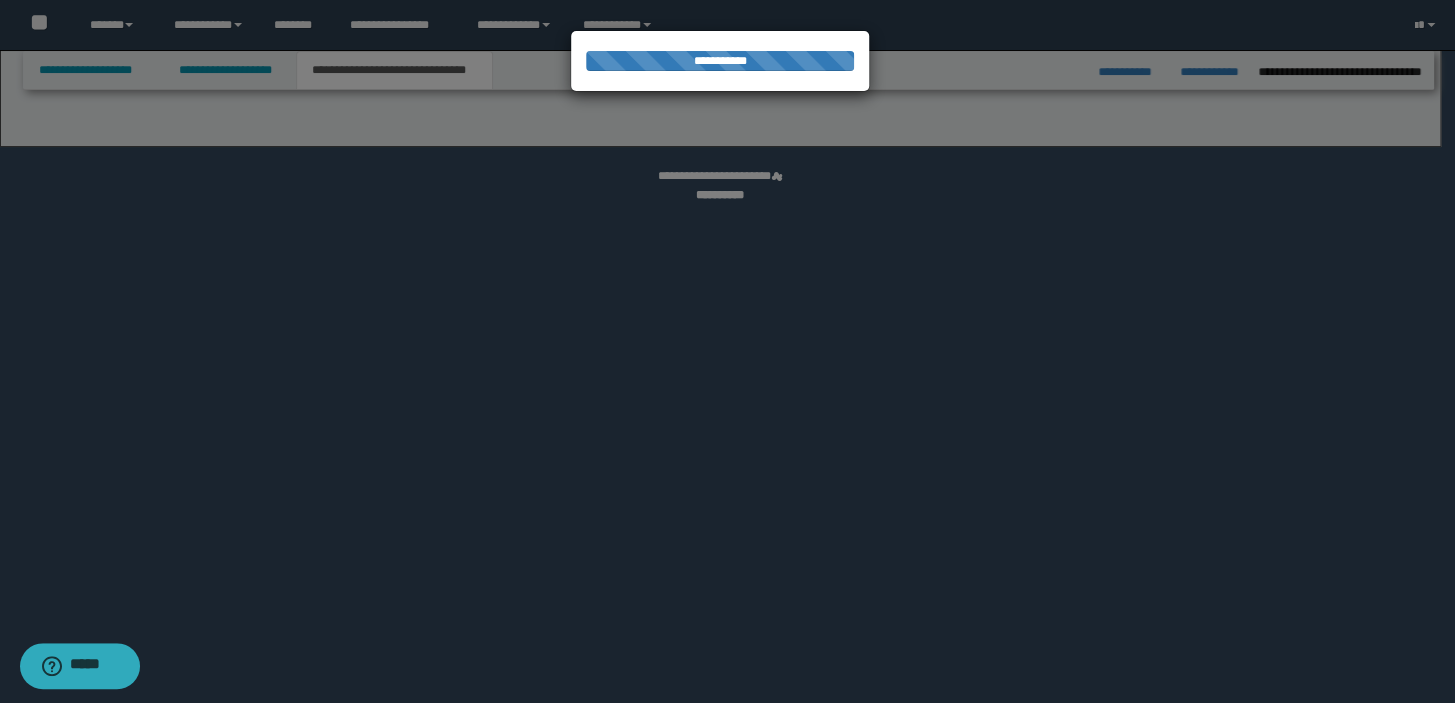 select on "*" 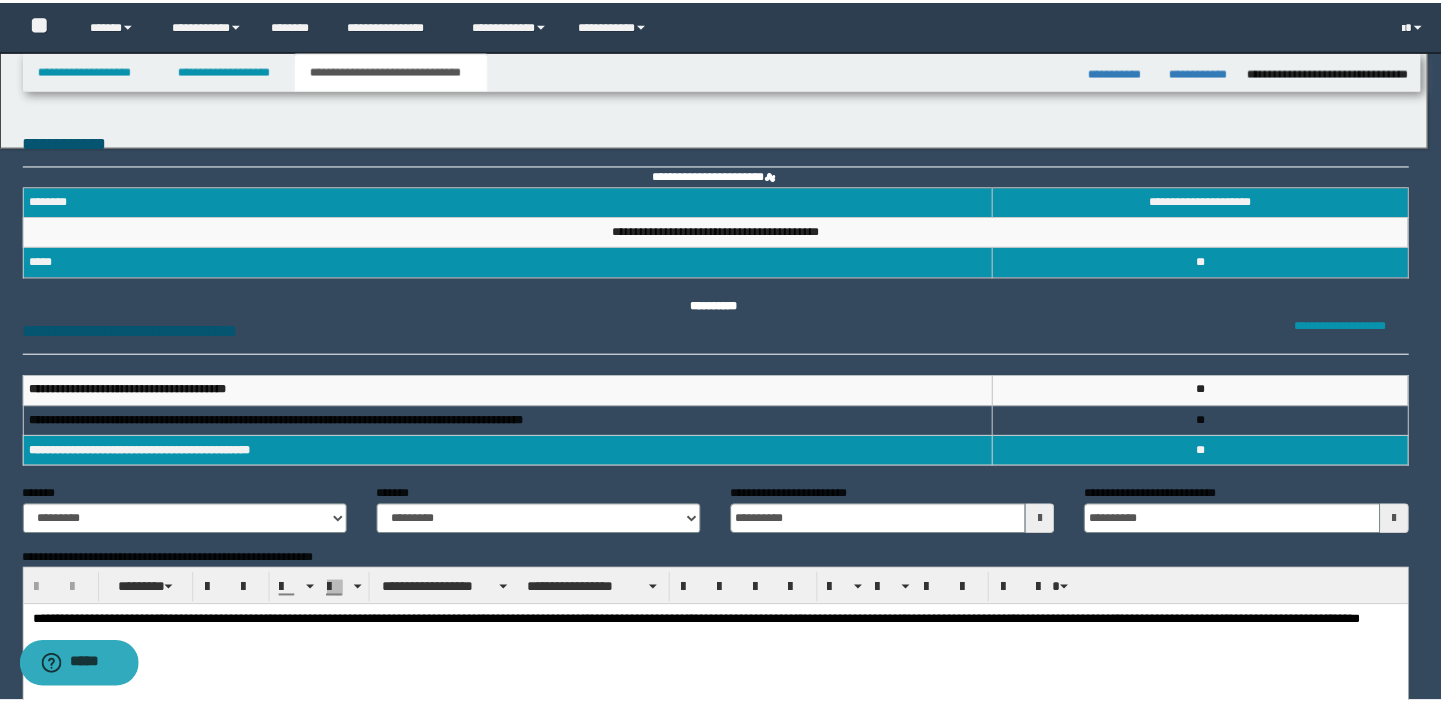 scroll, scrollTop: 0, scrollLeft: 0, axis: both 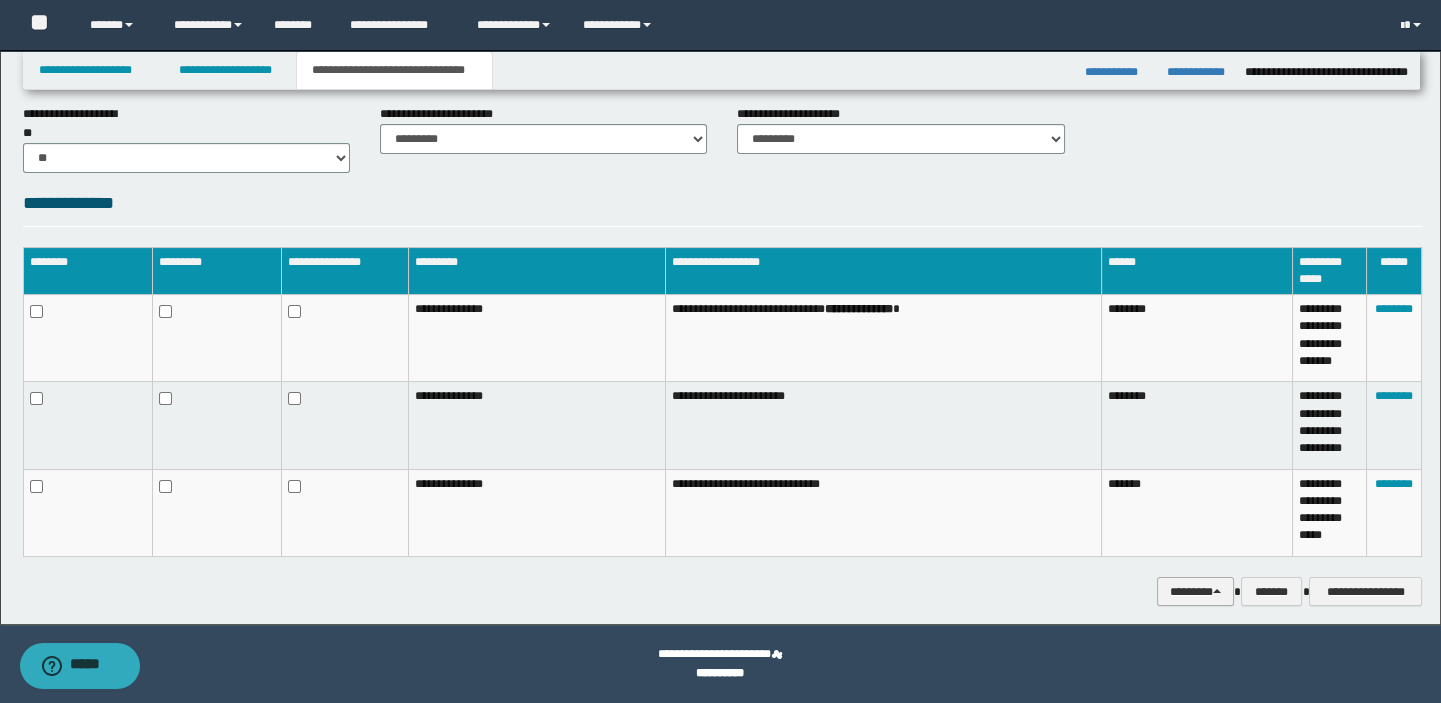 click on "********" at bounding box center [1195, 592] 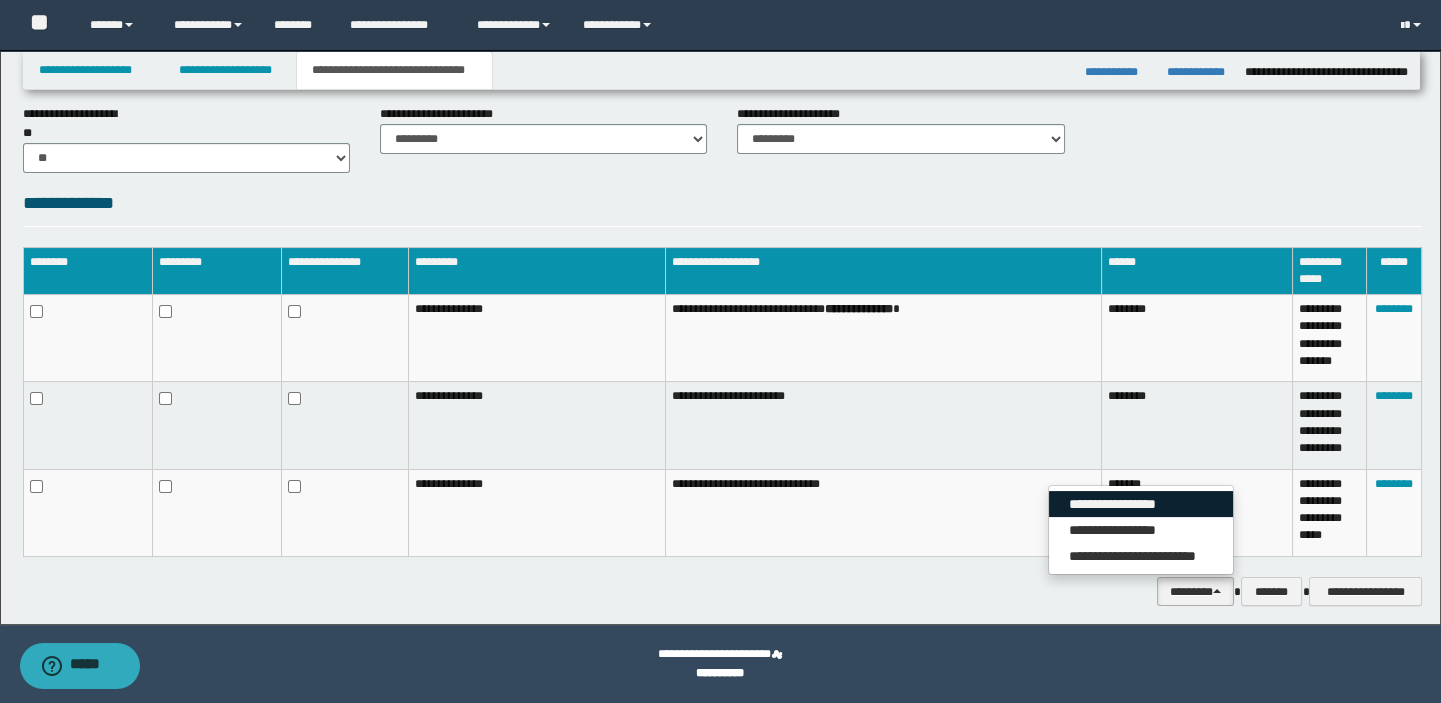 click on "**********" at bounding box center (1141, 504) 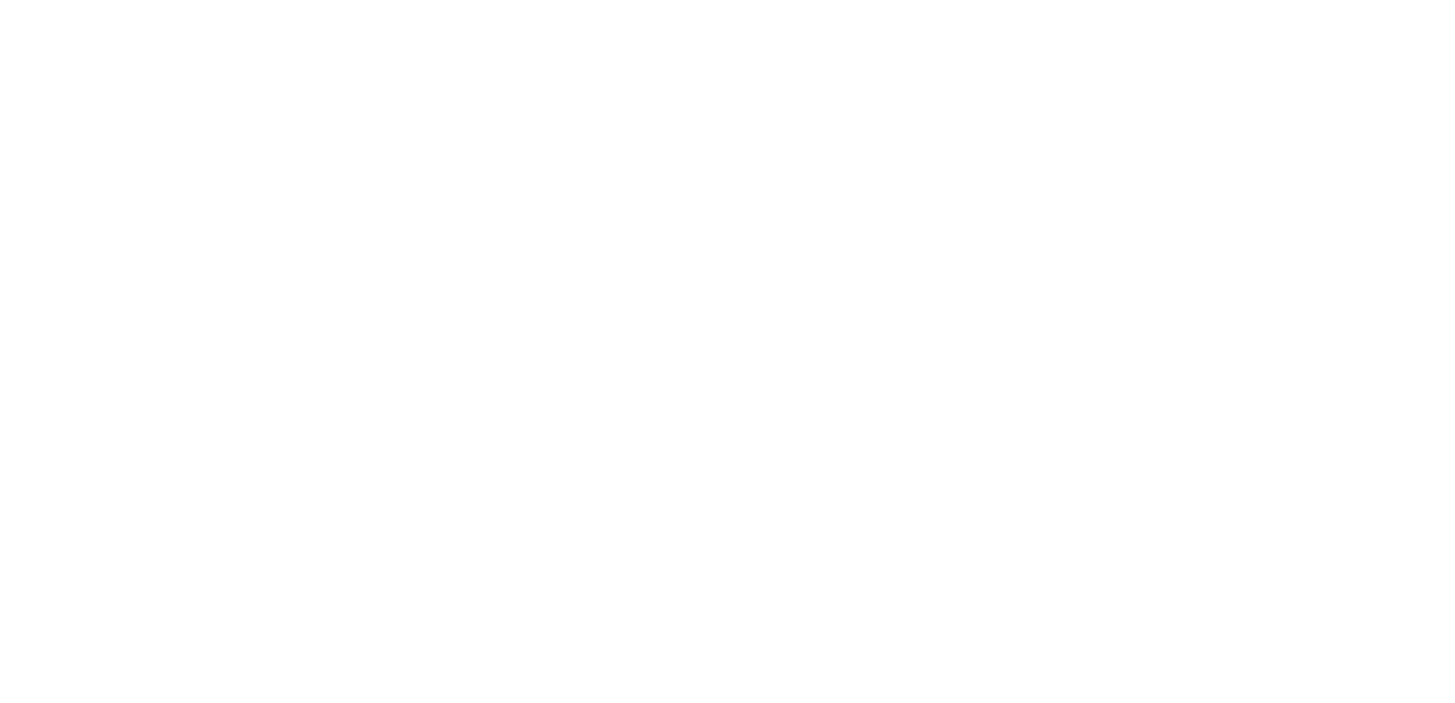 scroll, scrollTop: 0, scrollLeft: 0, axis: both 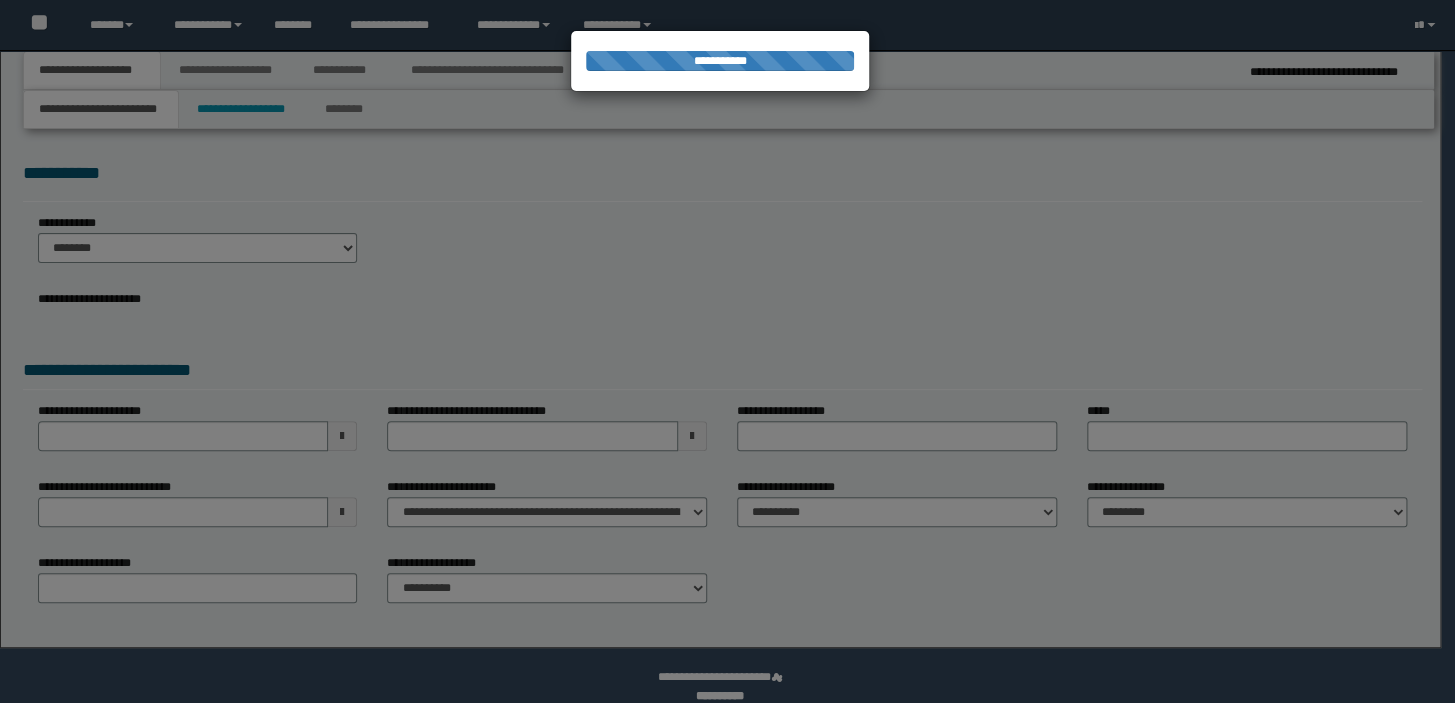type on "**********" 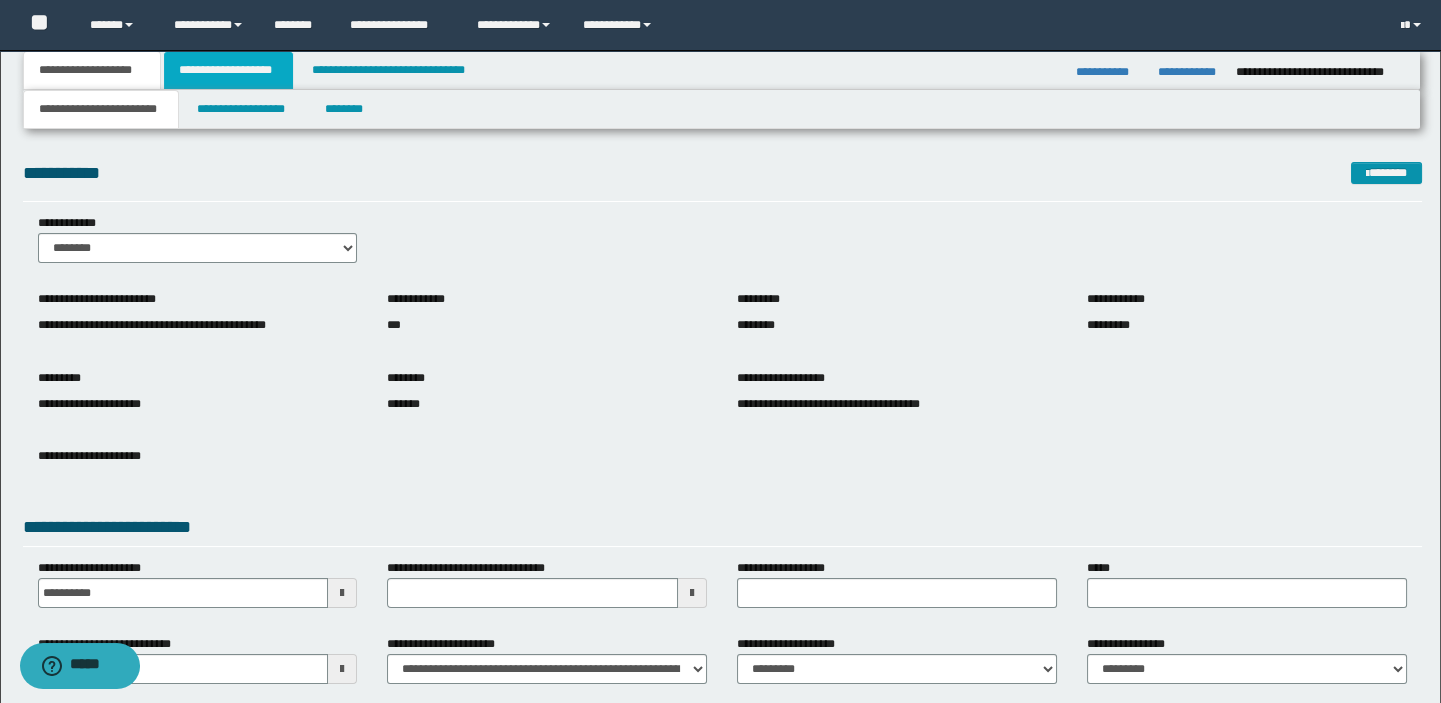 click on "**********" at bounding box center (228, 70) 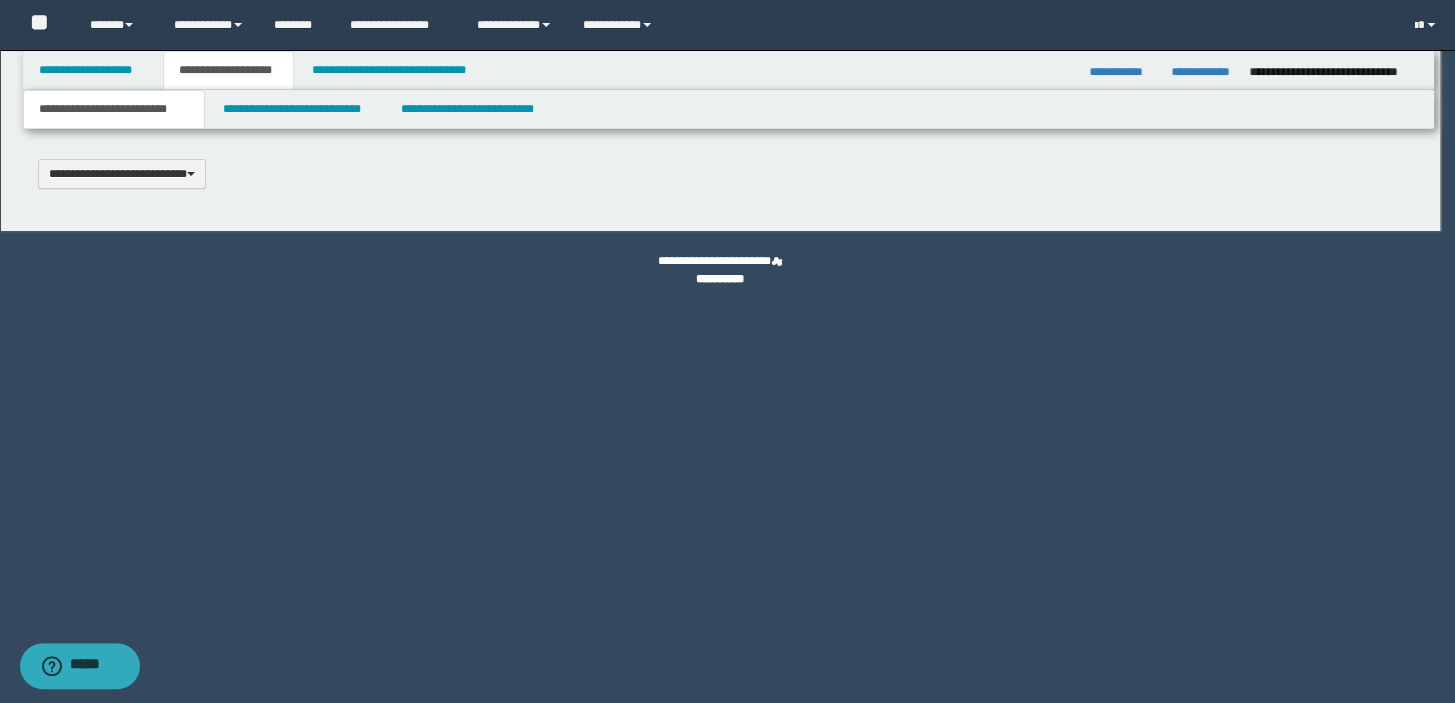 type 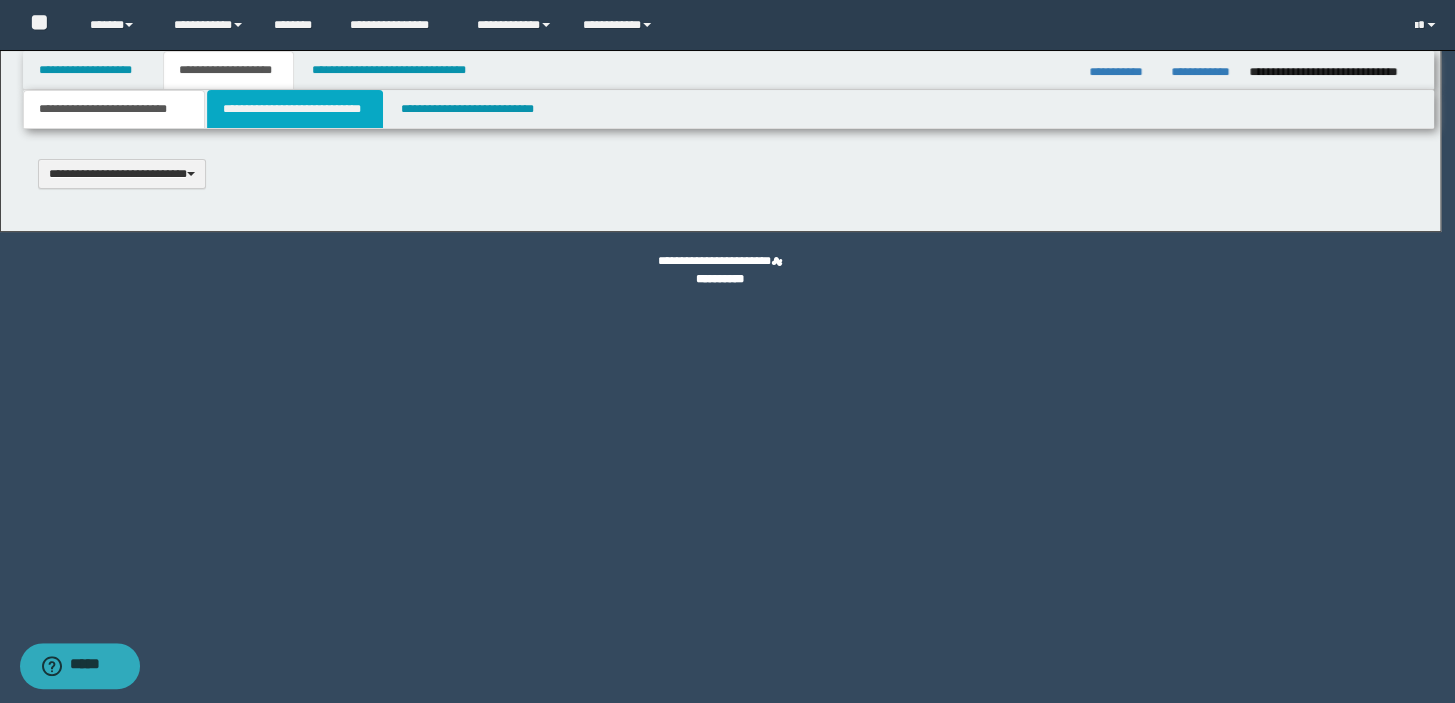 scroll, scrollTop: 0, scrollLeft: 0, axis: both 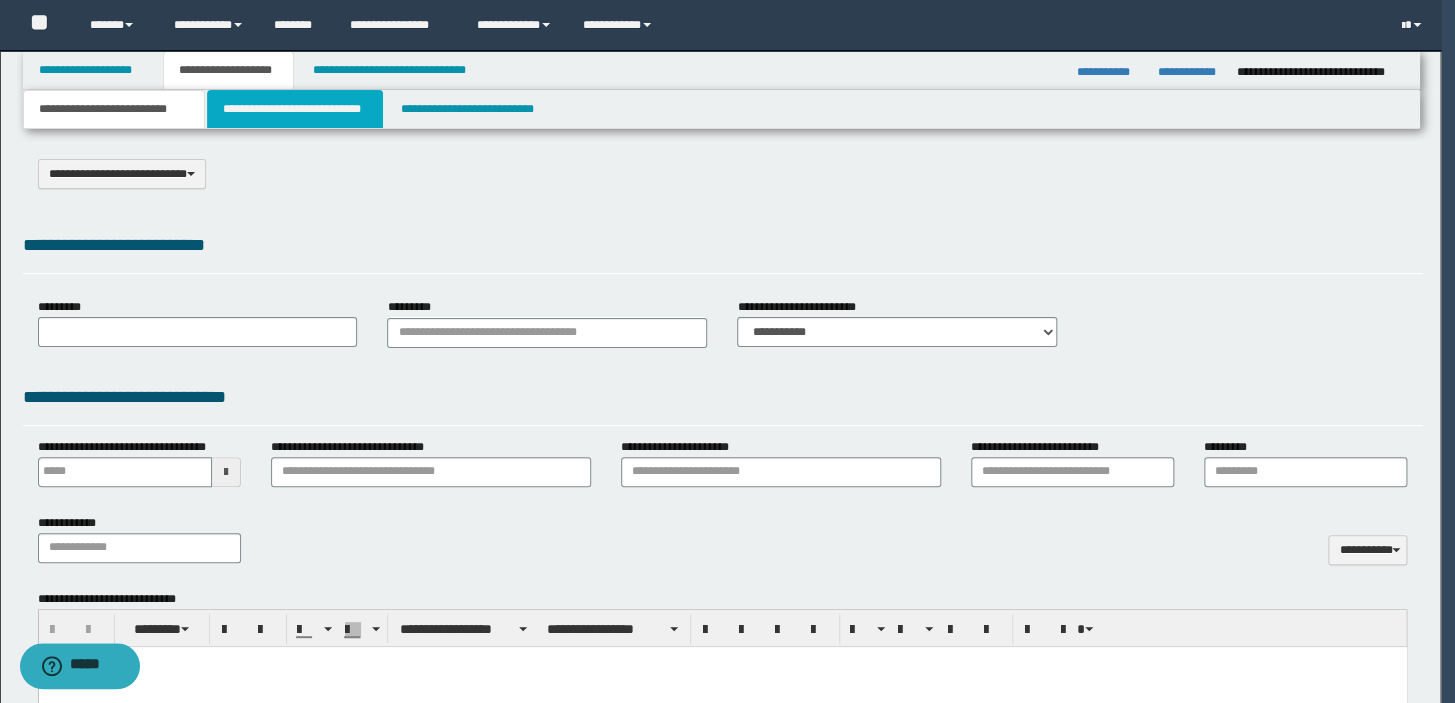 click on "**********" at bounding box center (294, 109) 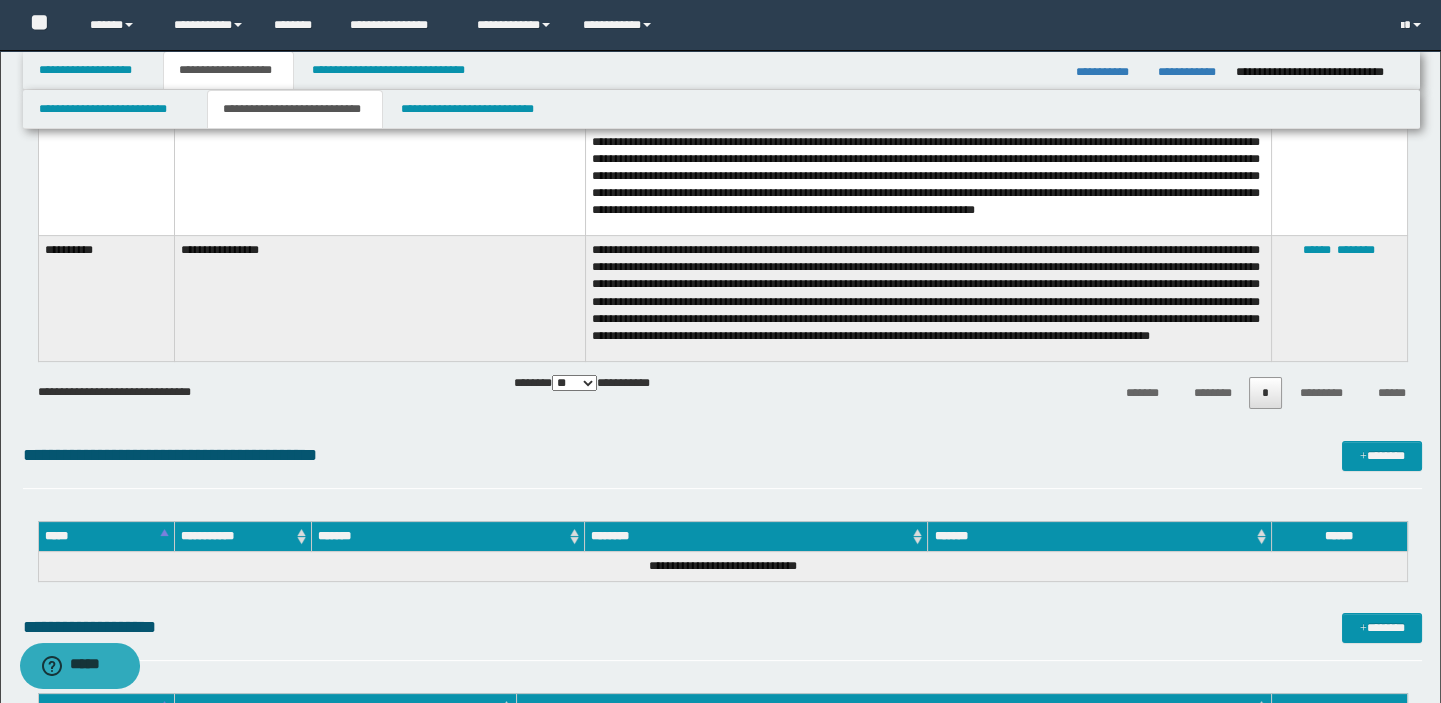 scroll, scrollTop: 1909, scrollLeft: 0, axis: vertical 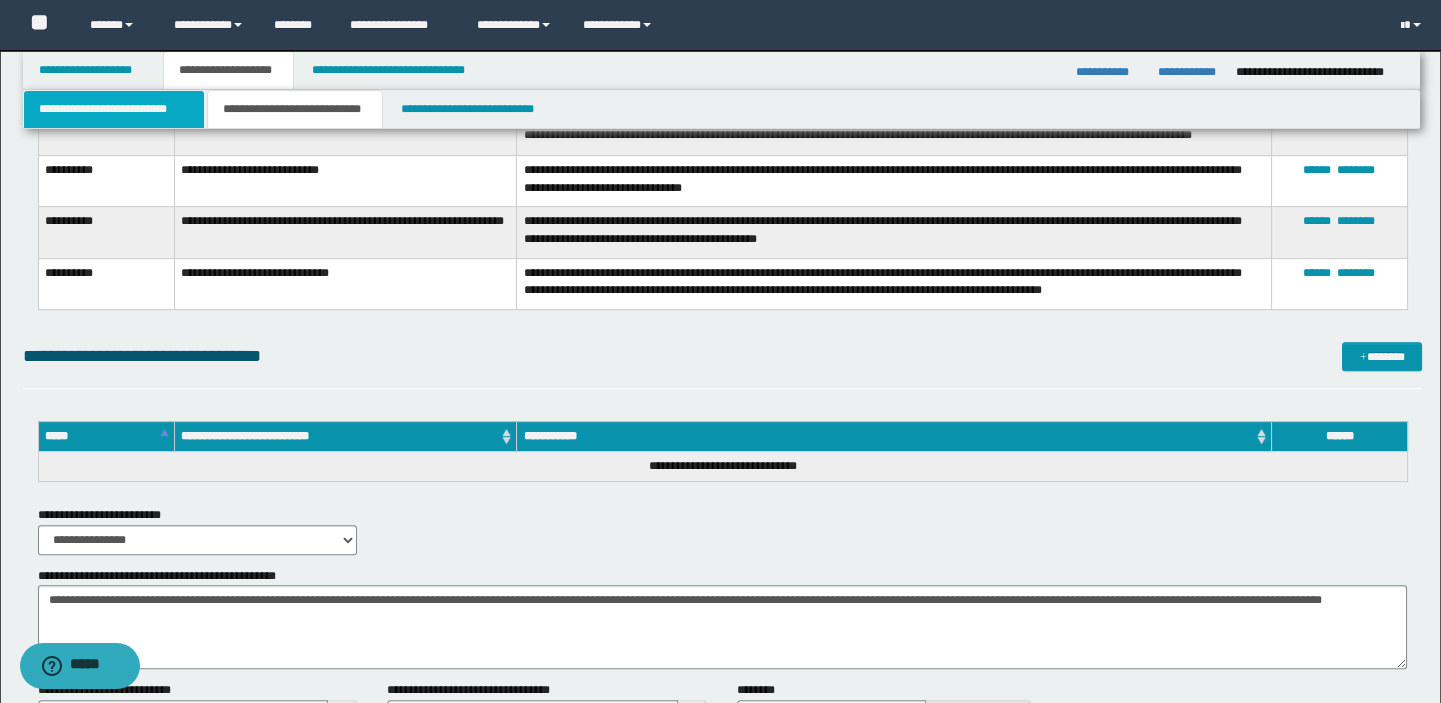 click on "**********" at bounding box center [114, 109] 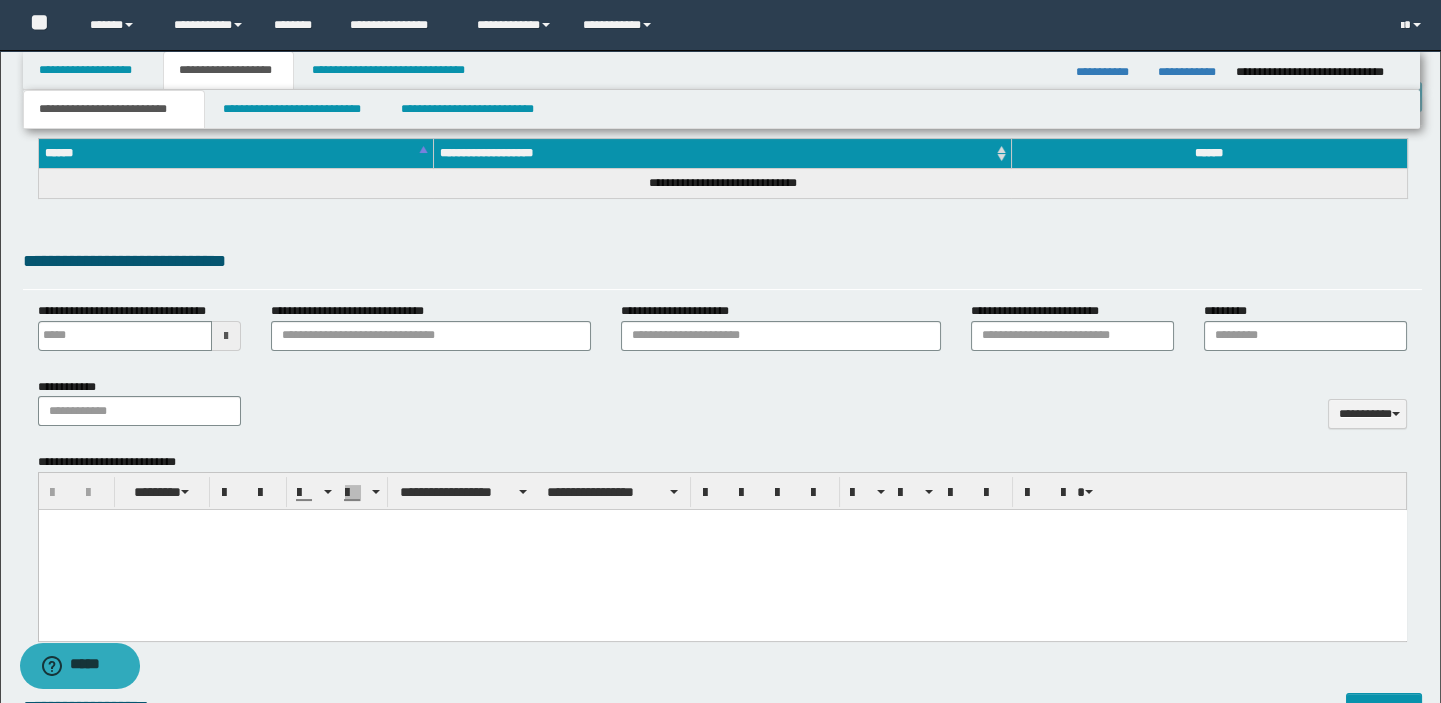scroll, scrollTop: 745, scrollLeft: 0, axis: vertical 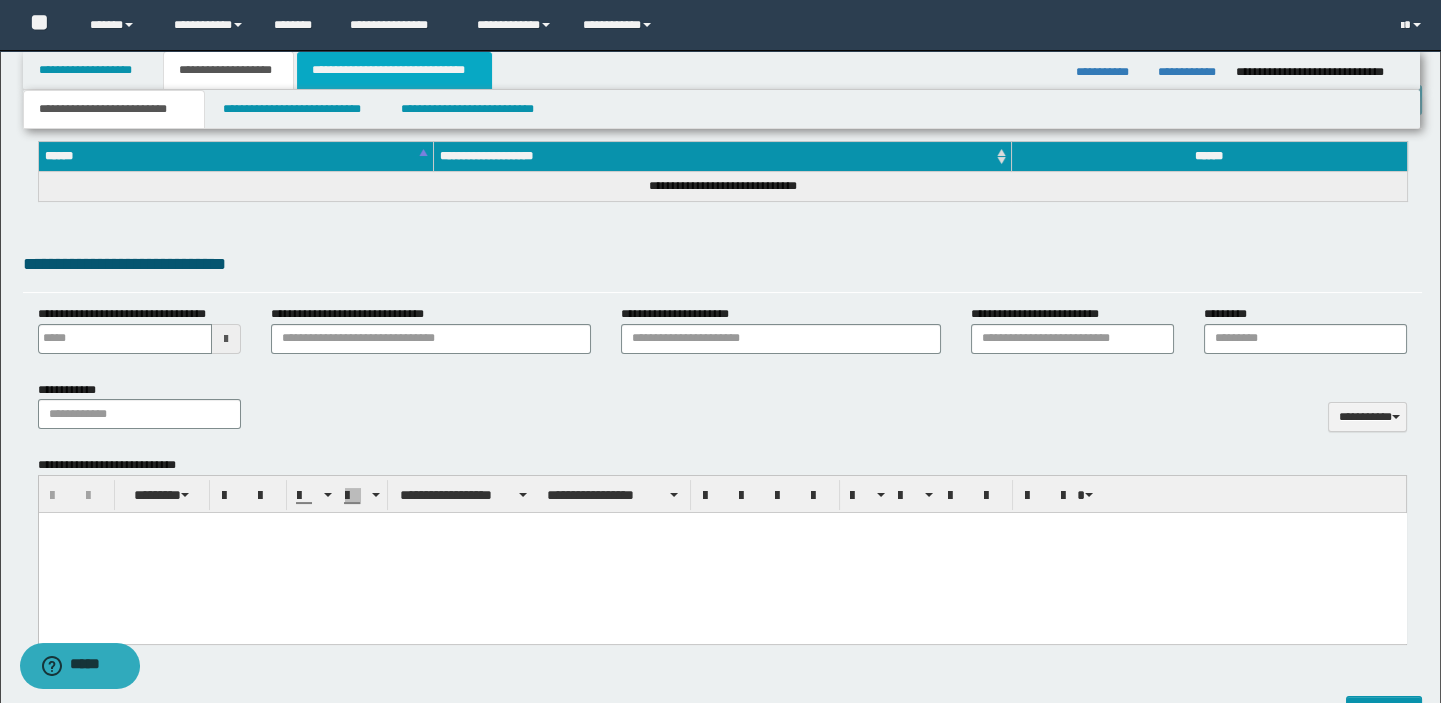 click on "**********" at bounding box center (394, 70) 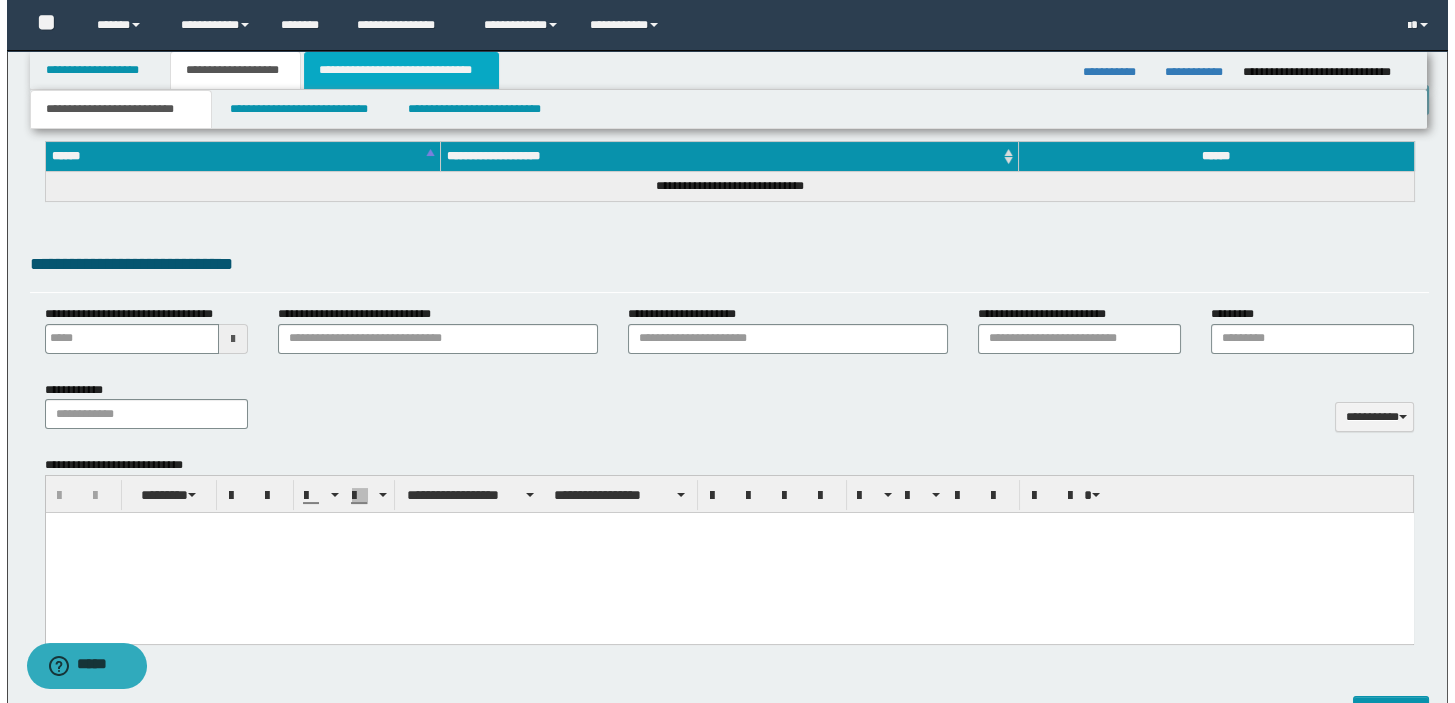 scroll, scrollTop: 0, scrollLeft: 0, axis: both 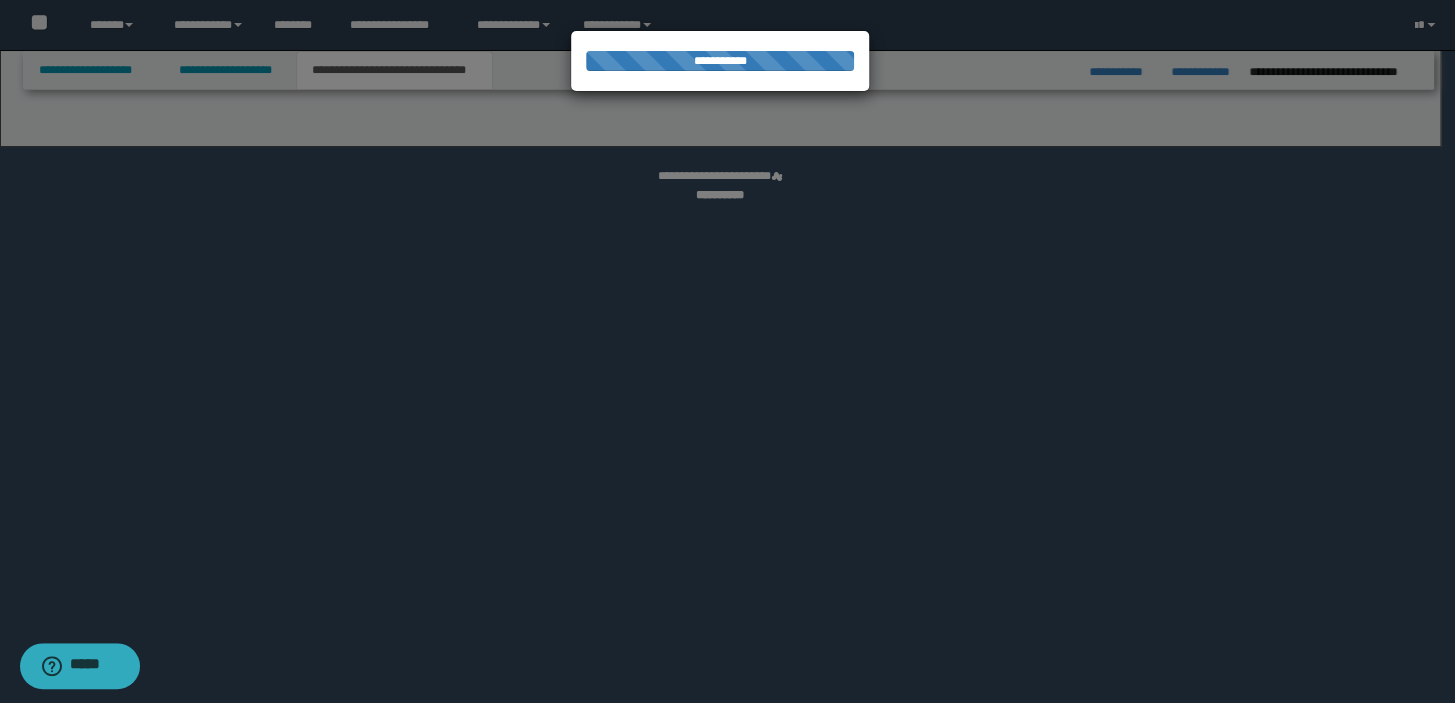 click at bounding box center (727, 351) 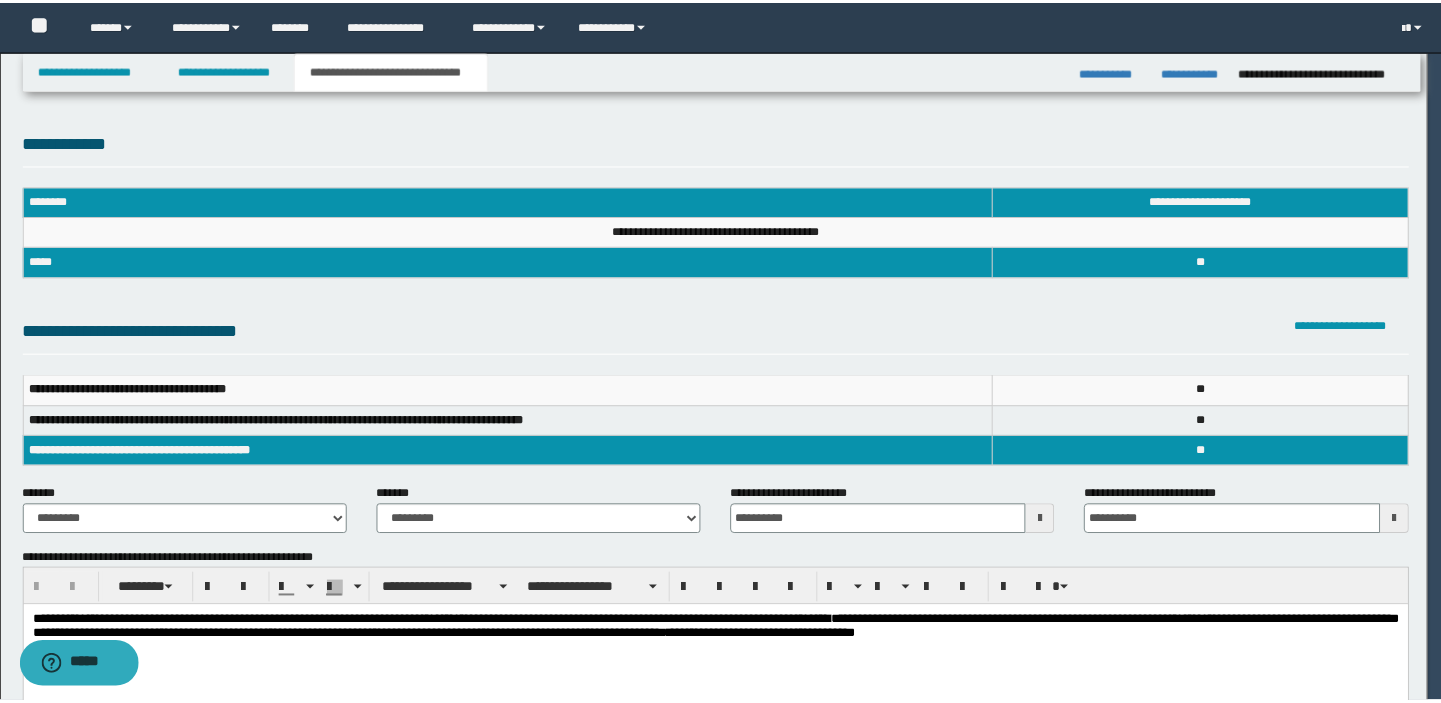 scroll, scrollTop: 0, scrollLeft: 0, axis: both 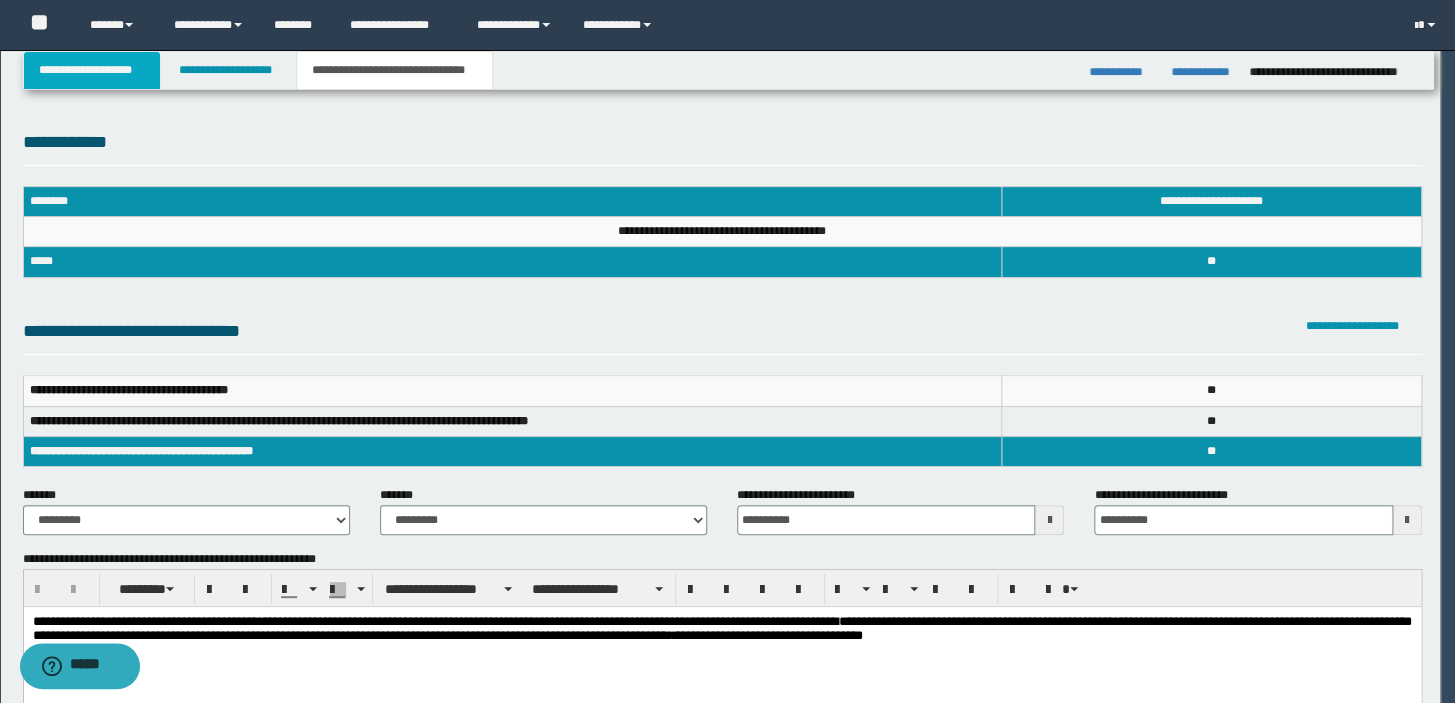 click on "**********" at bounding box center (92, 70) 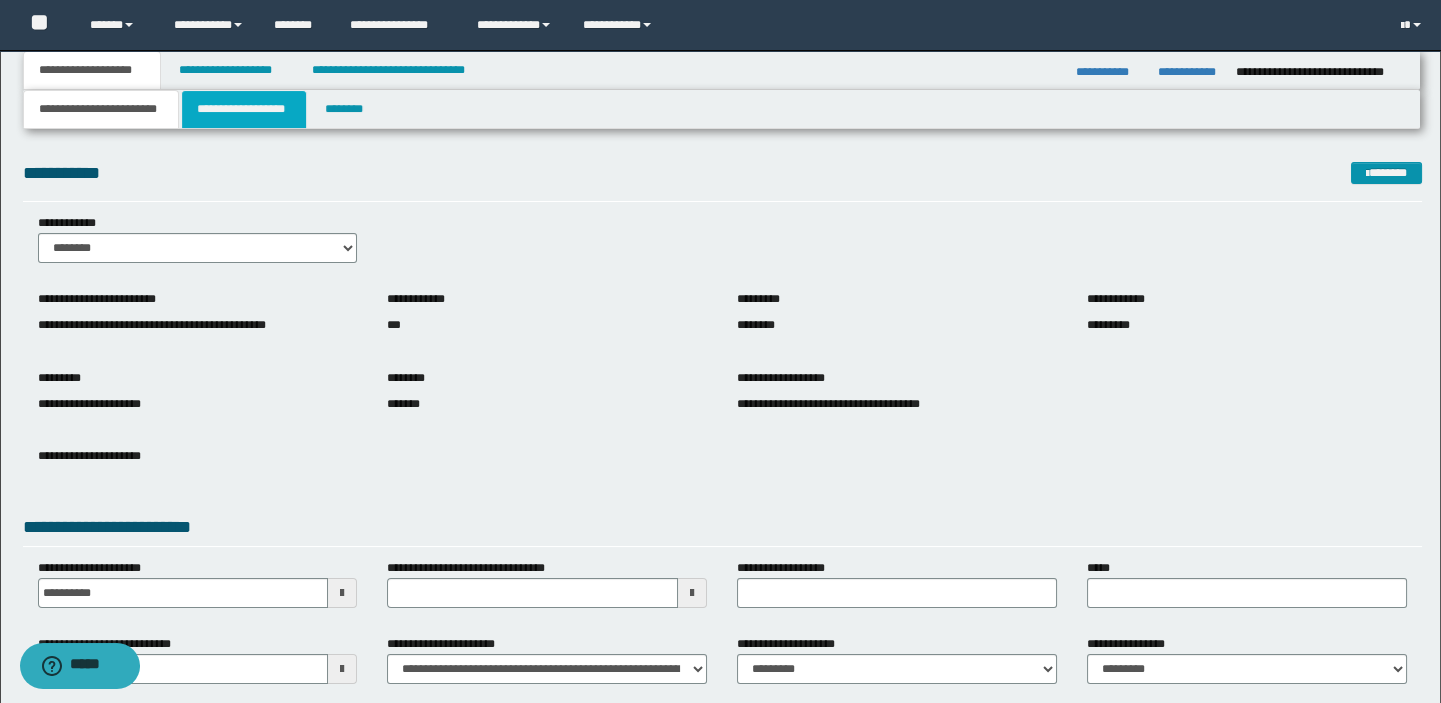 click on "**********" at bounding box center [244, 109] 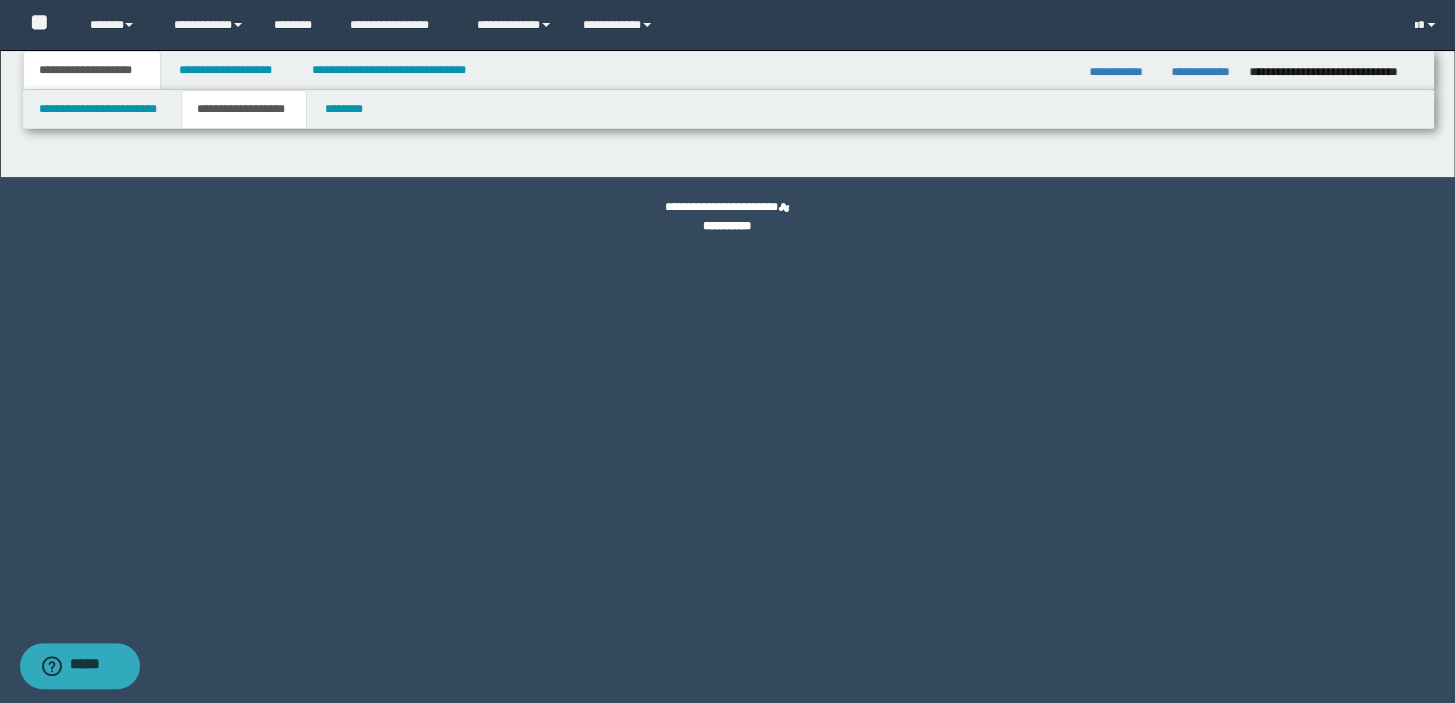 type on "********" 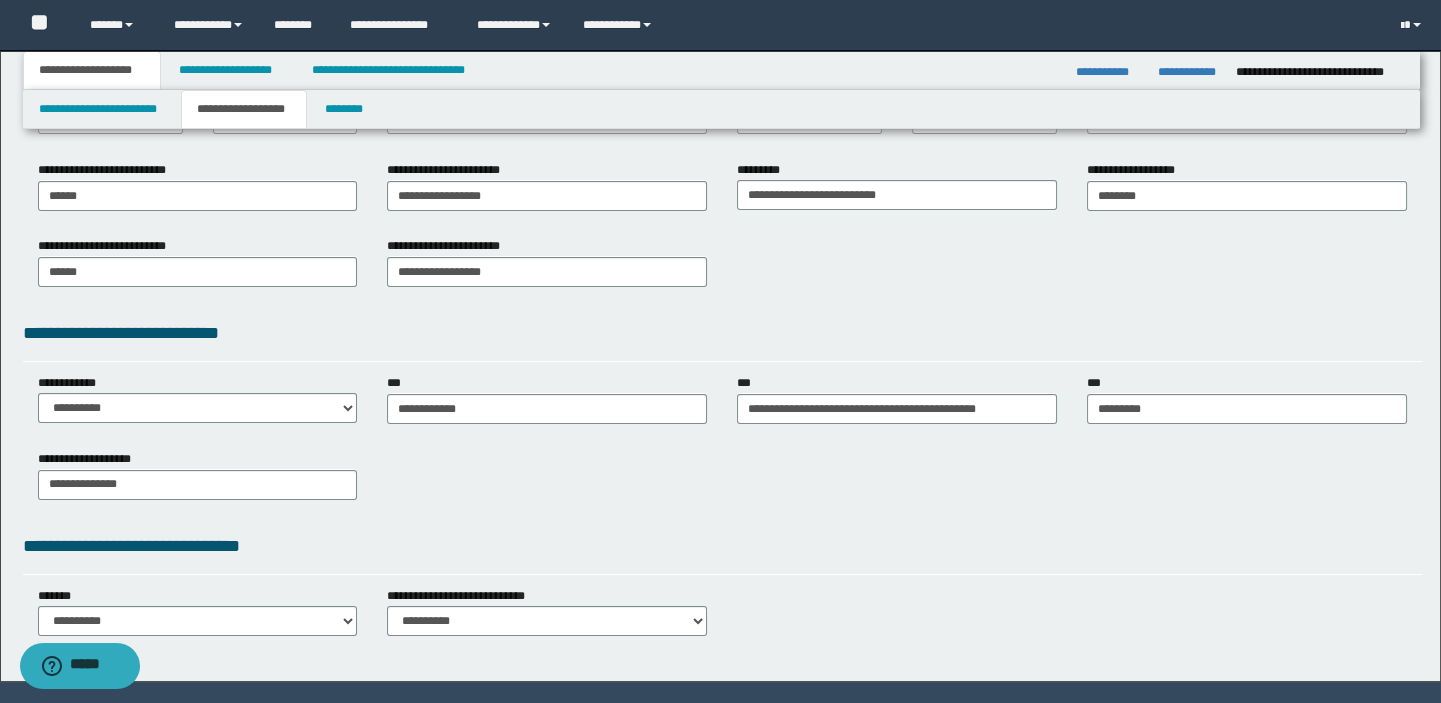 scroll, scrollTop: 363, scrollLeft: 0, axis: vertical 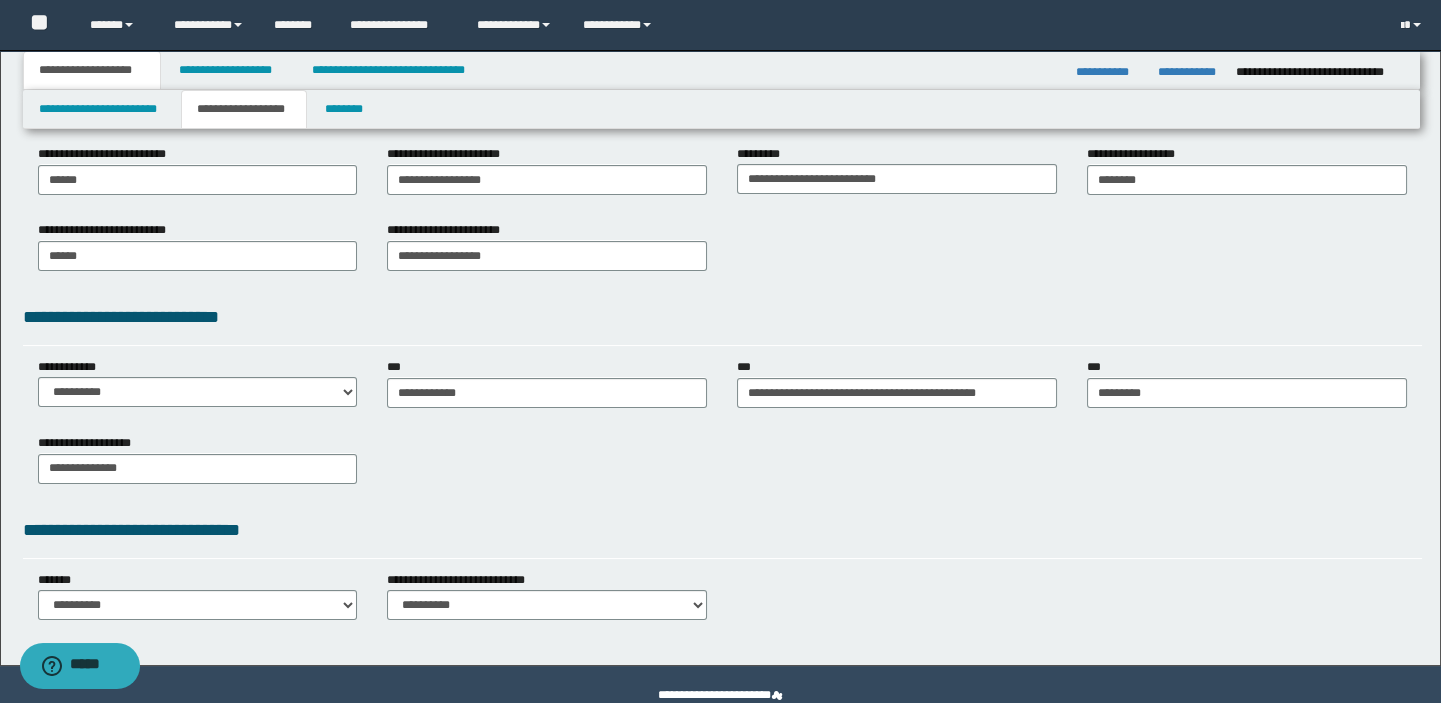 drag, startPoint x: 331, startPoint y: 416, endPoint x: 326, endPoint y: 403, distance: 13.928389 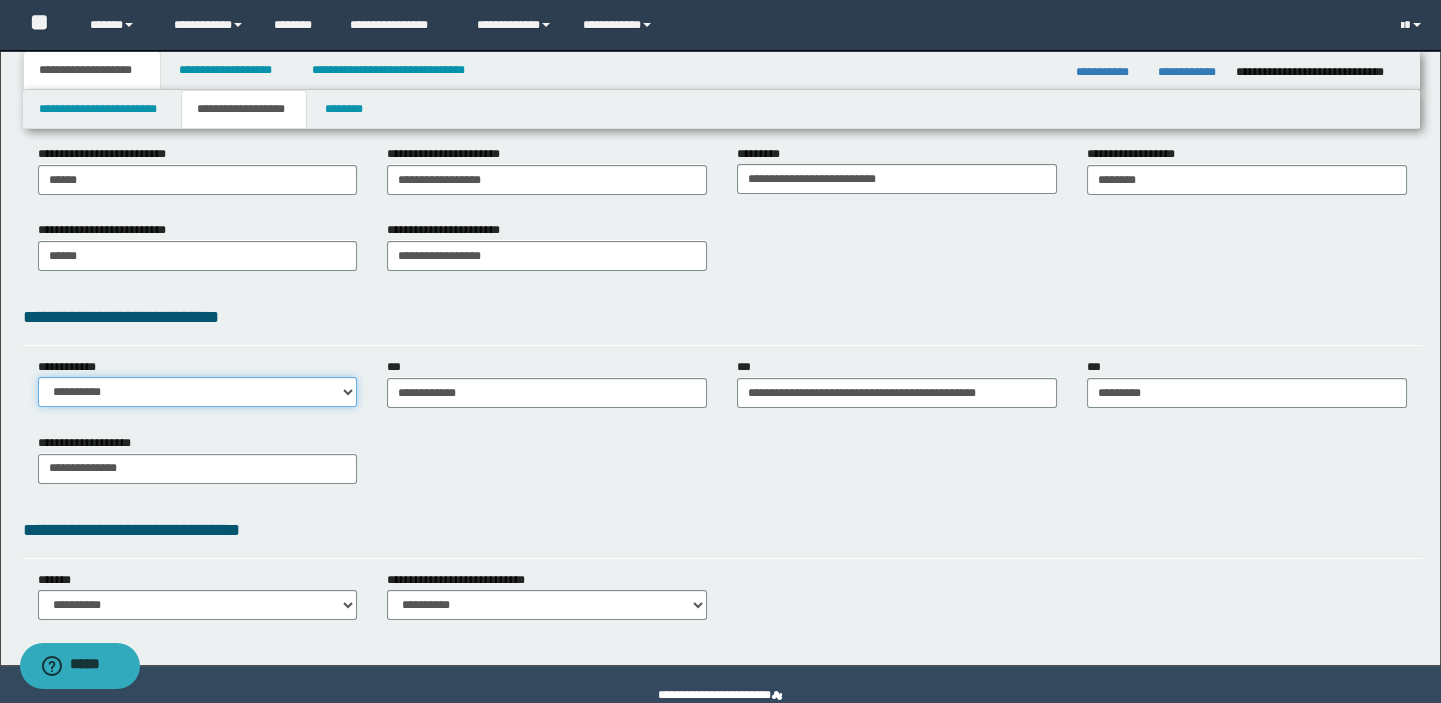 click on "**********" at bounding box center [198, 392] 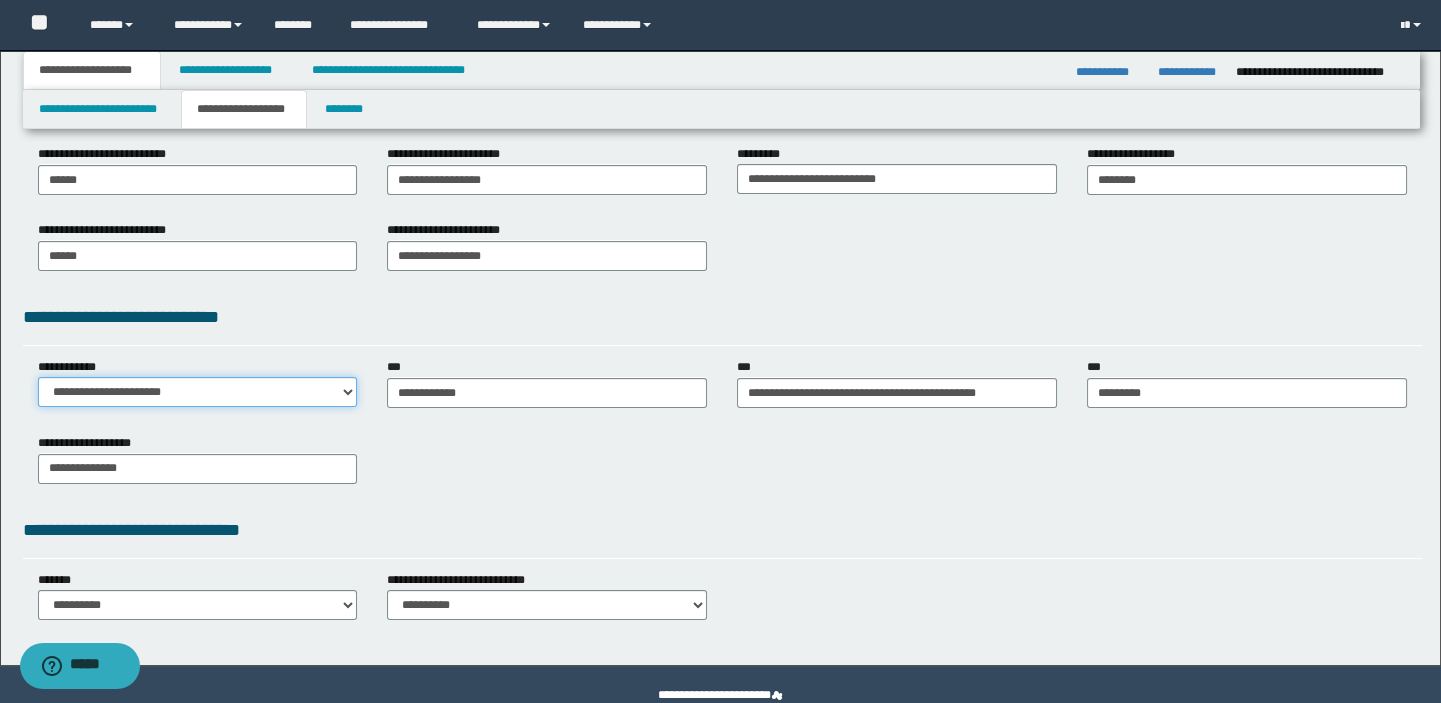 click on "**********" at bounding box center (198, 392) 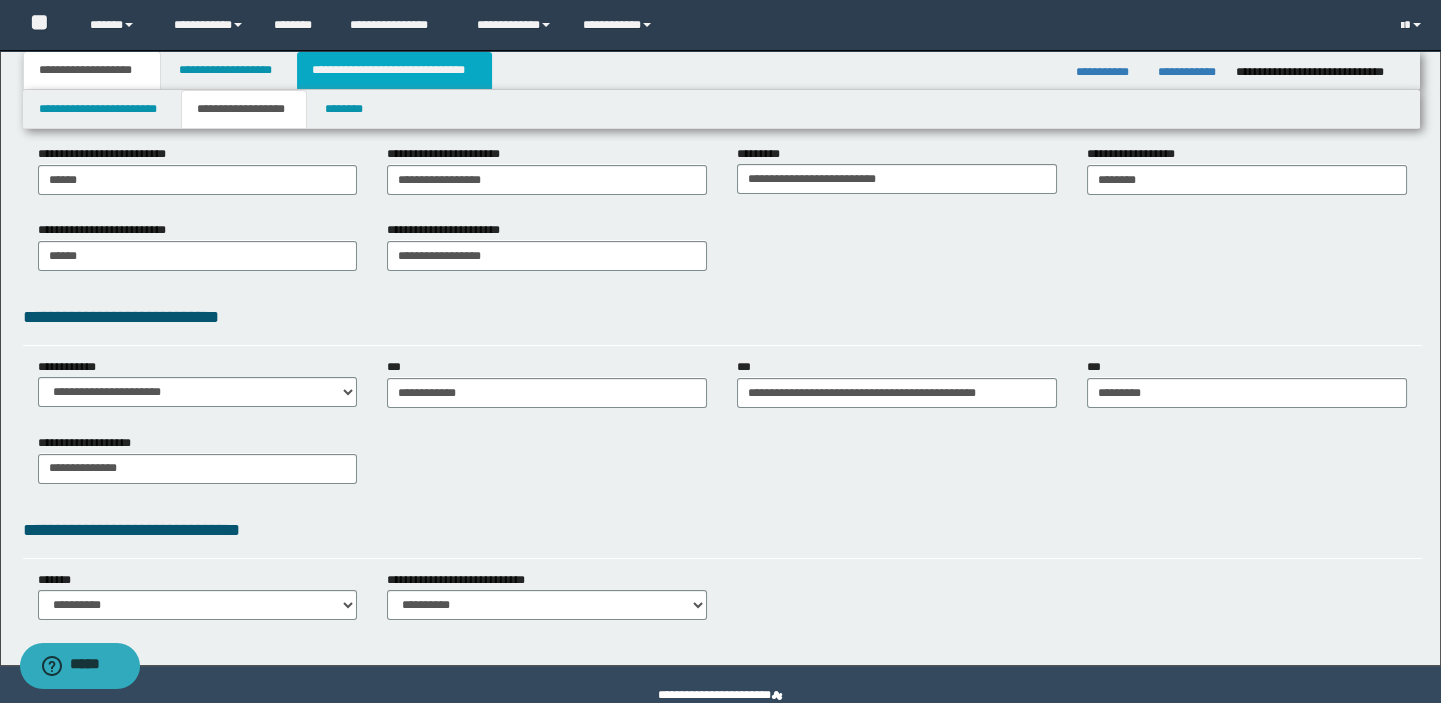 click on "**********" at bounding box center [394, 70] 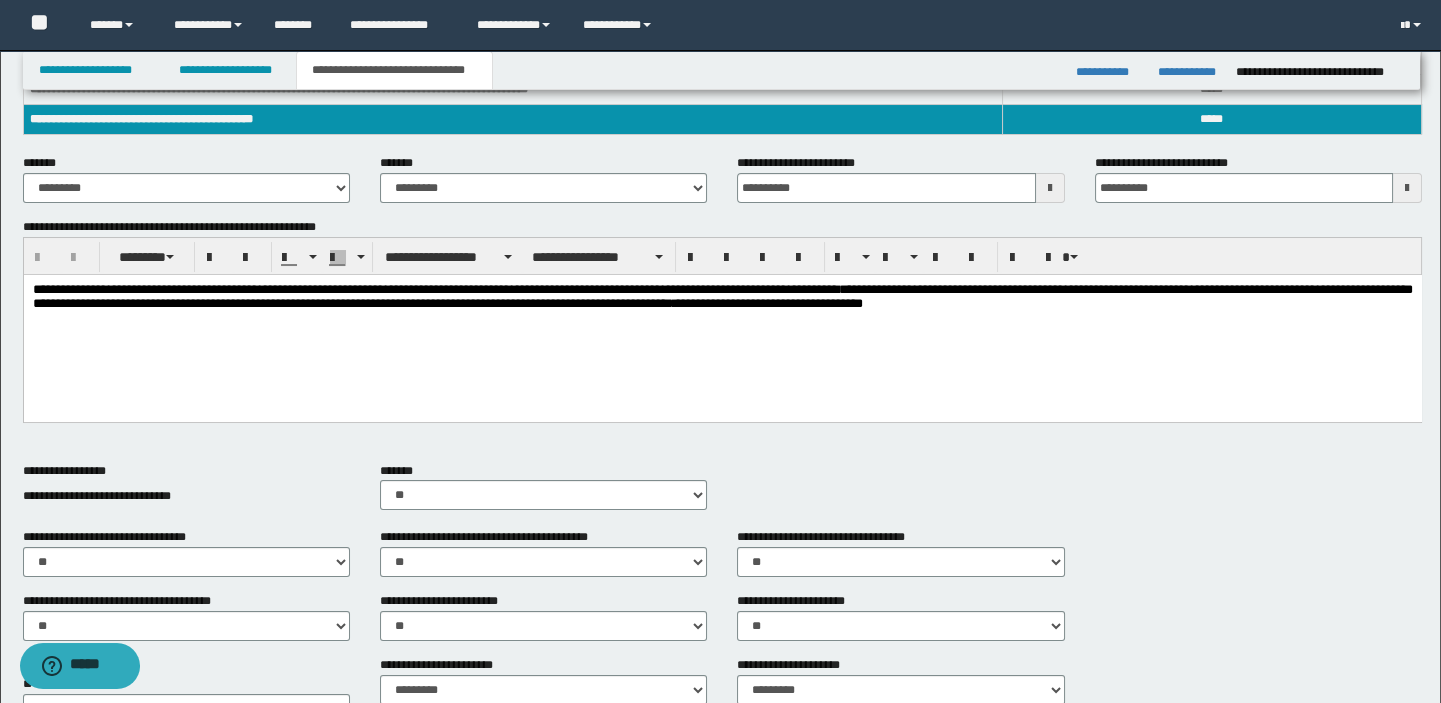scroll, scrollTop: 883, scrollLeft: 0, axis: vertical 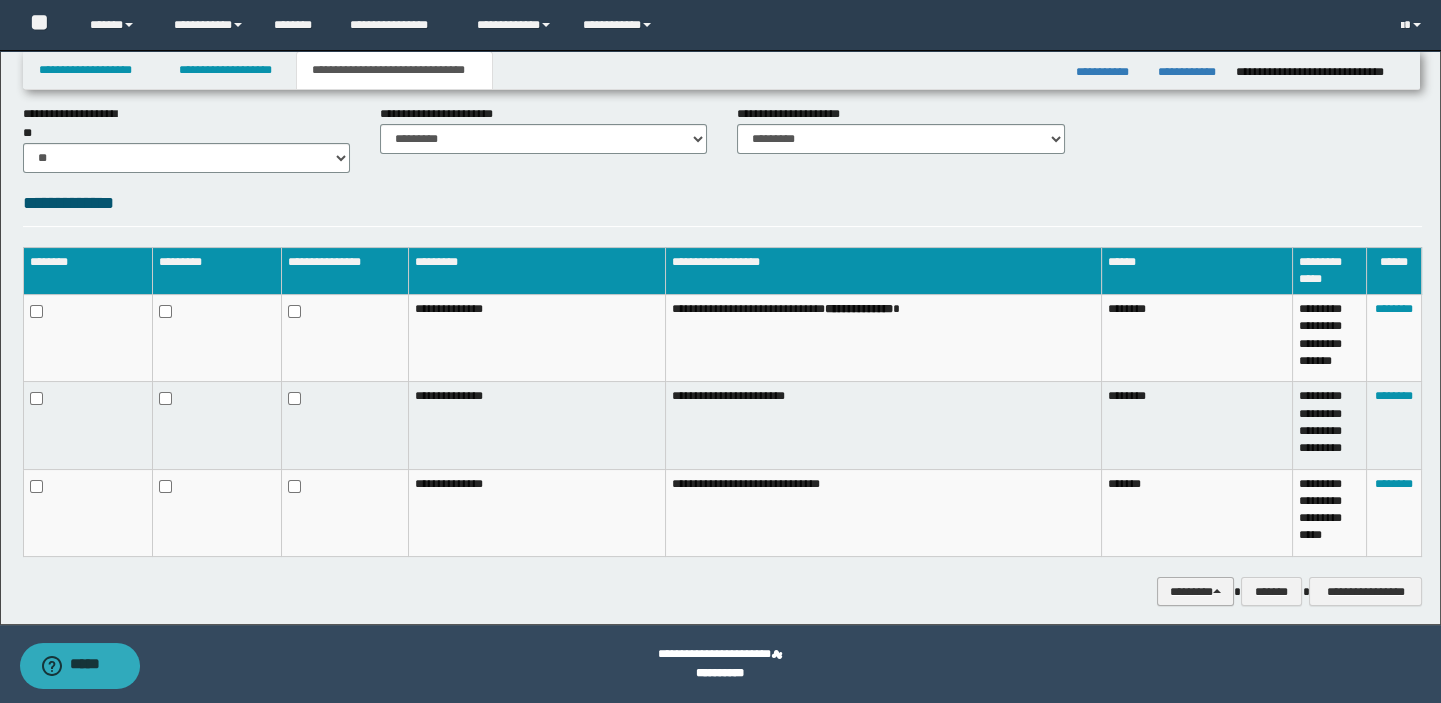 drag, startPoint x: 1210, startPoint y: 594, endPoint x: 1196, endPoint y: 576, distance: 22.803509 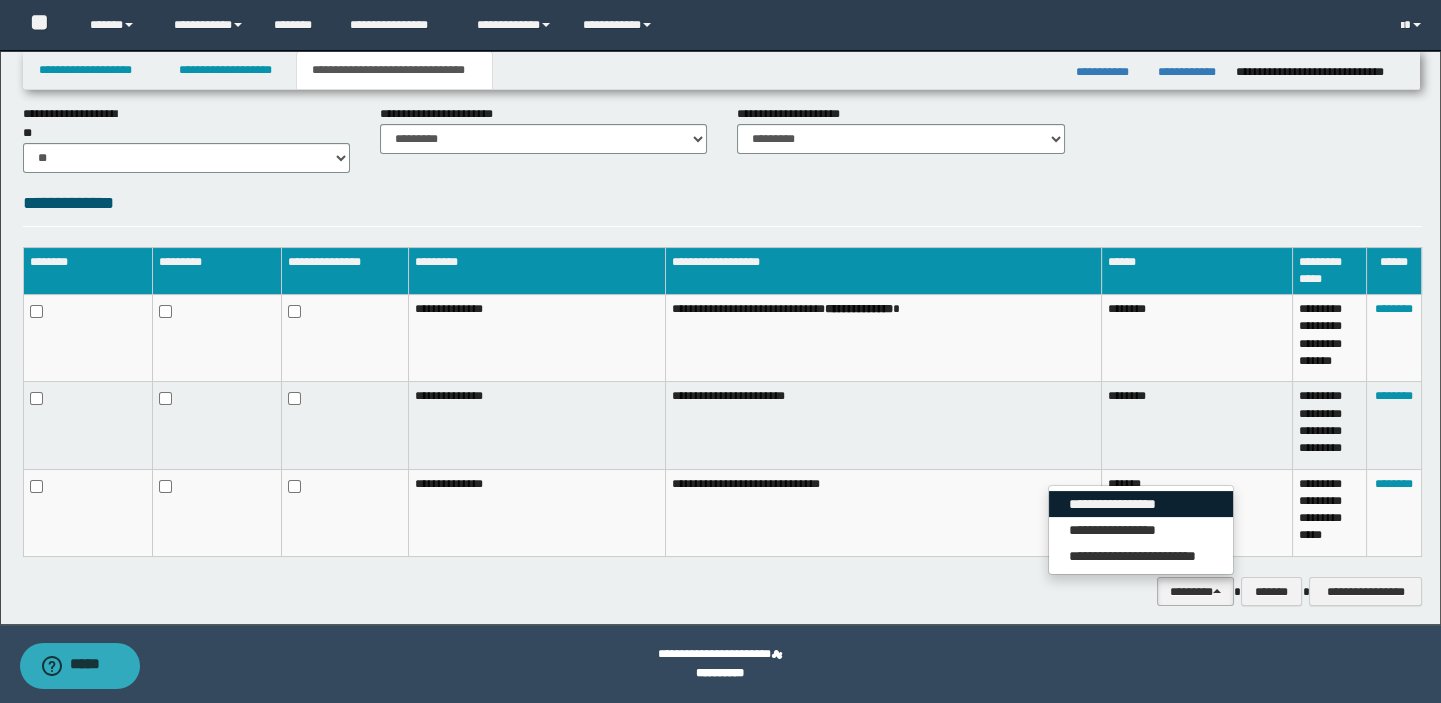 click on "**********" at bounding box center [1141, 504] 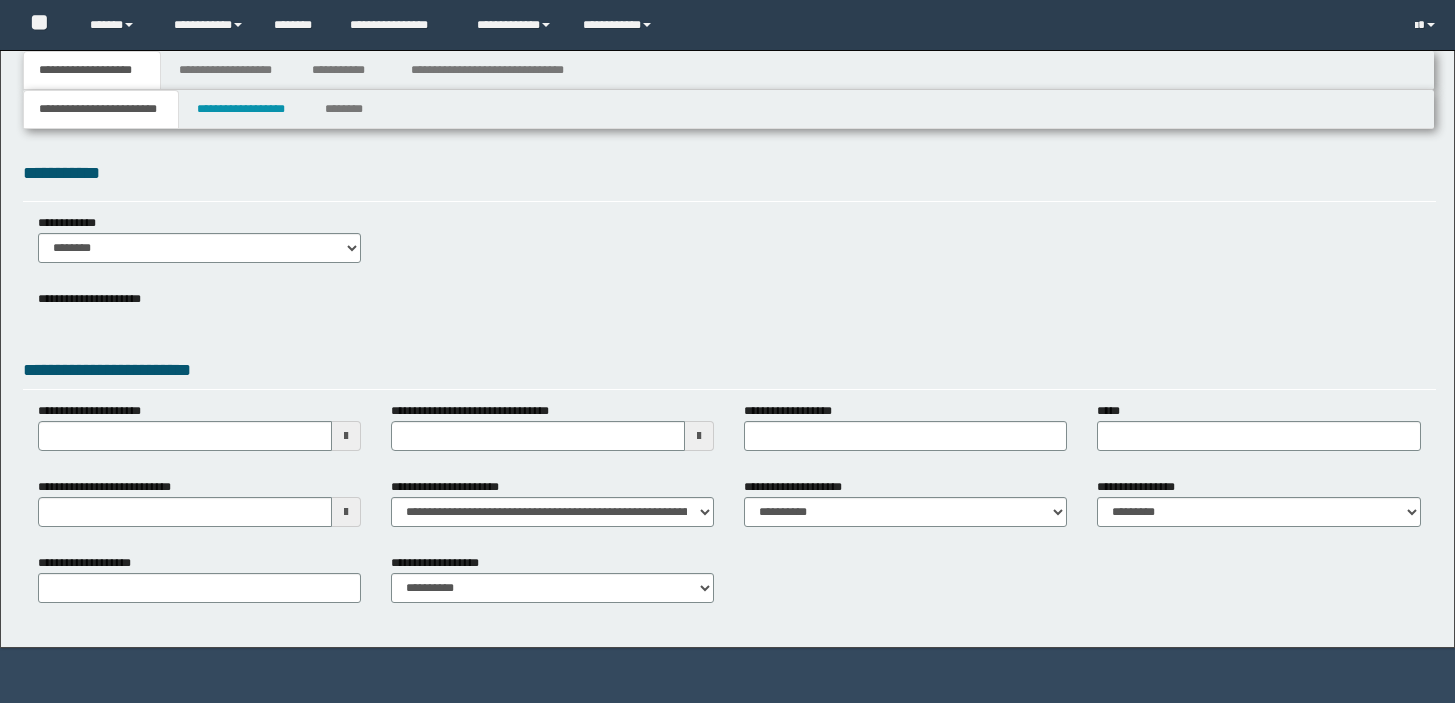 scroll, scrollTop: 0, scrollLeft: 0, axis: both 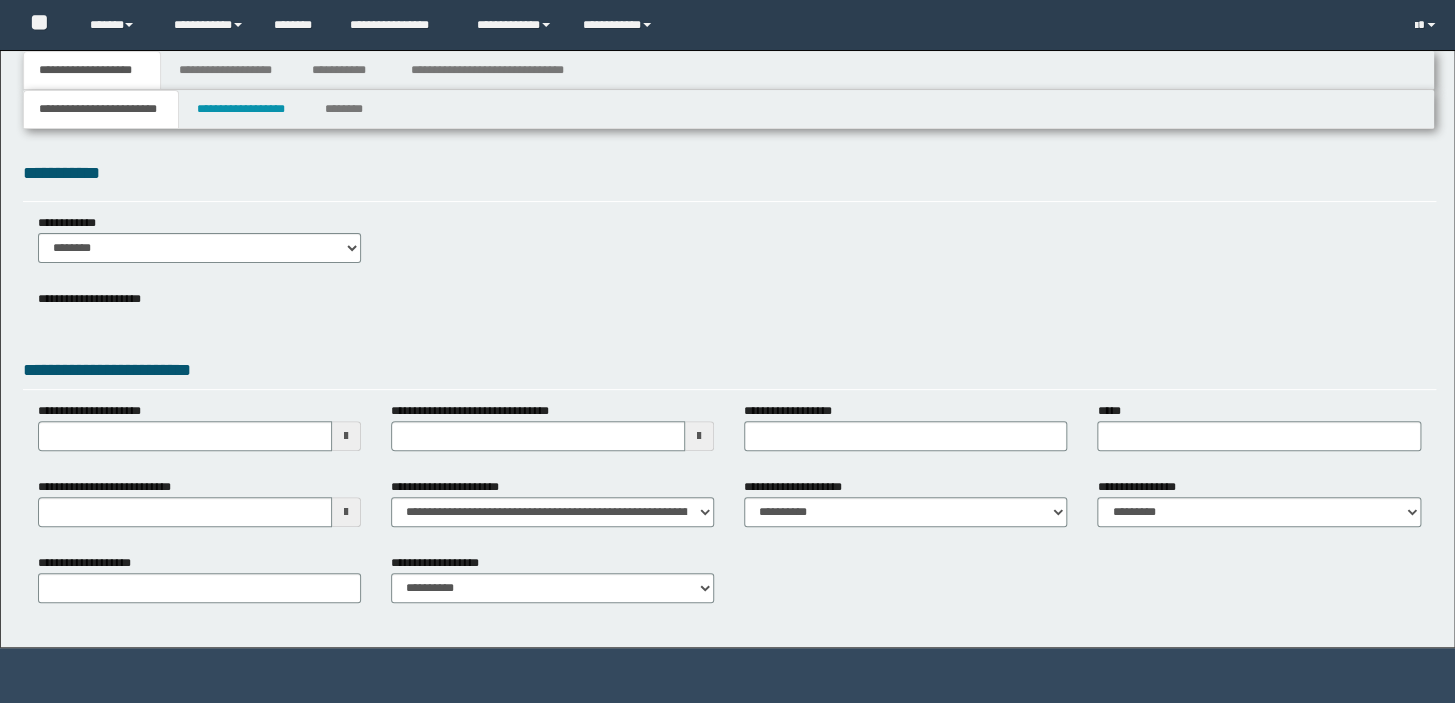 type 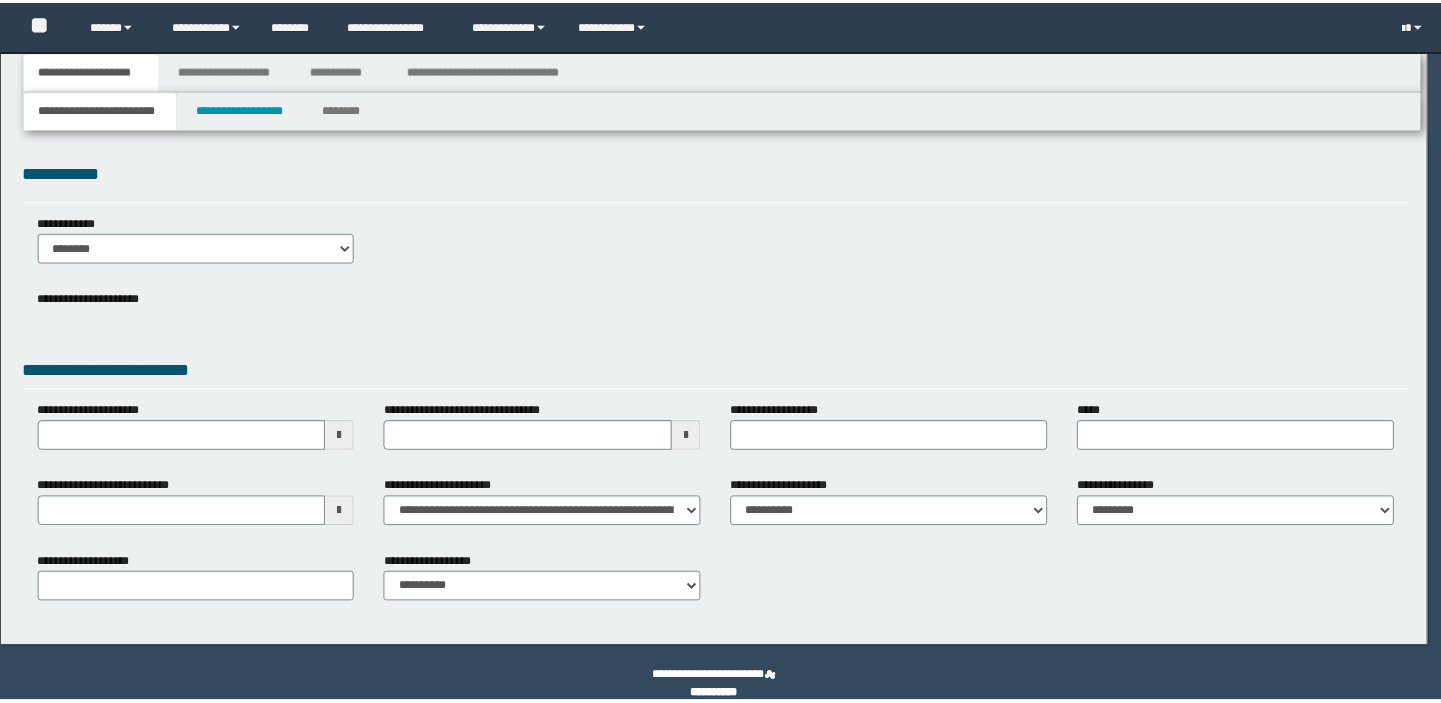 scroll, scrollTop: 0, scrollLeft: 0, axis: both 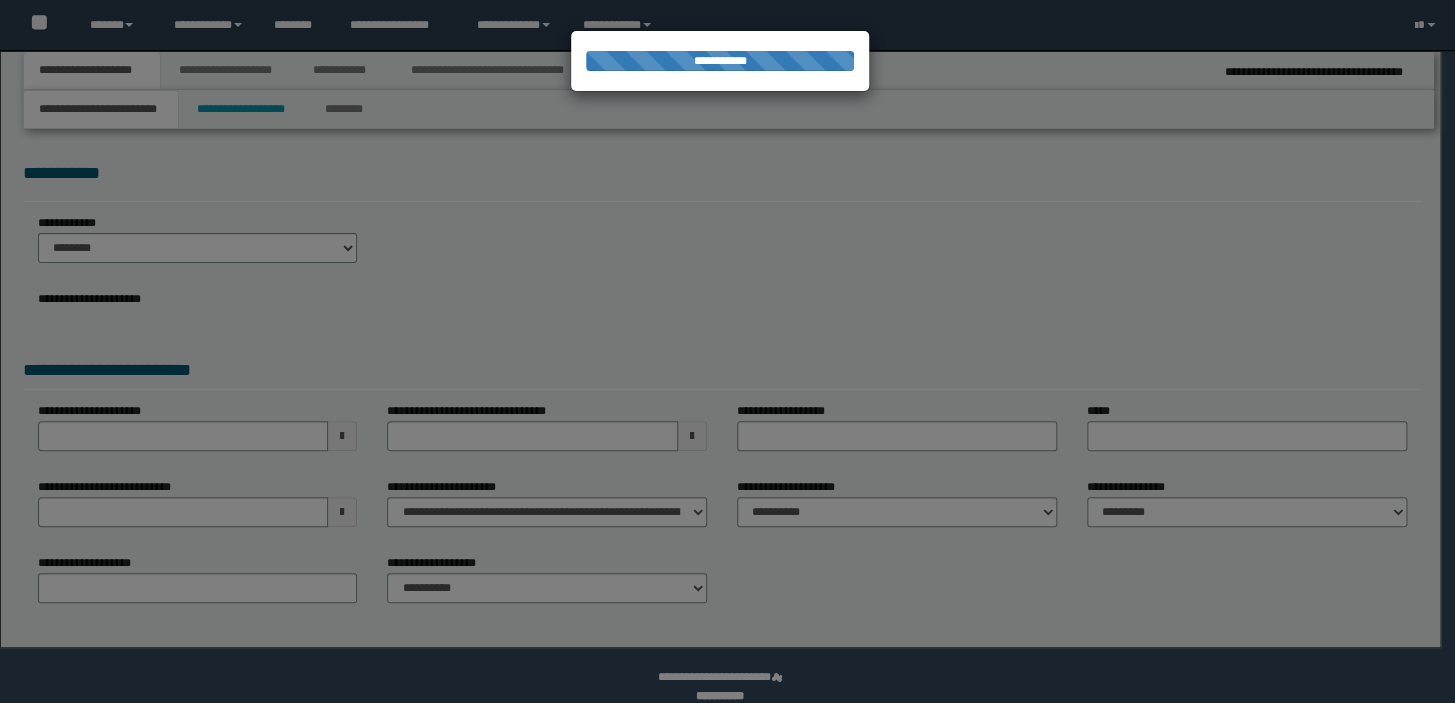 type on "**********" 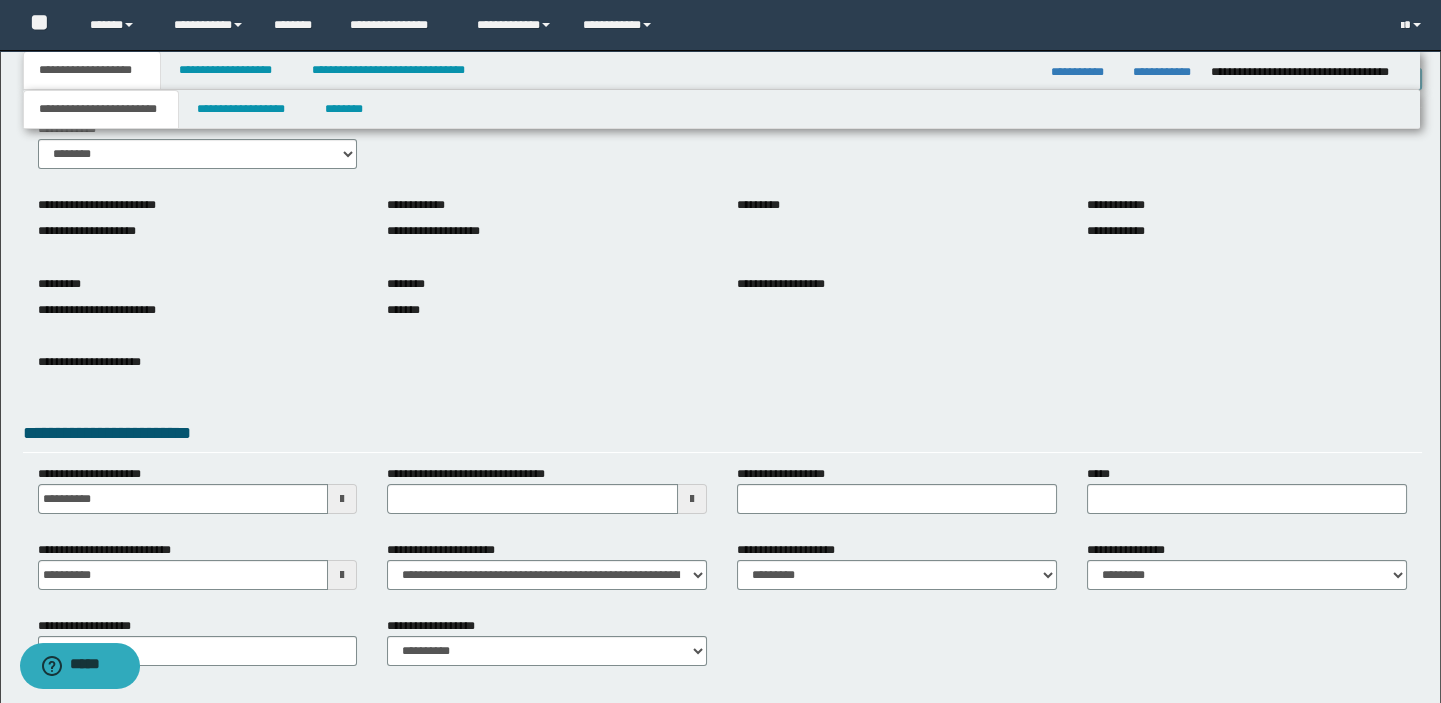 scroll, scrollTop: 180, scrollLeft: 0, axis: vertical 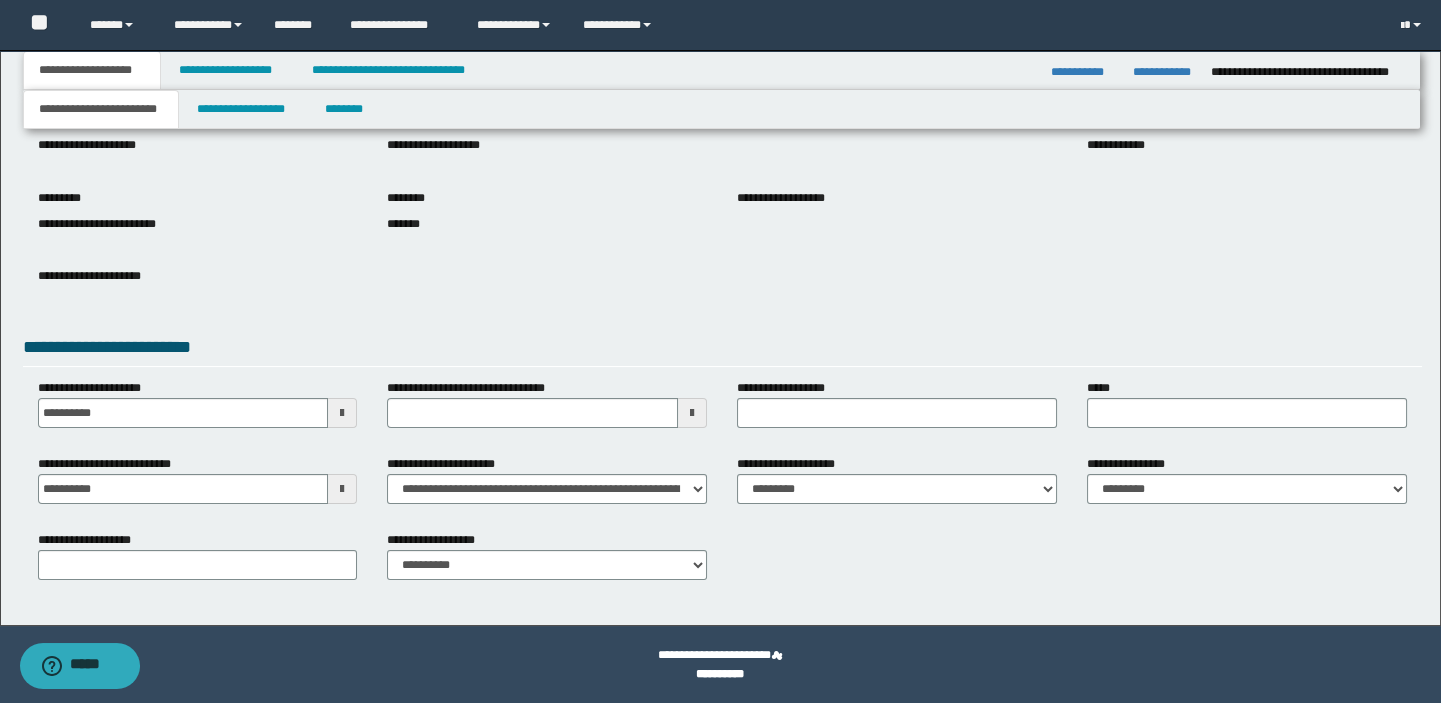 type 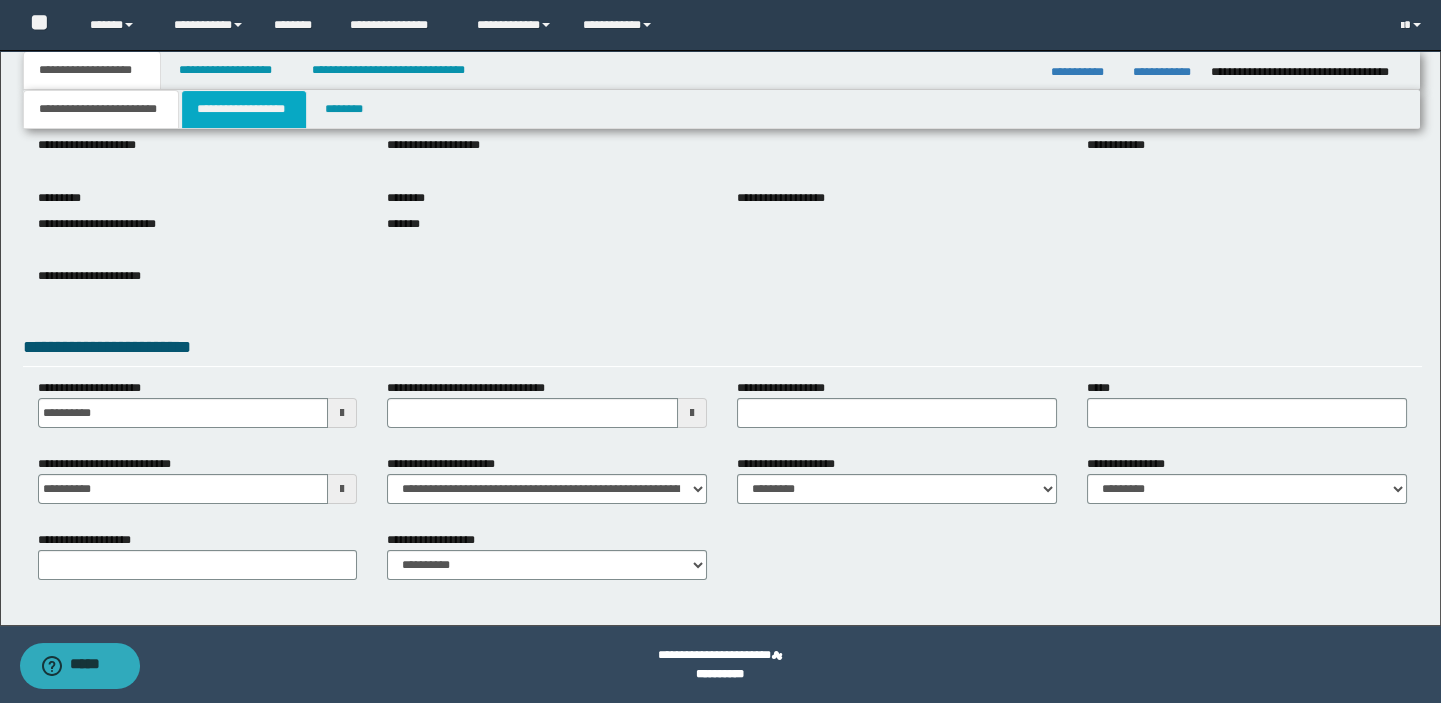 click on "**********" at bounding box center [244, 109] 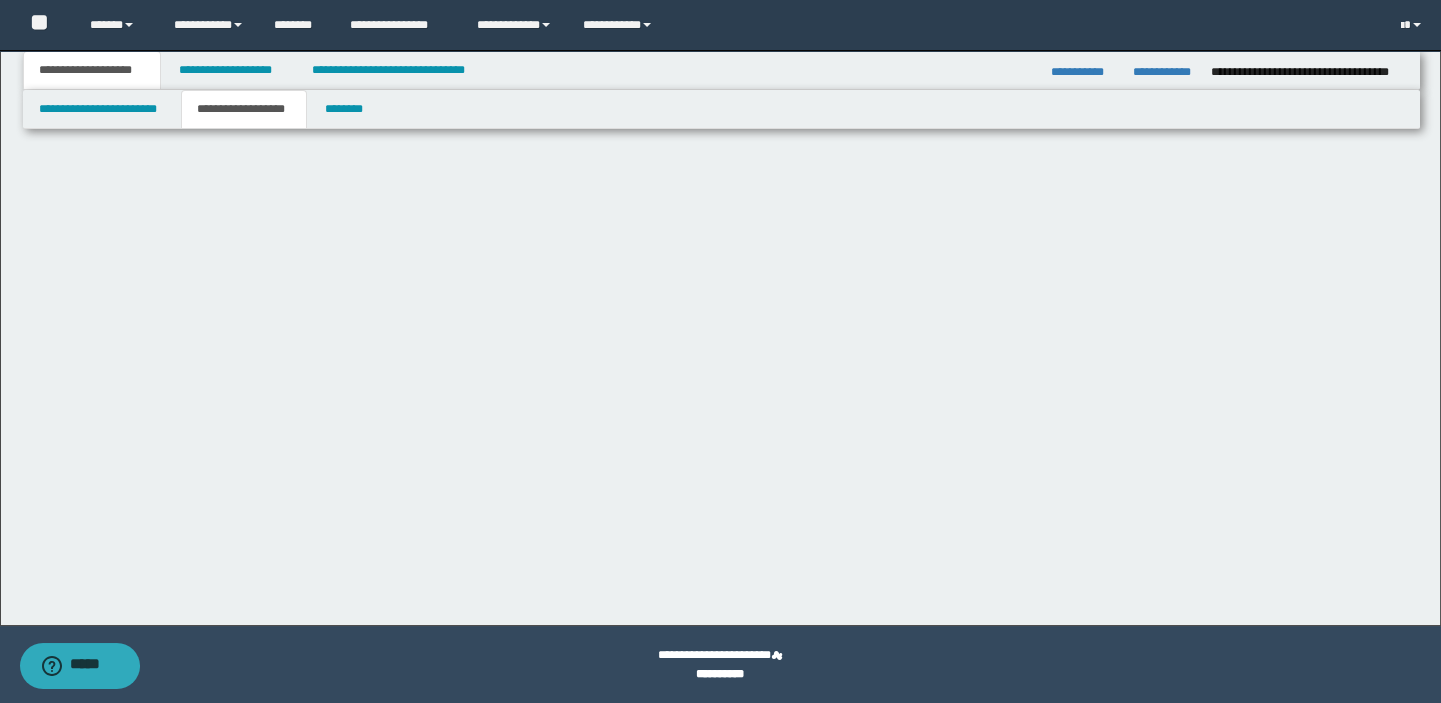 scroll, scrollTop: 0, scrollLeft: 0, axis: both 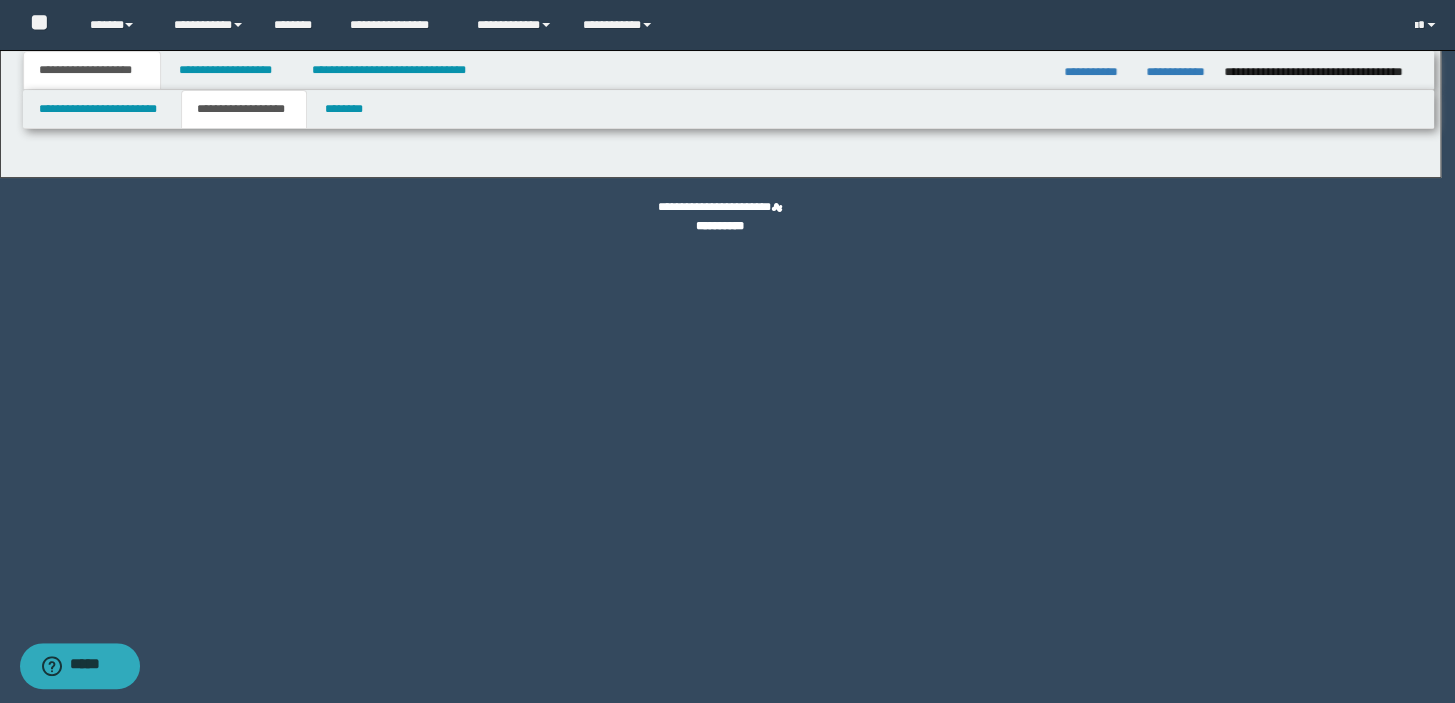 type on "********" 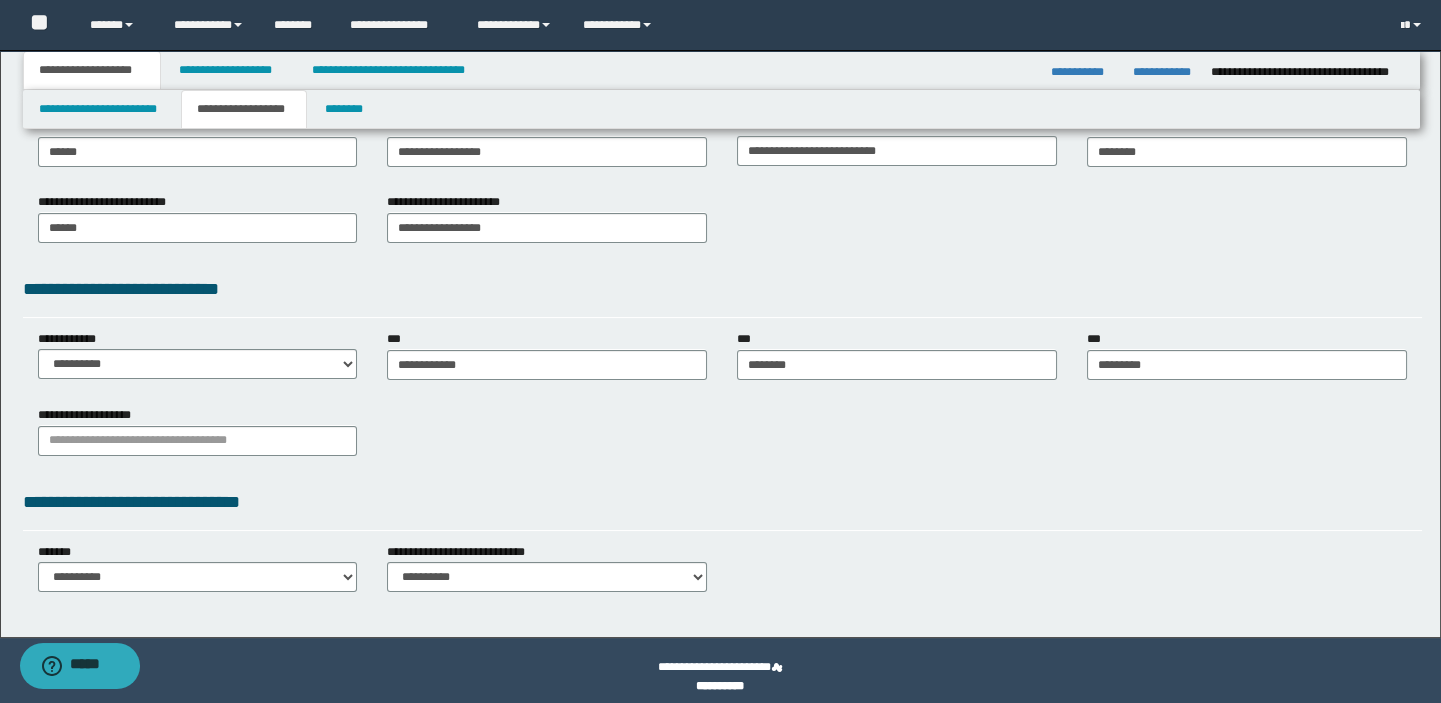 scroll, scrollTop: 403, scrollLeft: 0, axis: vertical 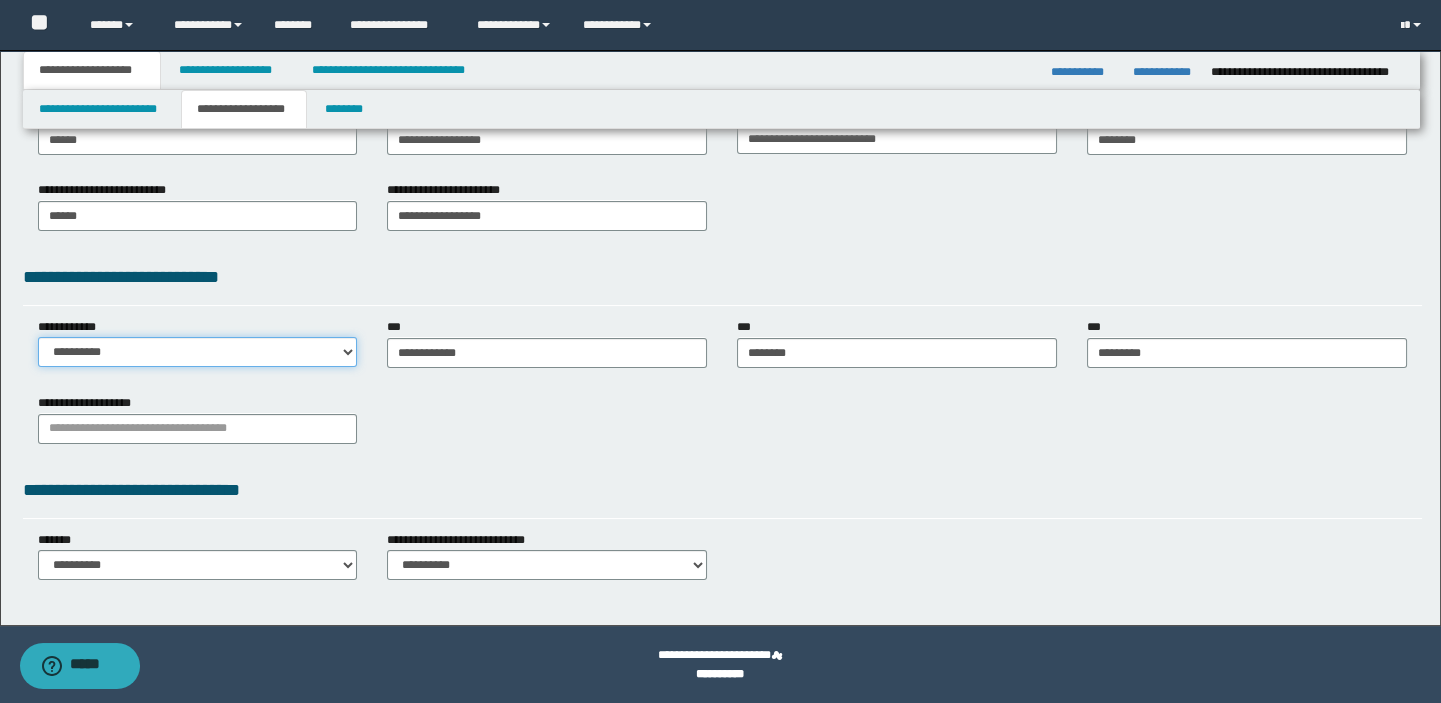 click on "**********" at bounding box center (198, 352) 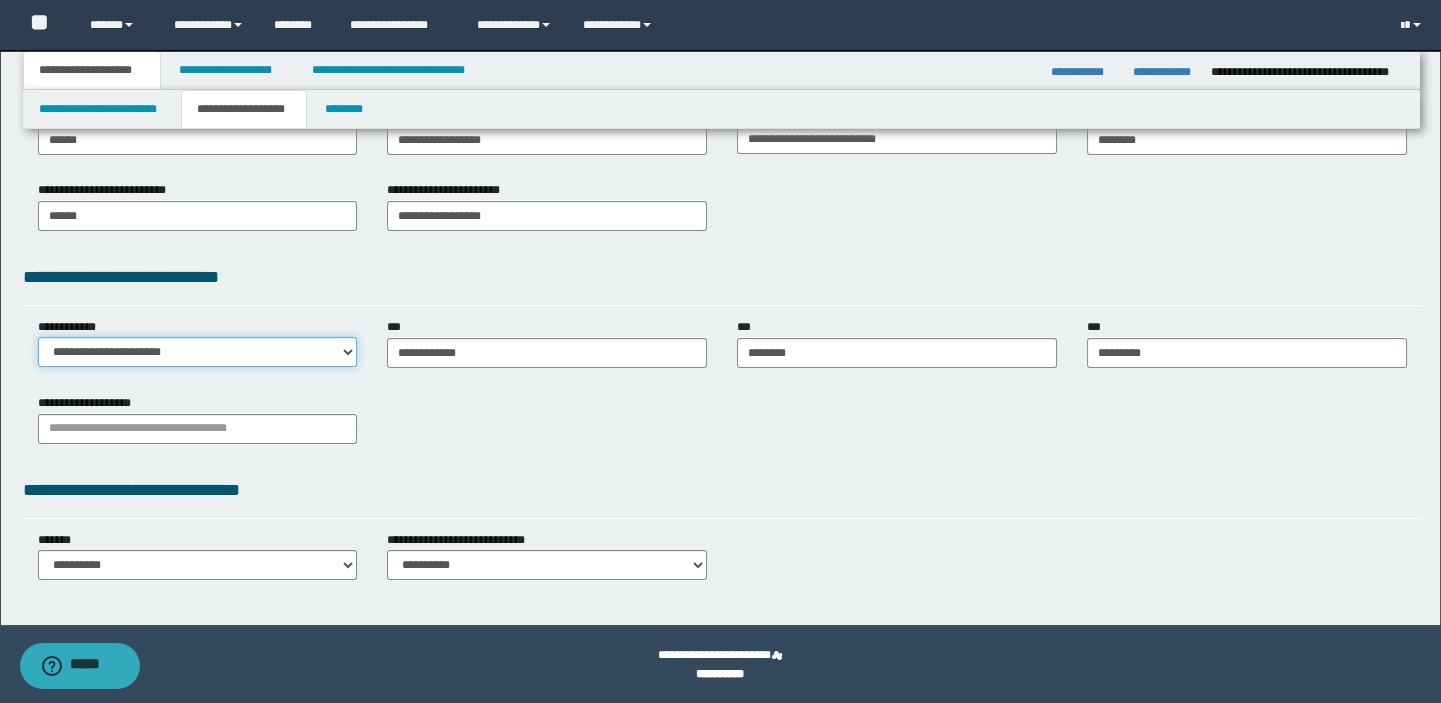 click on "**********" at bounding box center (198, 352) 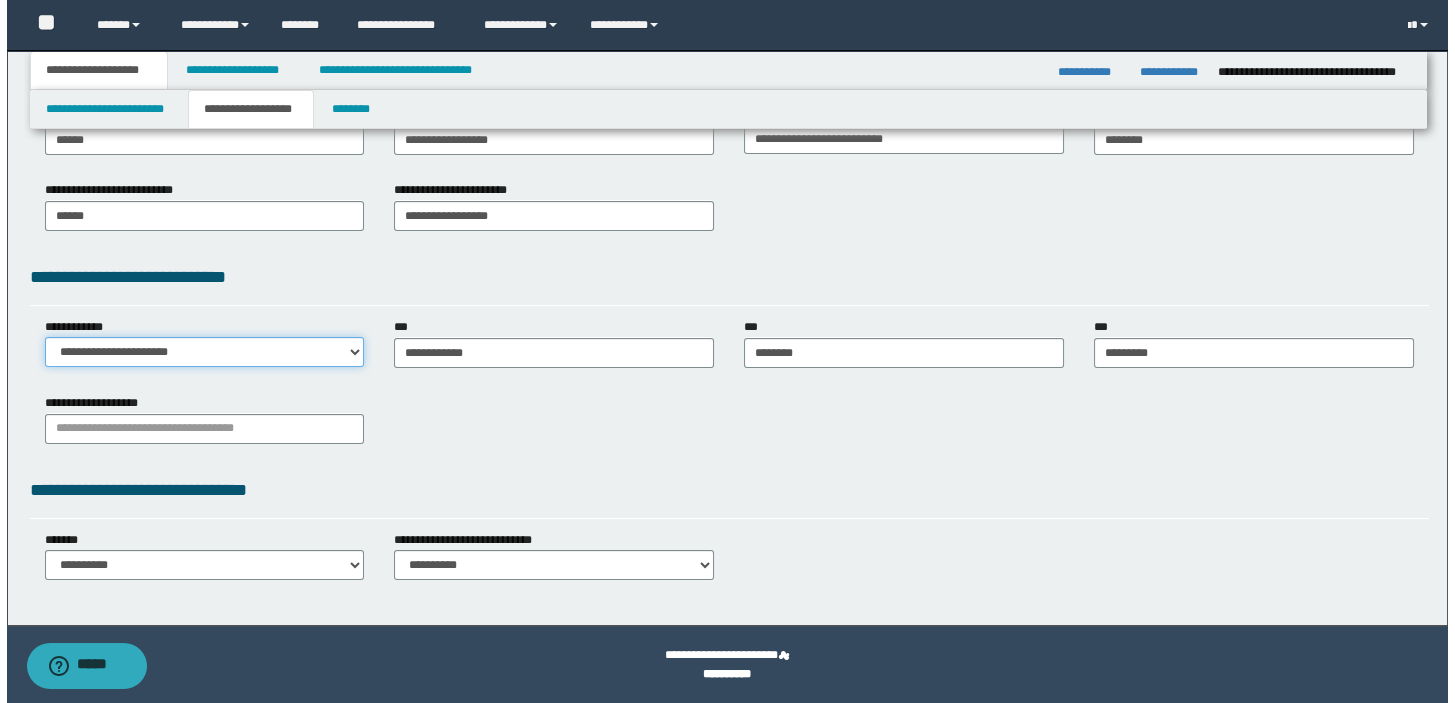 scroll, scrollTop: 0, scrollLeft: 0, axis: both 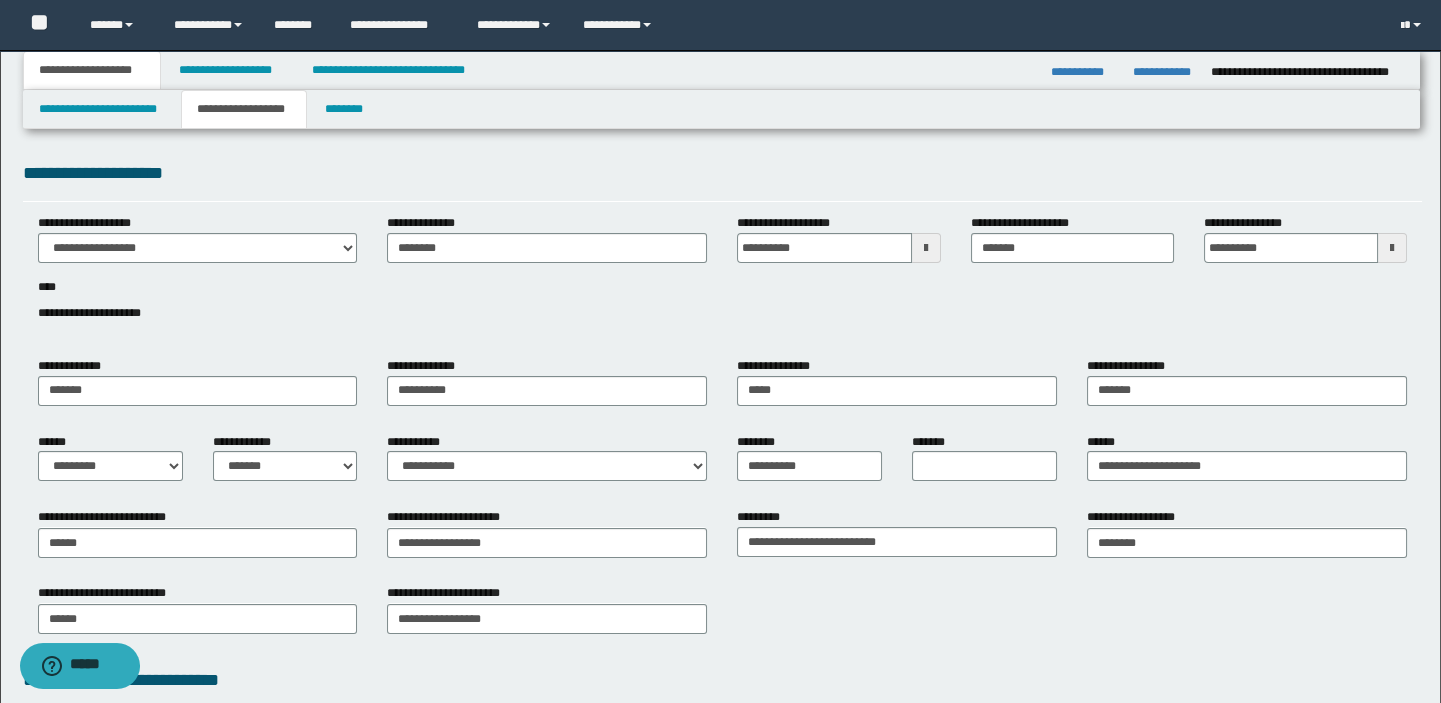 click on "**********" at bounding box center [722, 70] 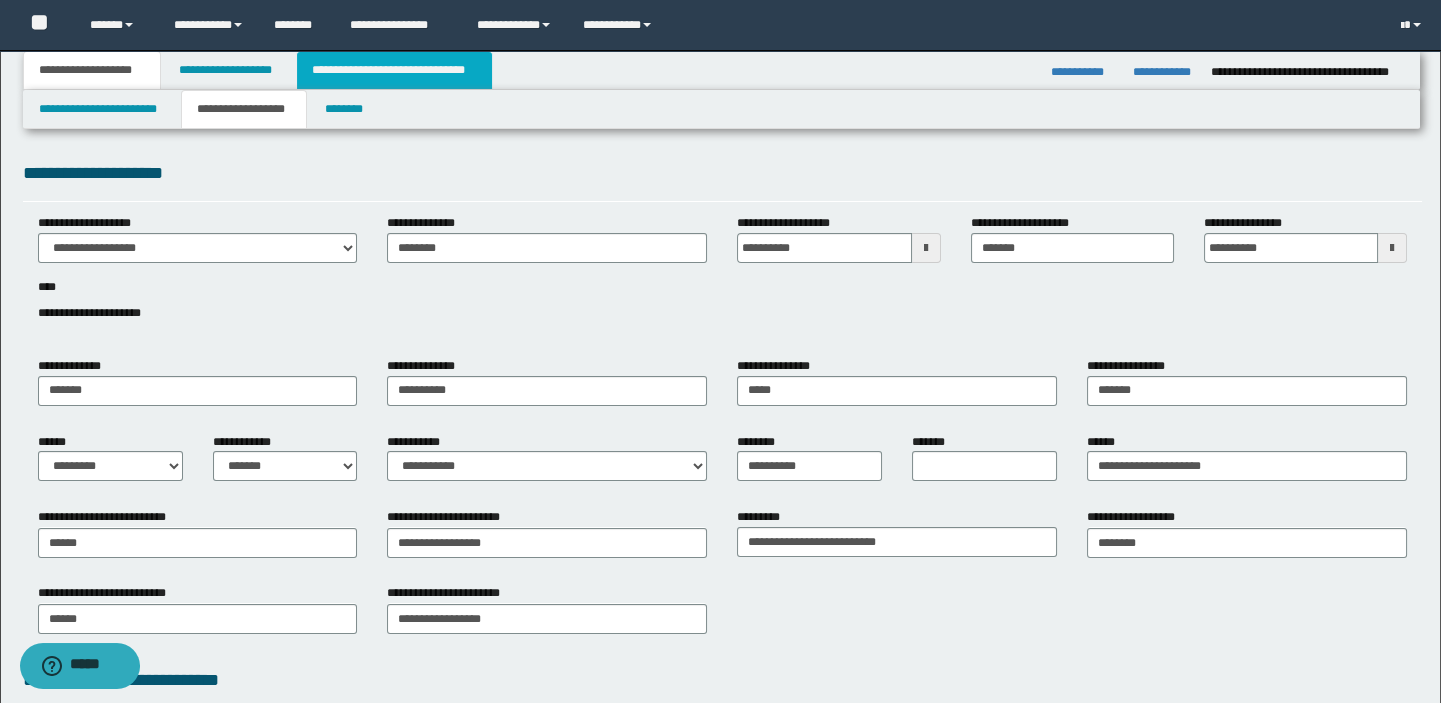 click on "**********" at bounding box center [394, 70] 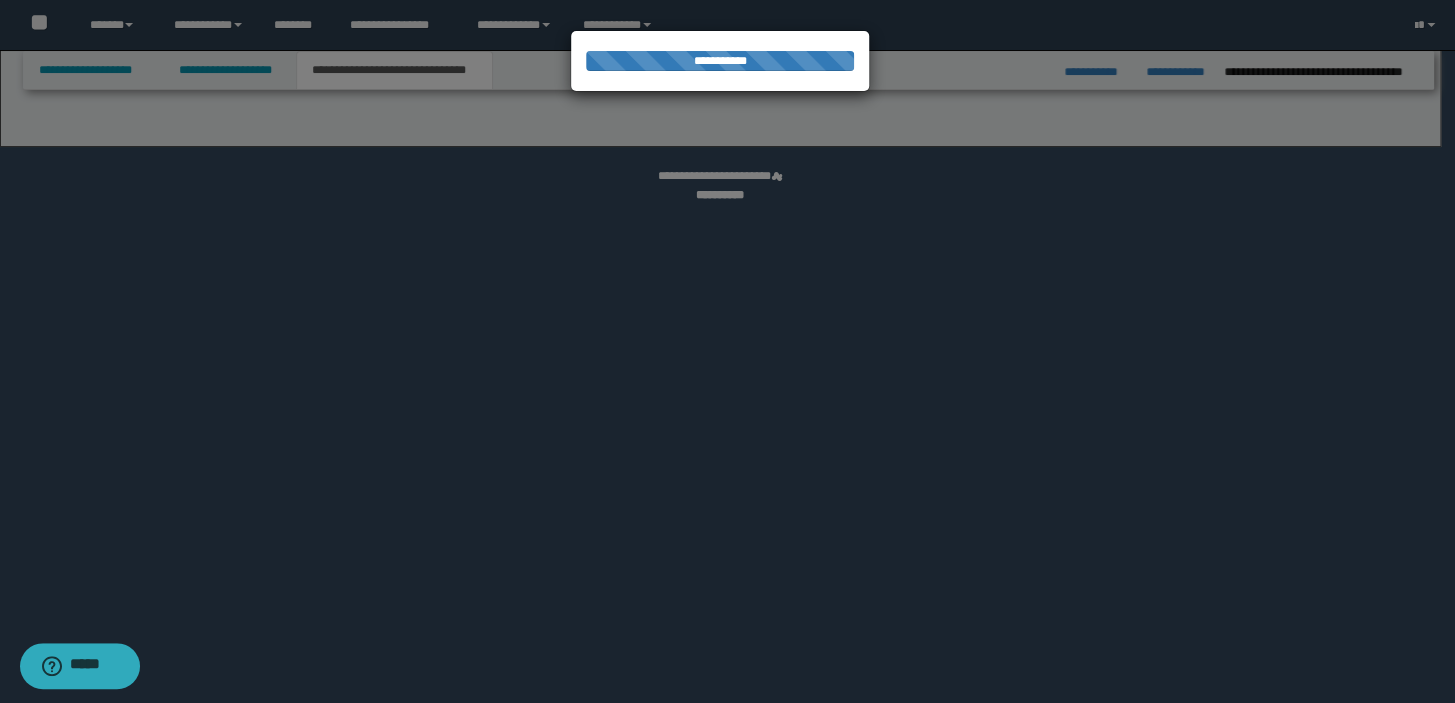 select on "*" 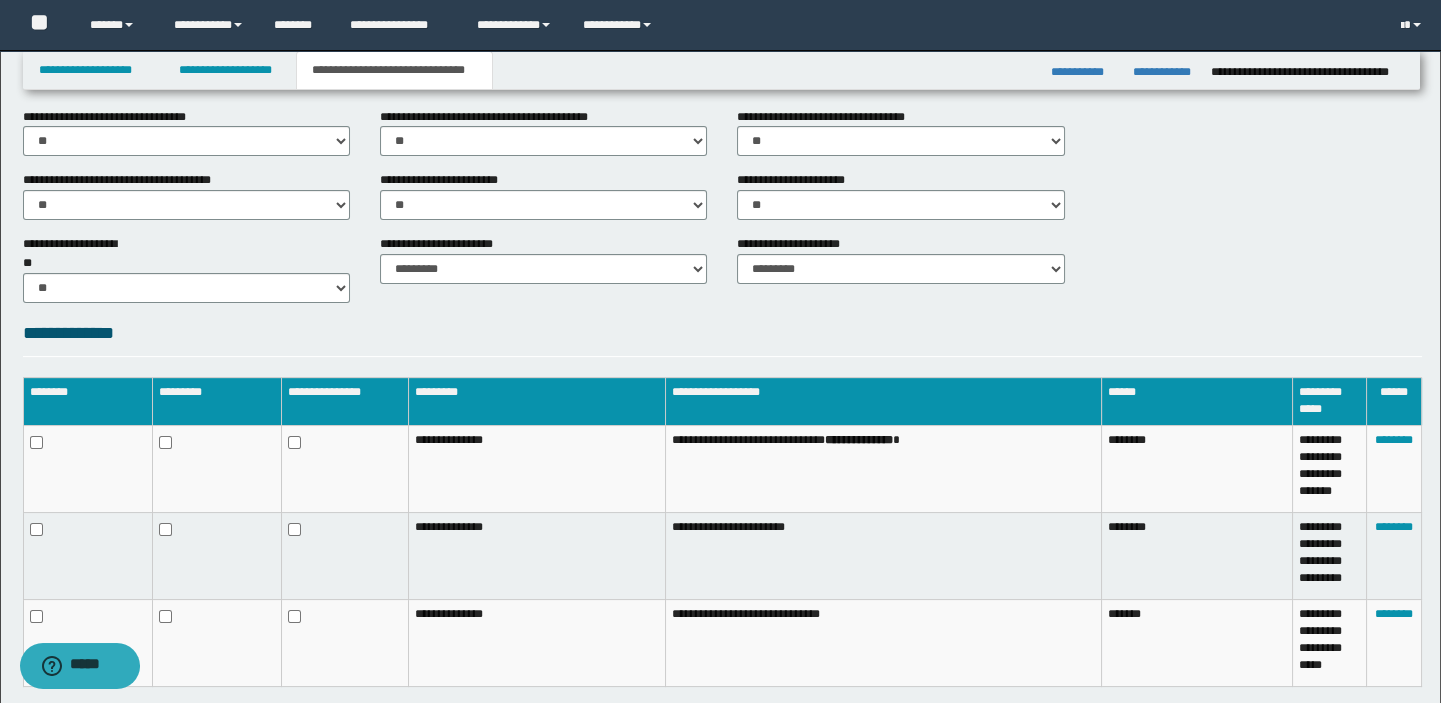 scroll, scrollTop: 1063, scrollLeft: 0, axis: vertical 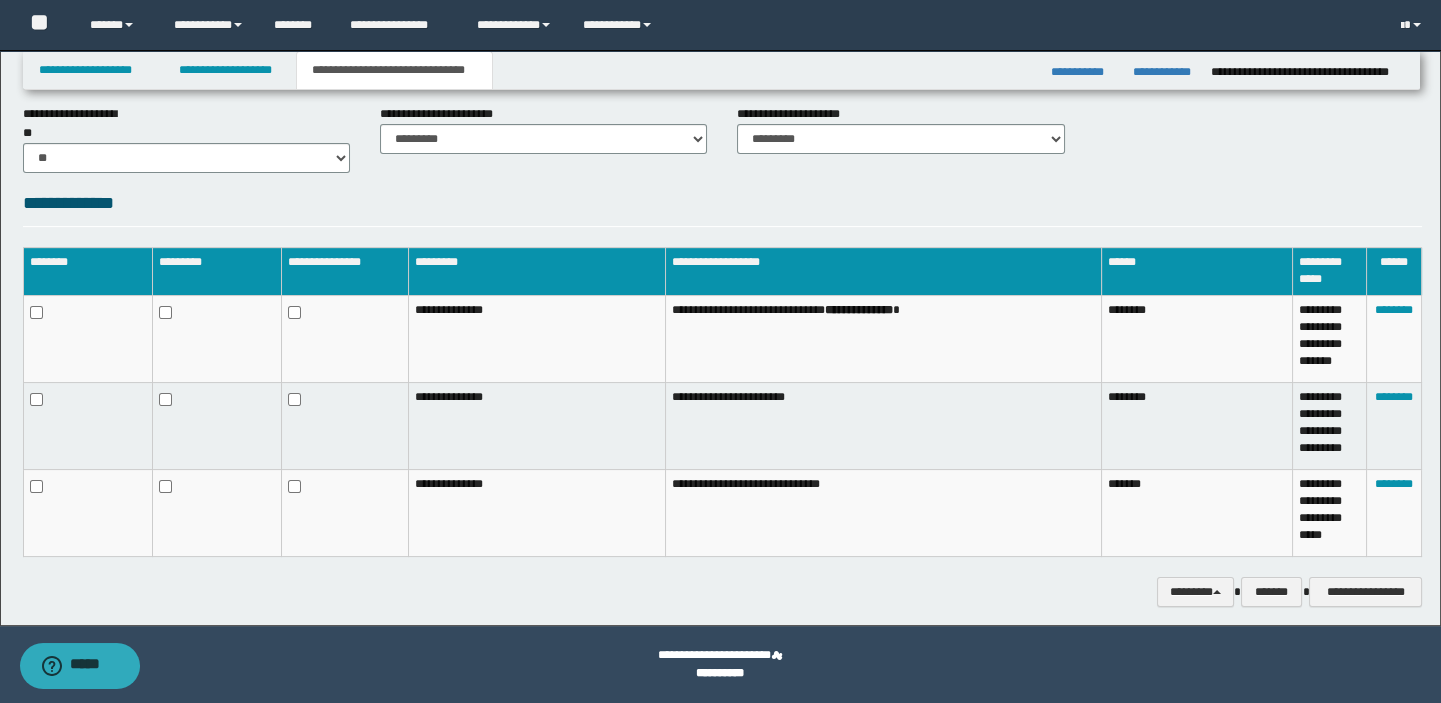 click on "**********" at bounding box center [723, 412] 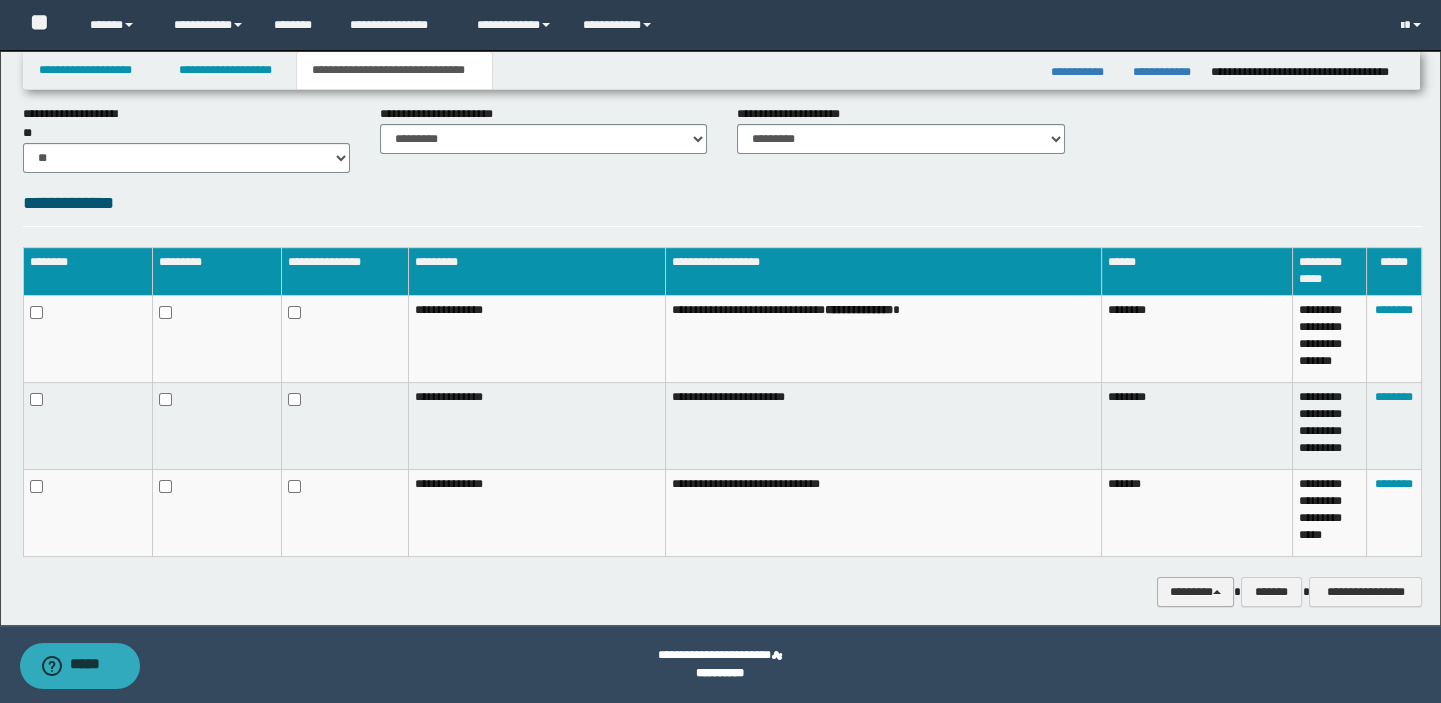 click on "********" at bounding box center [1195, 592] 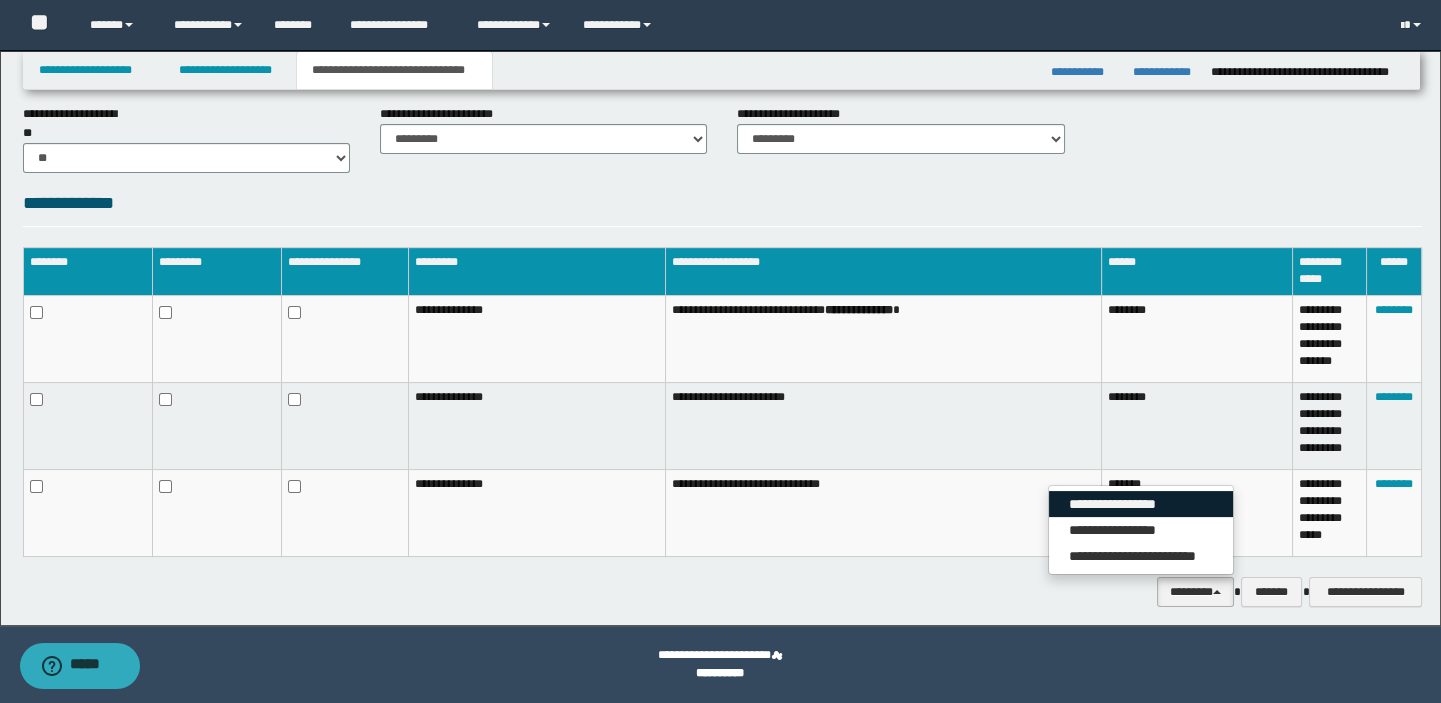 click on "**********" at bounding box center [1141, 504] 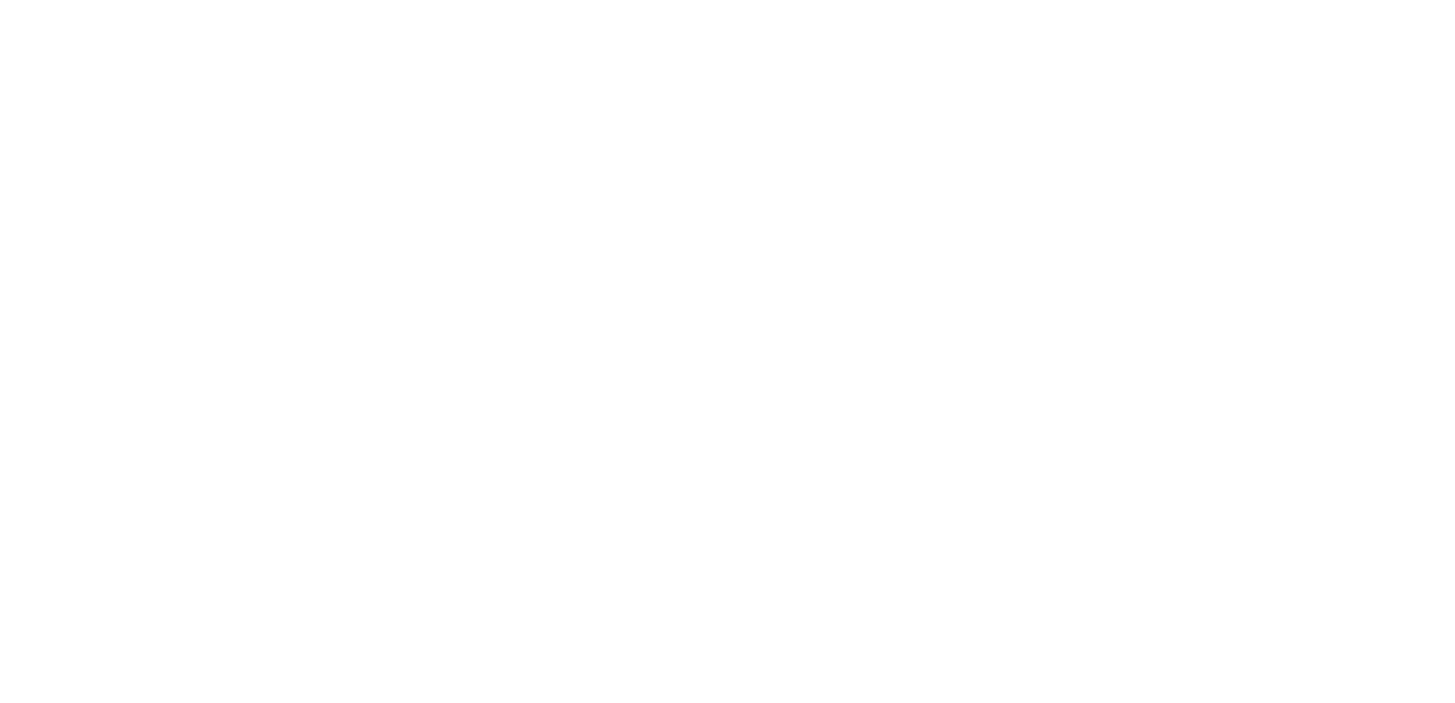 type 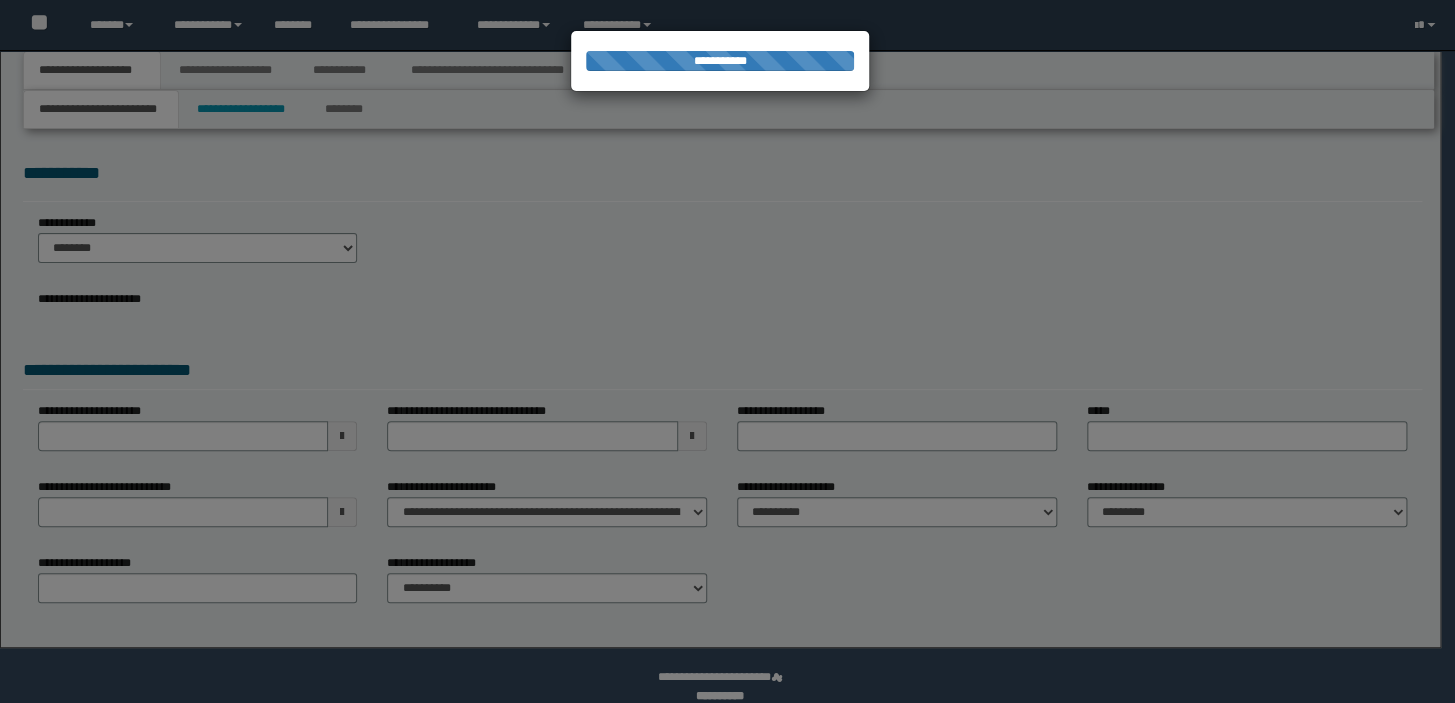 scroll, scrollTop: 0, scrollLeft: 0, axis: both 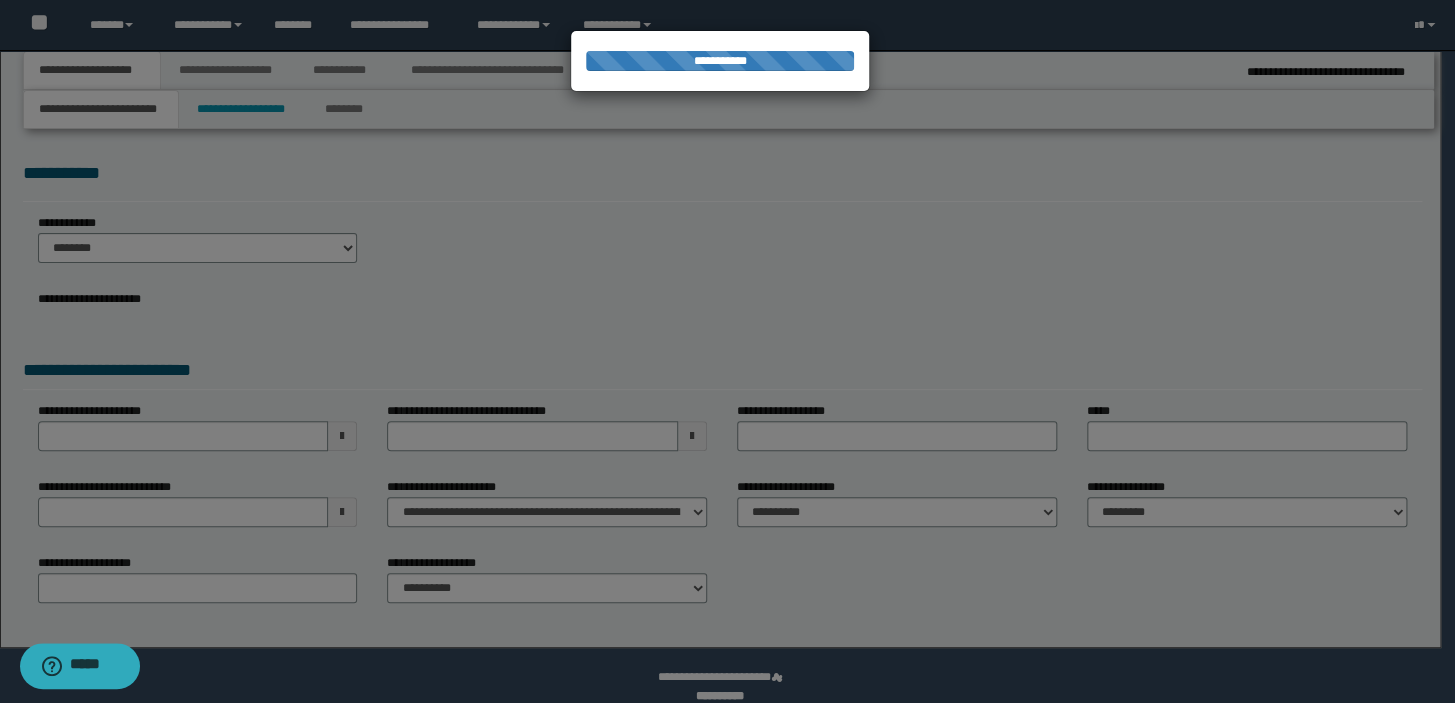 type on "**********" 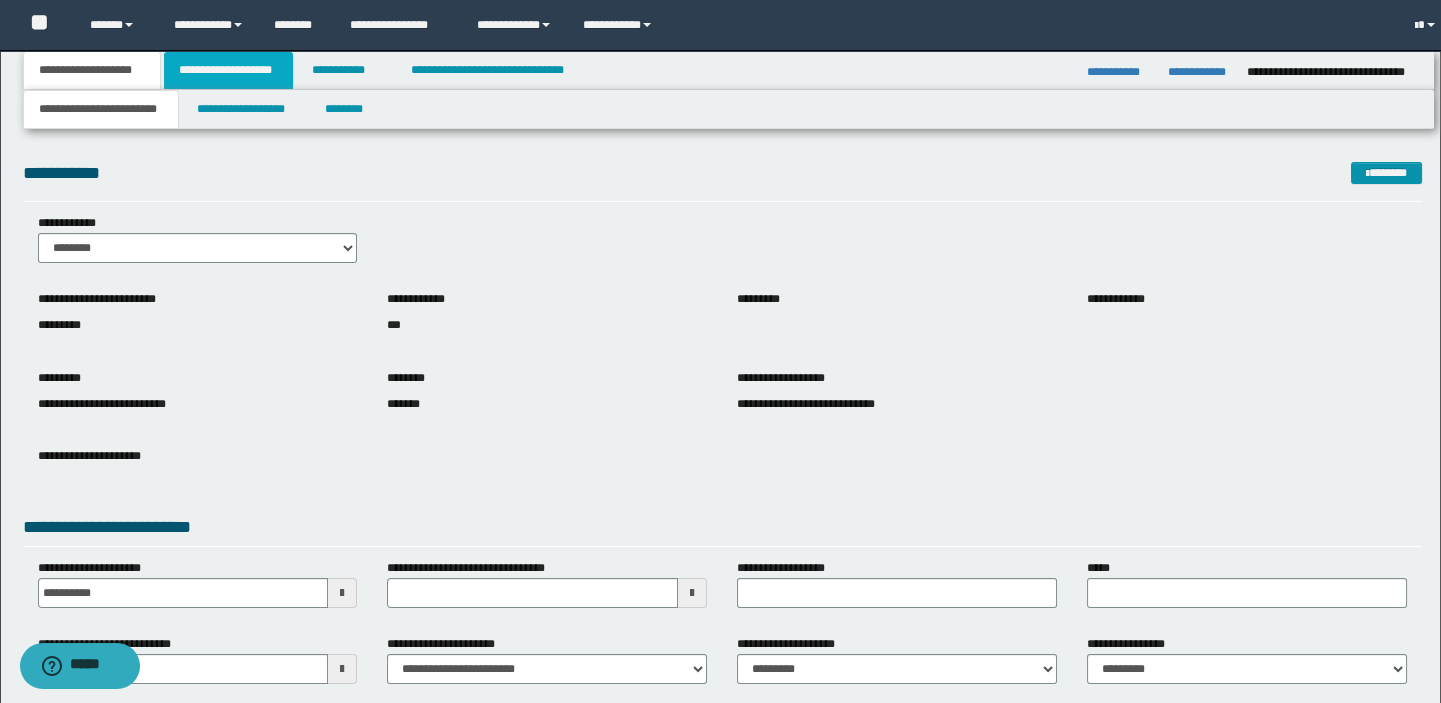 click on "**********" at bounding box center (228, 70) 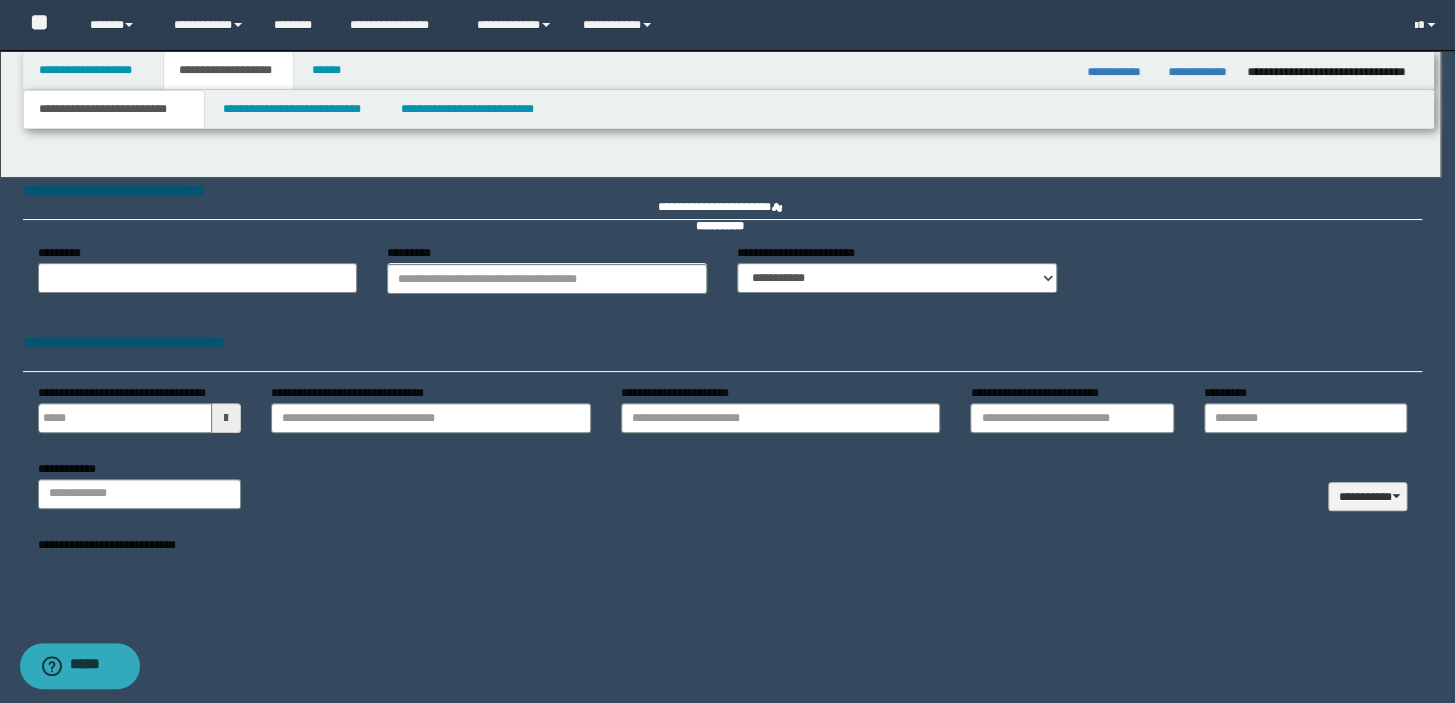 type 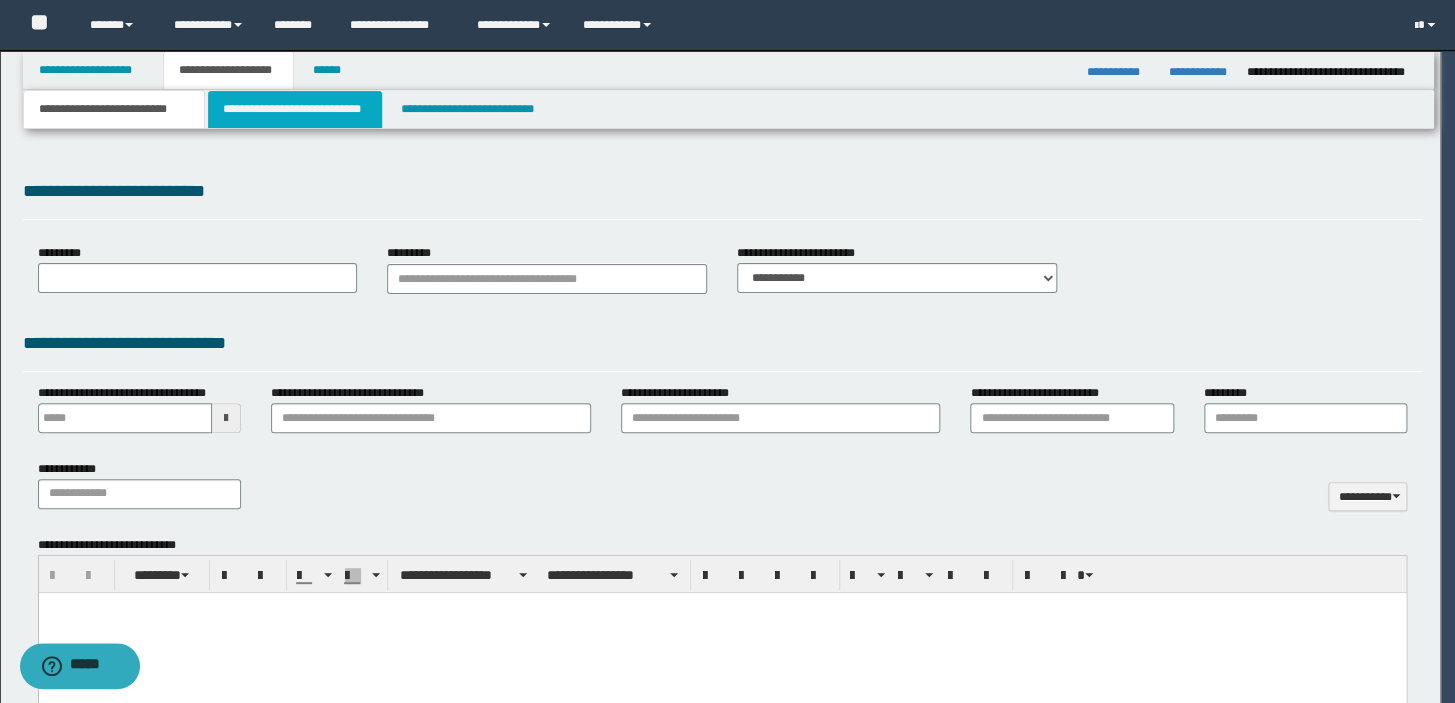 scroll, scrollTop: 0, scrollLeft: 0, axis: both 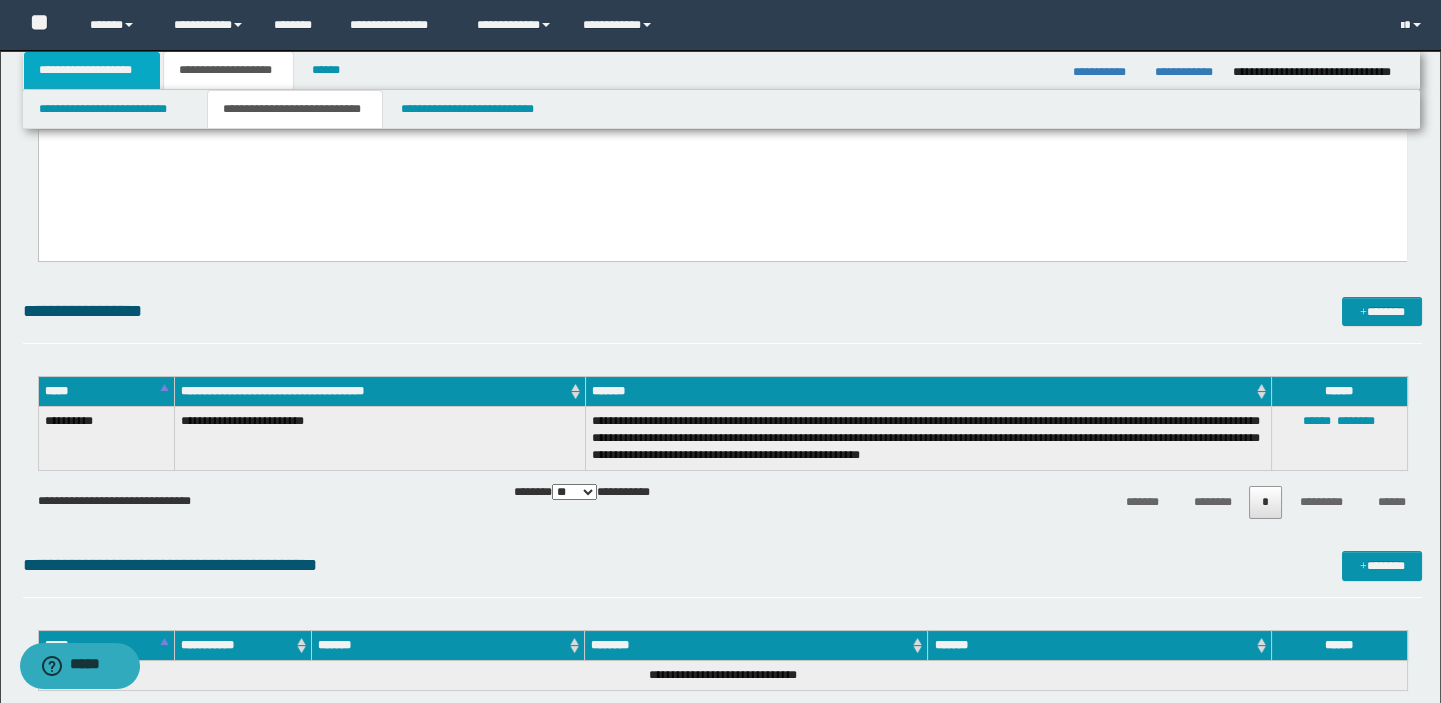 click on "**********" at bounding box center [92, 70] 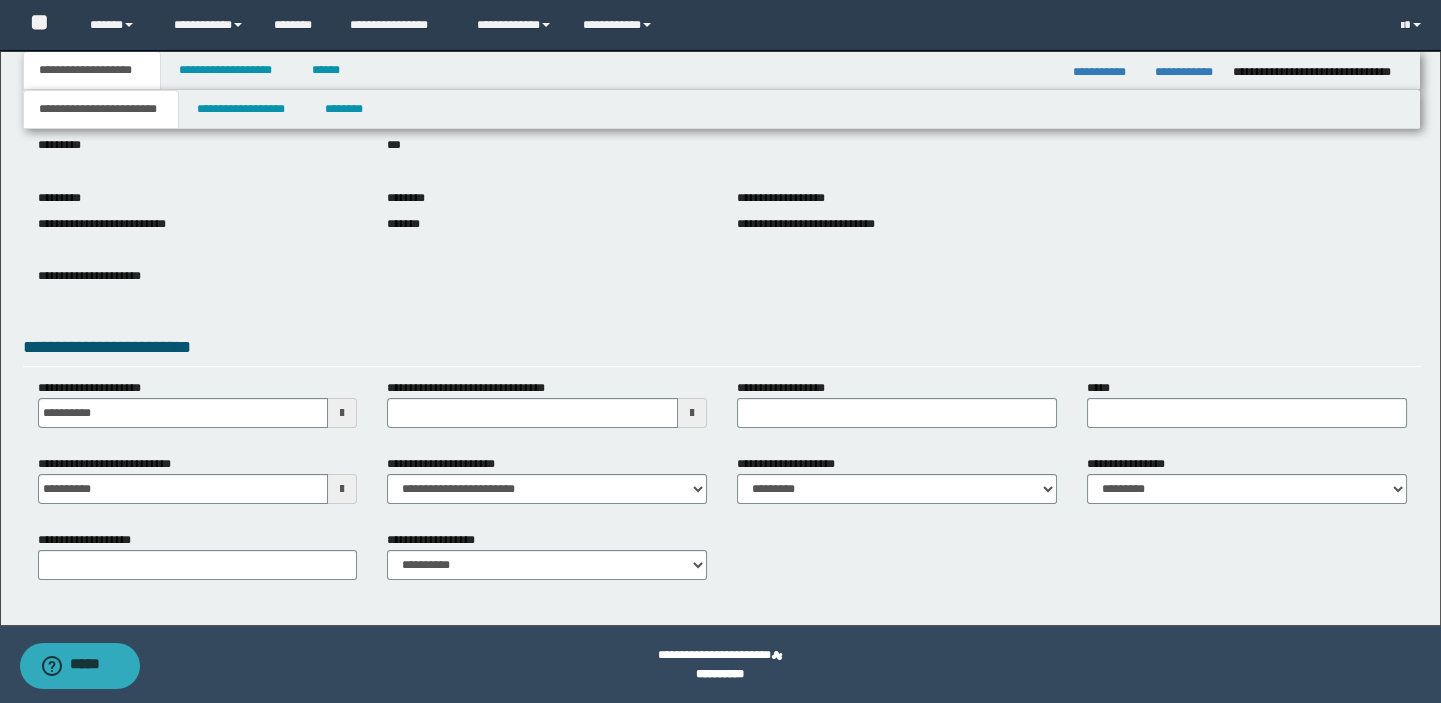 scroll, scrollTop: 180, scrollLeft: 0, axis: vertical 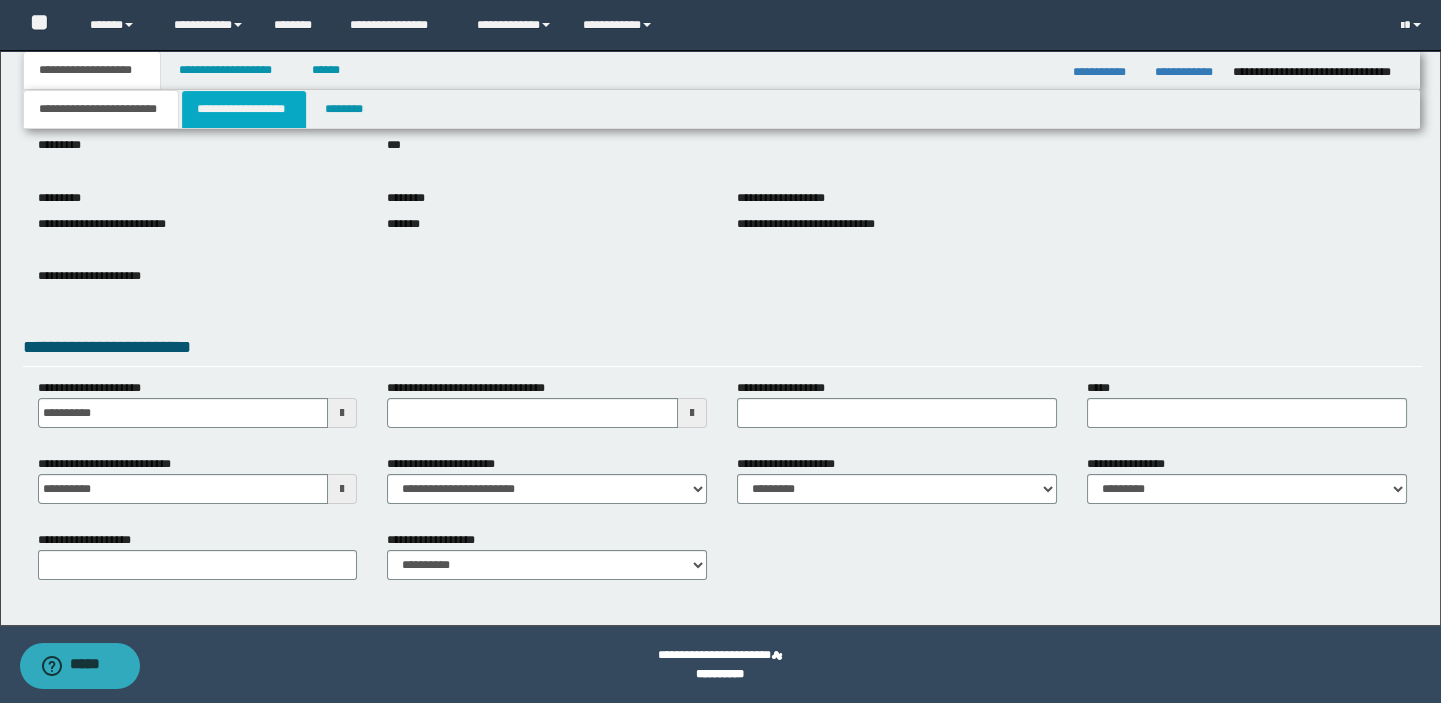 click on "**********" at bounding box center [244, 109] 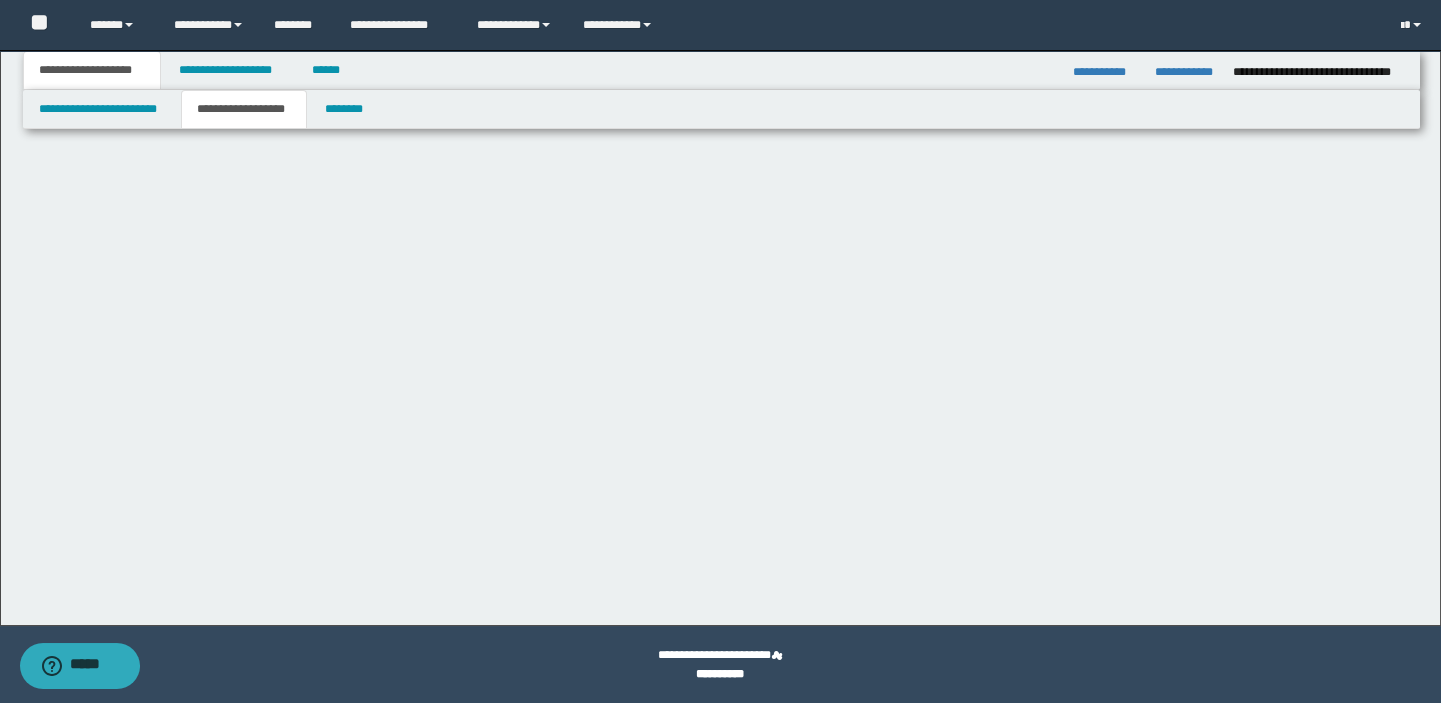 scroll, scrollTop: 0, scrollLeft: 0, axis: both 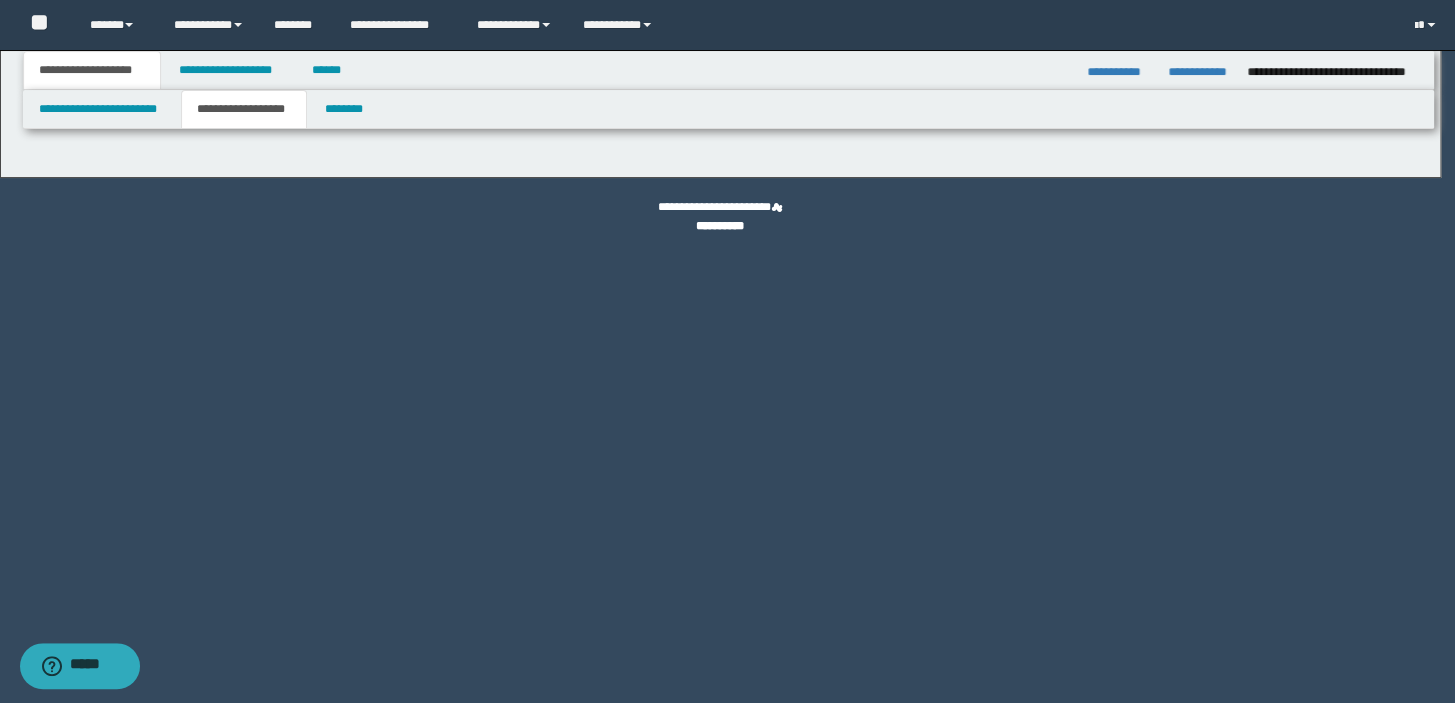 type on "********" 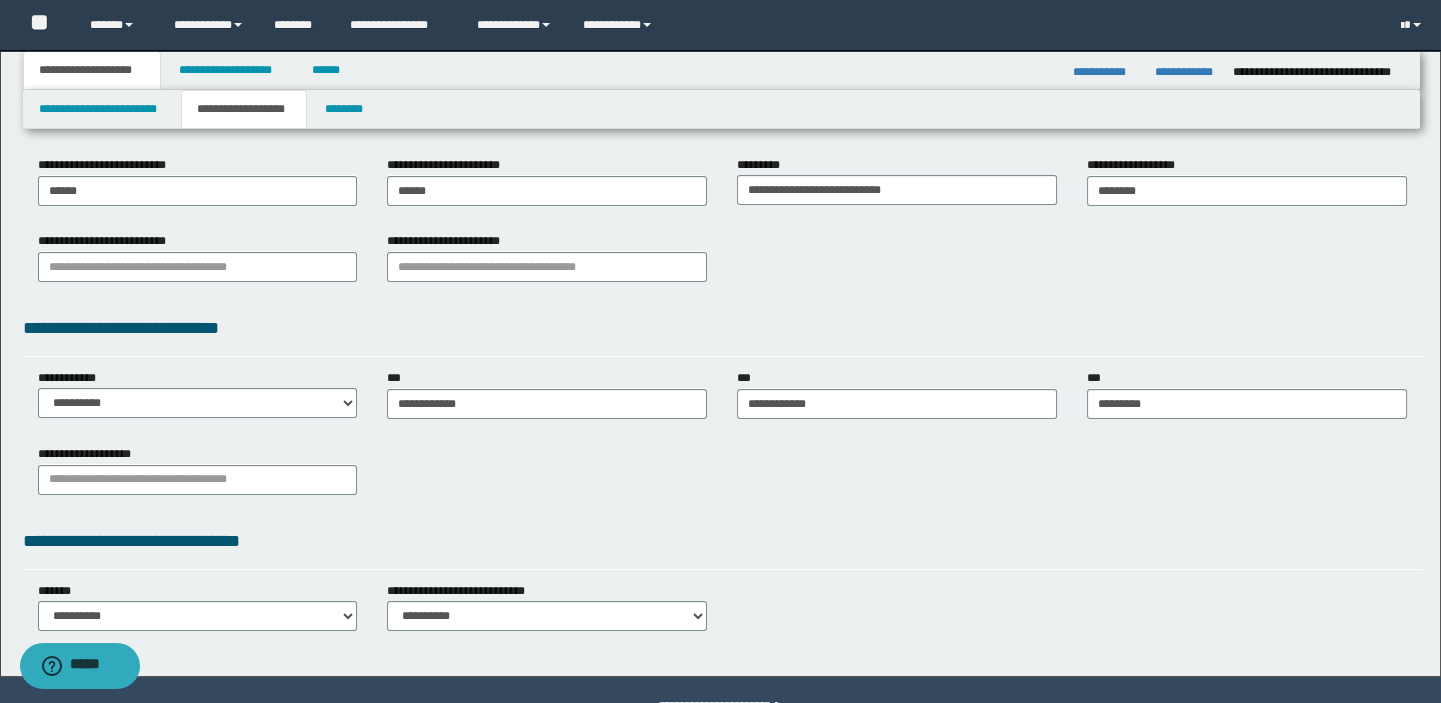 scroll, scrollTop: 403, scrollLeft: 0, axis: vertical 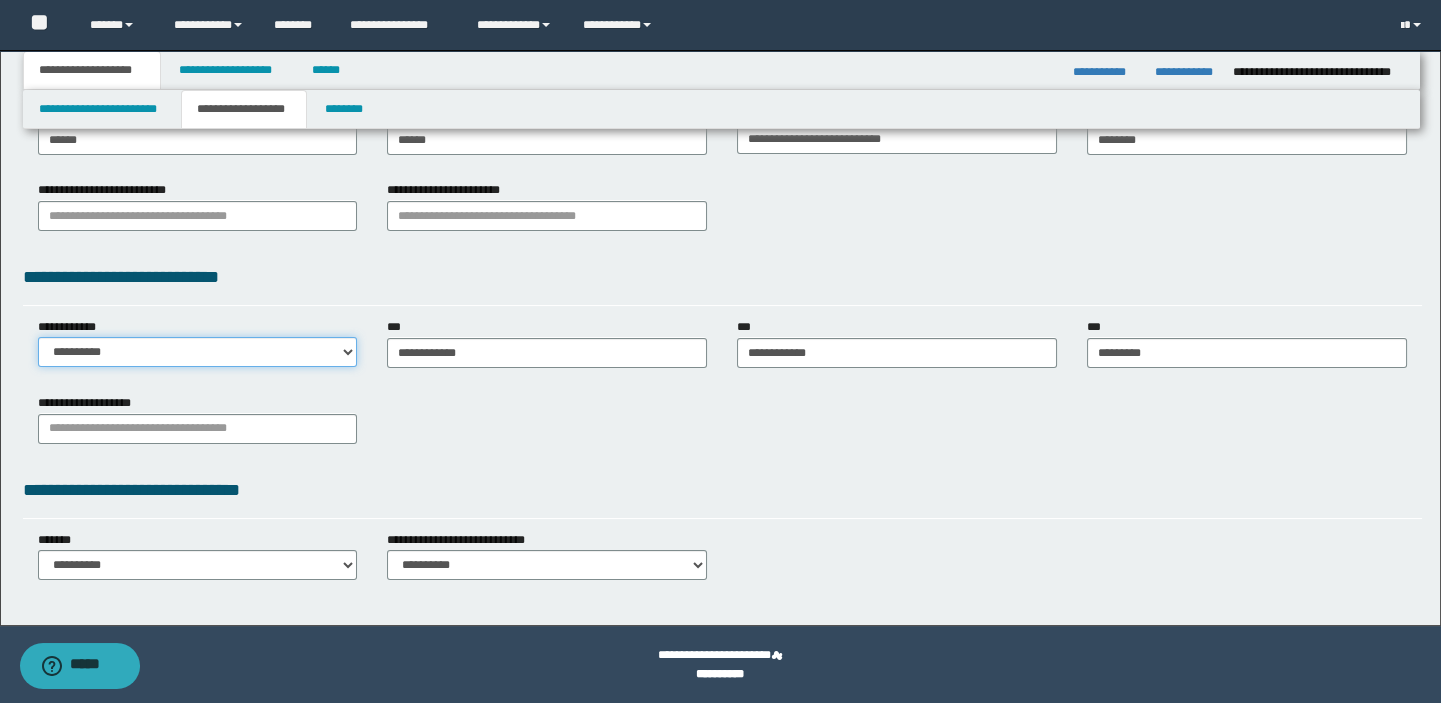 click on "**********" at bounding box center (198, 352) 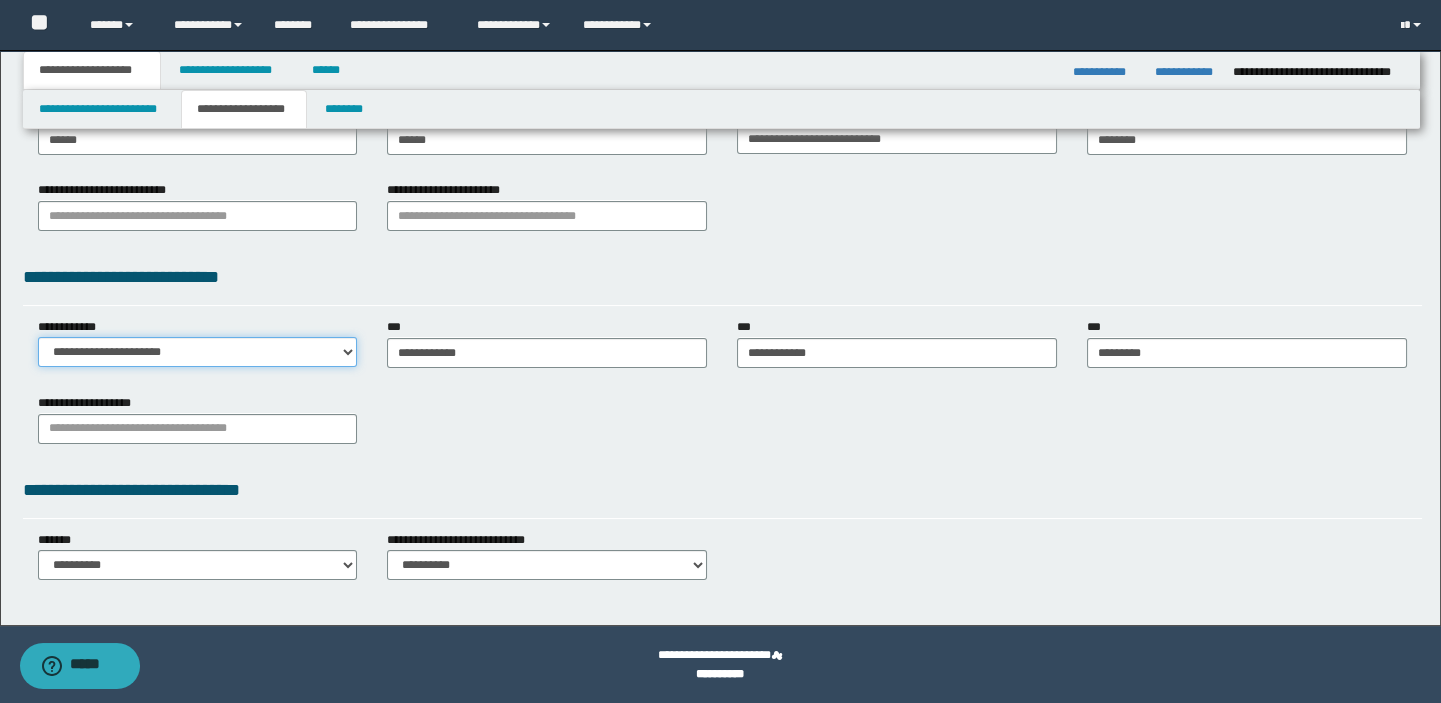 click on "**********" at bounding box center (198, 352) 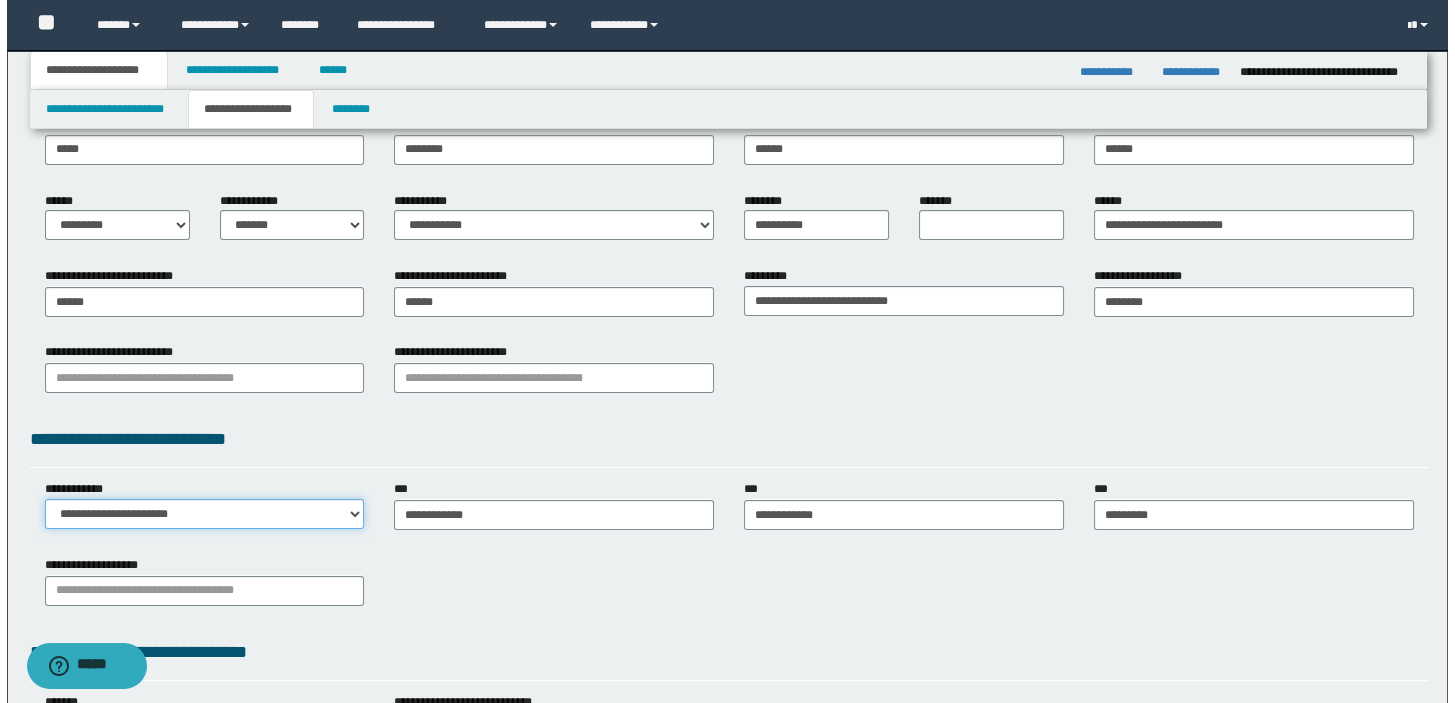 scroll, scrollTop: 0, scrollLeft: 0, axis: both 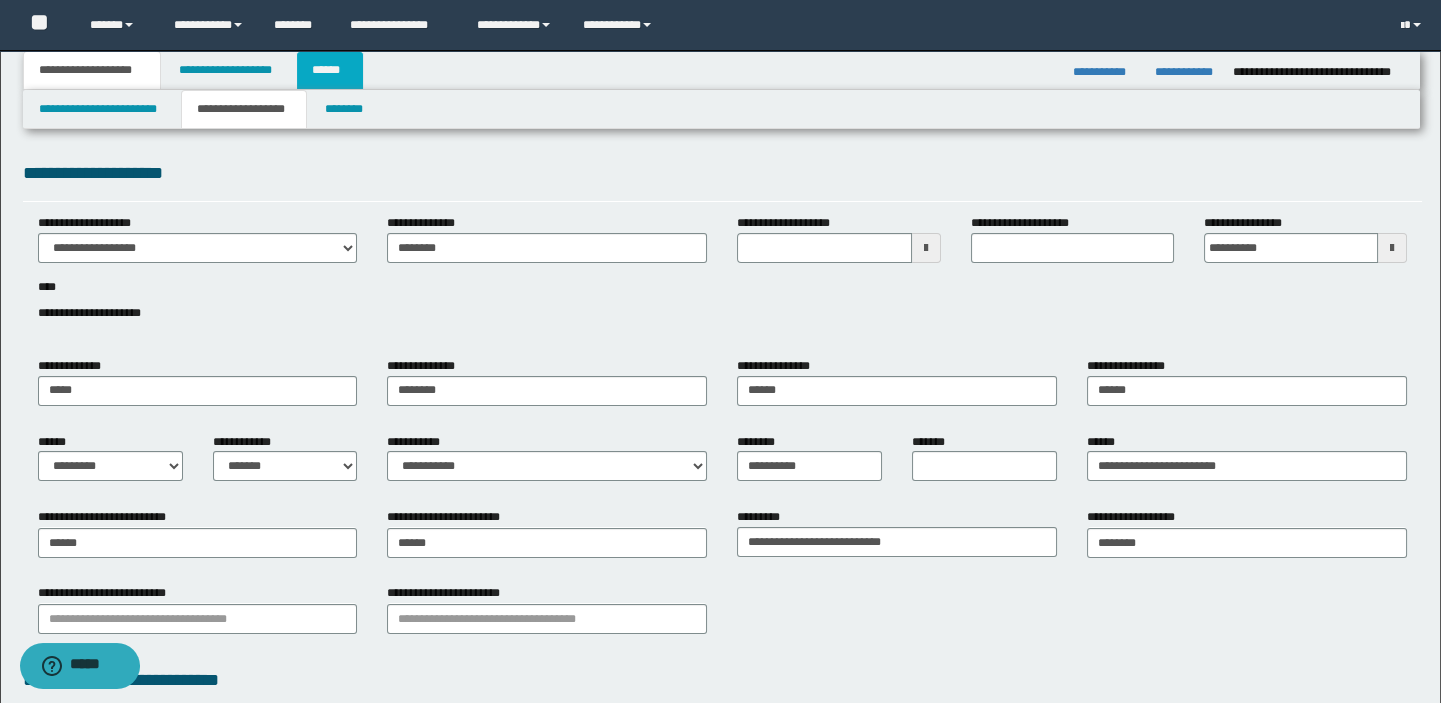 click on "******" at bounding box center [330, 70] 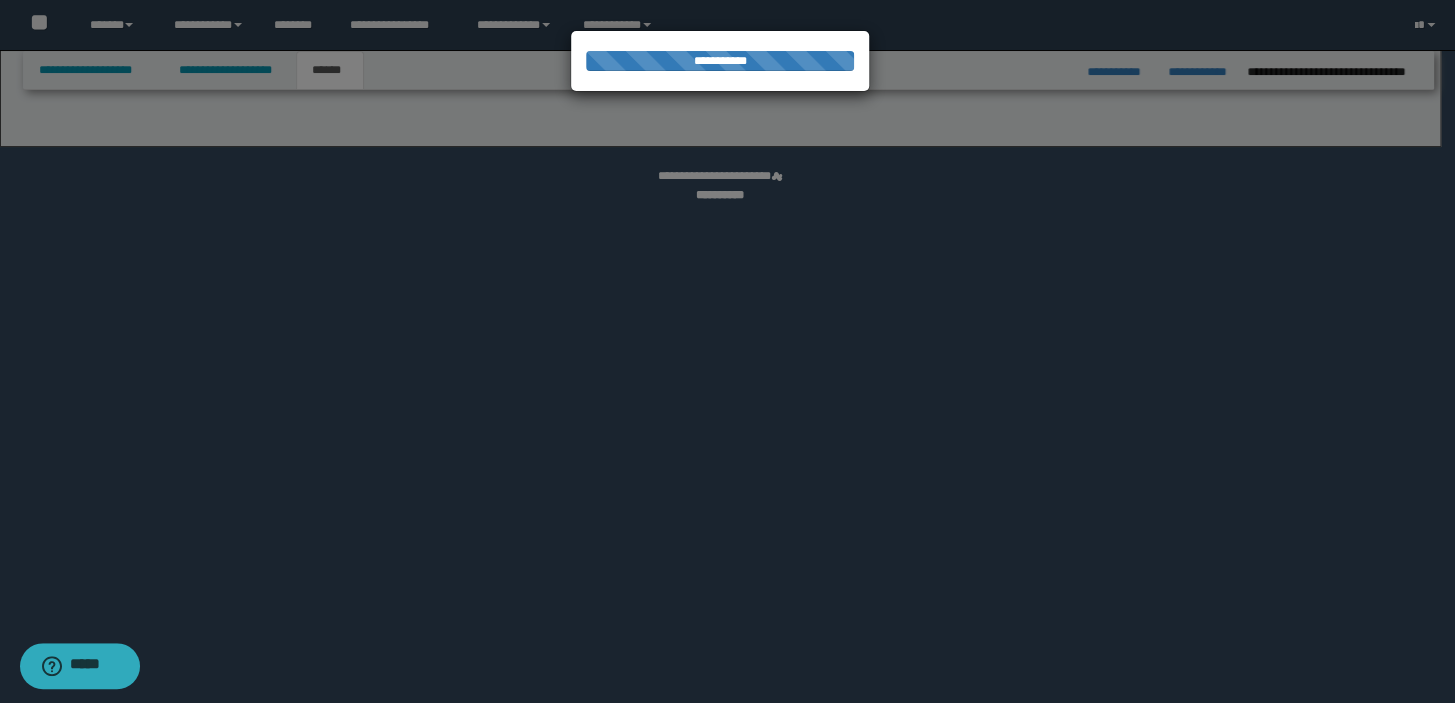 select on "*" 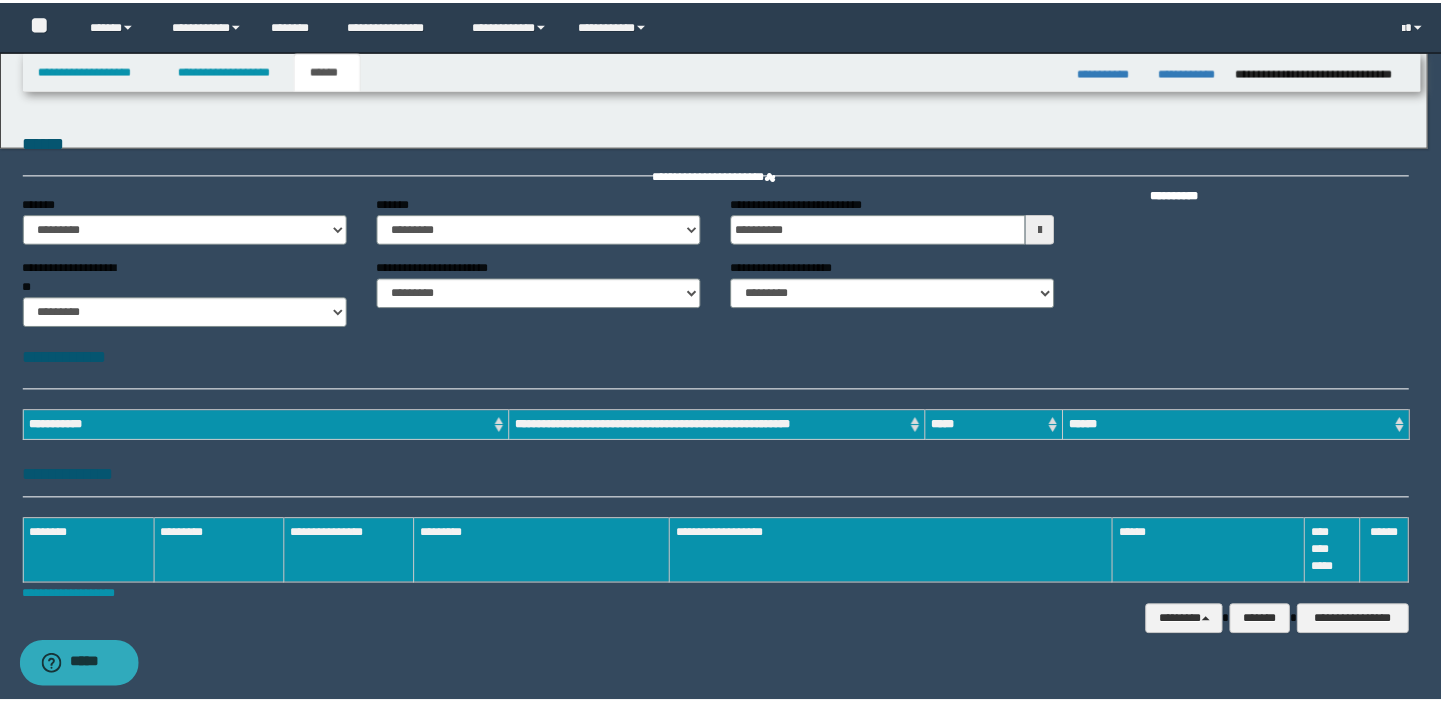 scroll, scrollTop: 0, scrollLeft: 0, axis: both 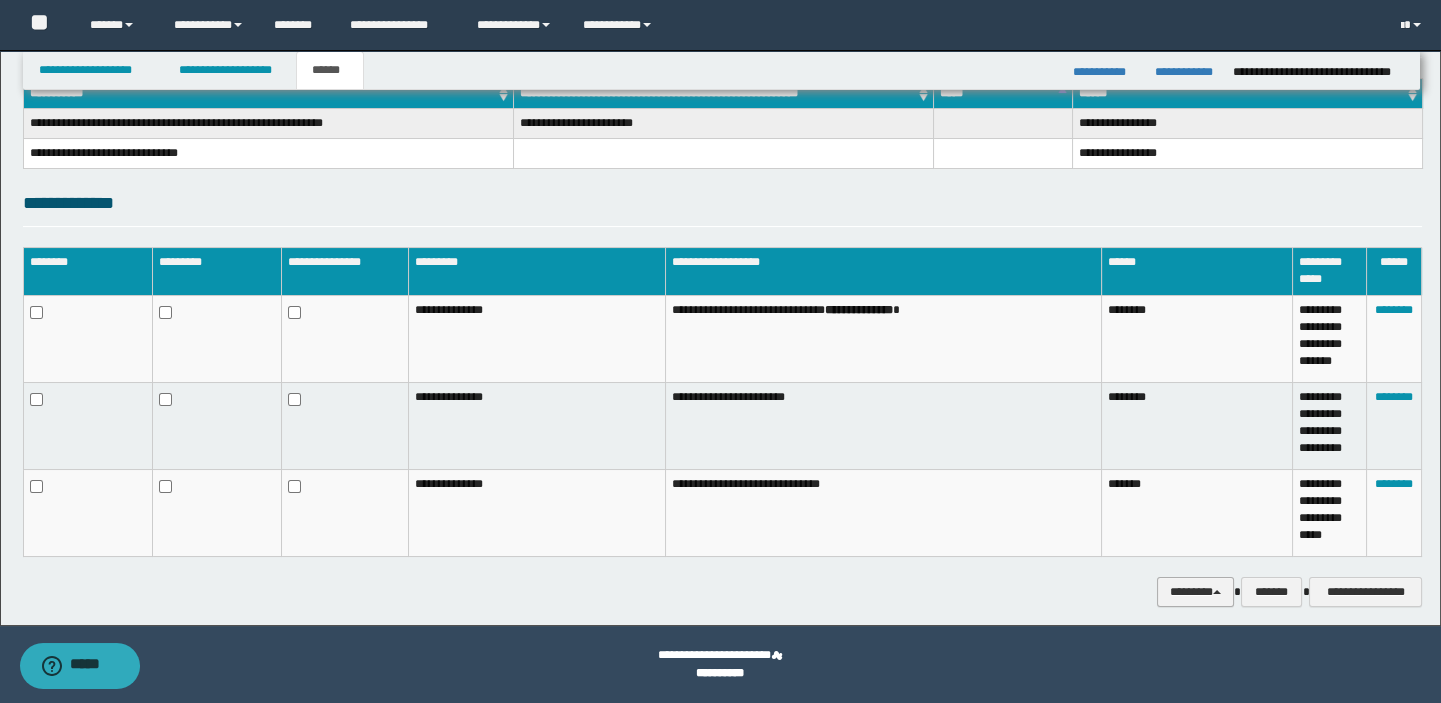 click on "********" at bounding box center [1195, 592] 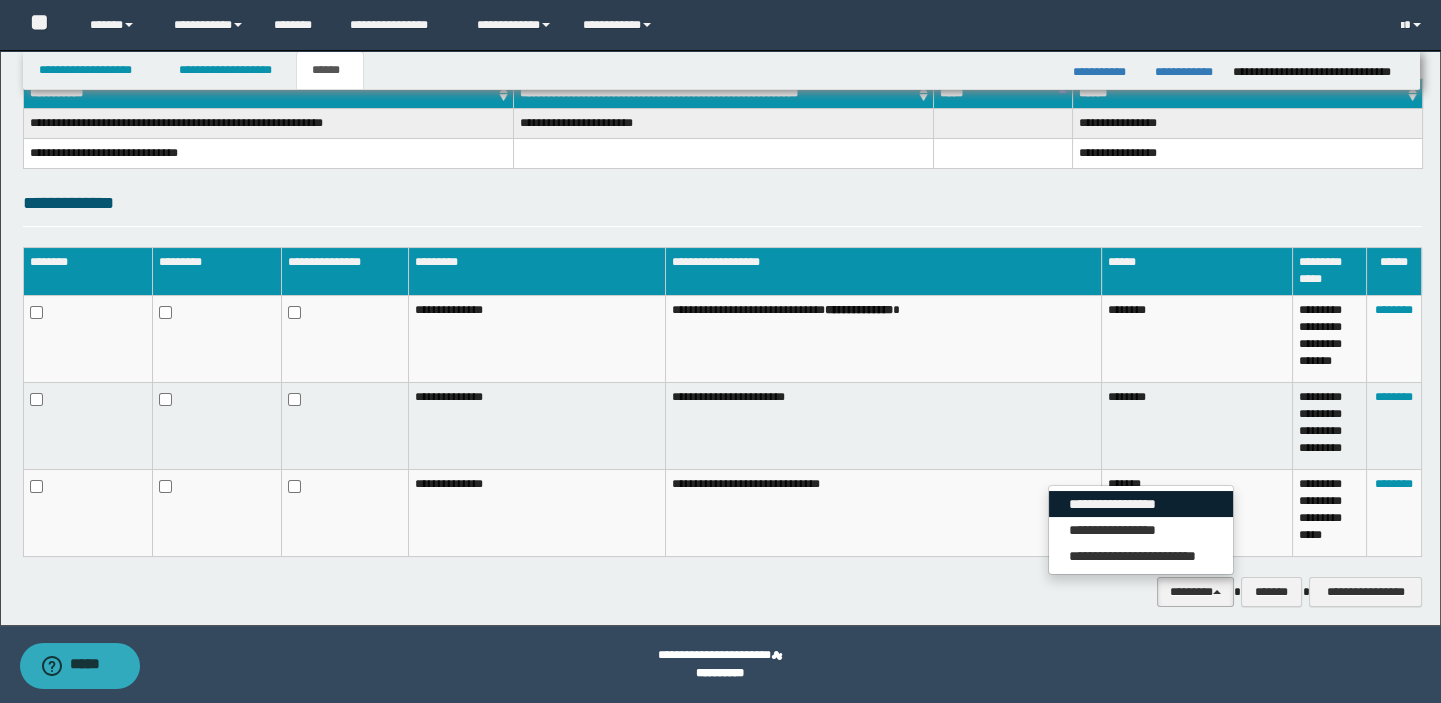 click on "**********" at bounding box center [1141, 504] 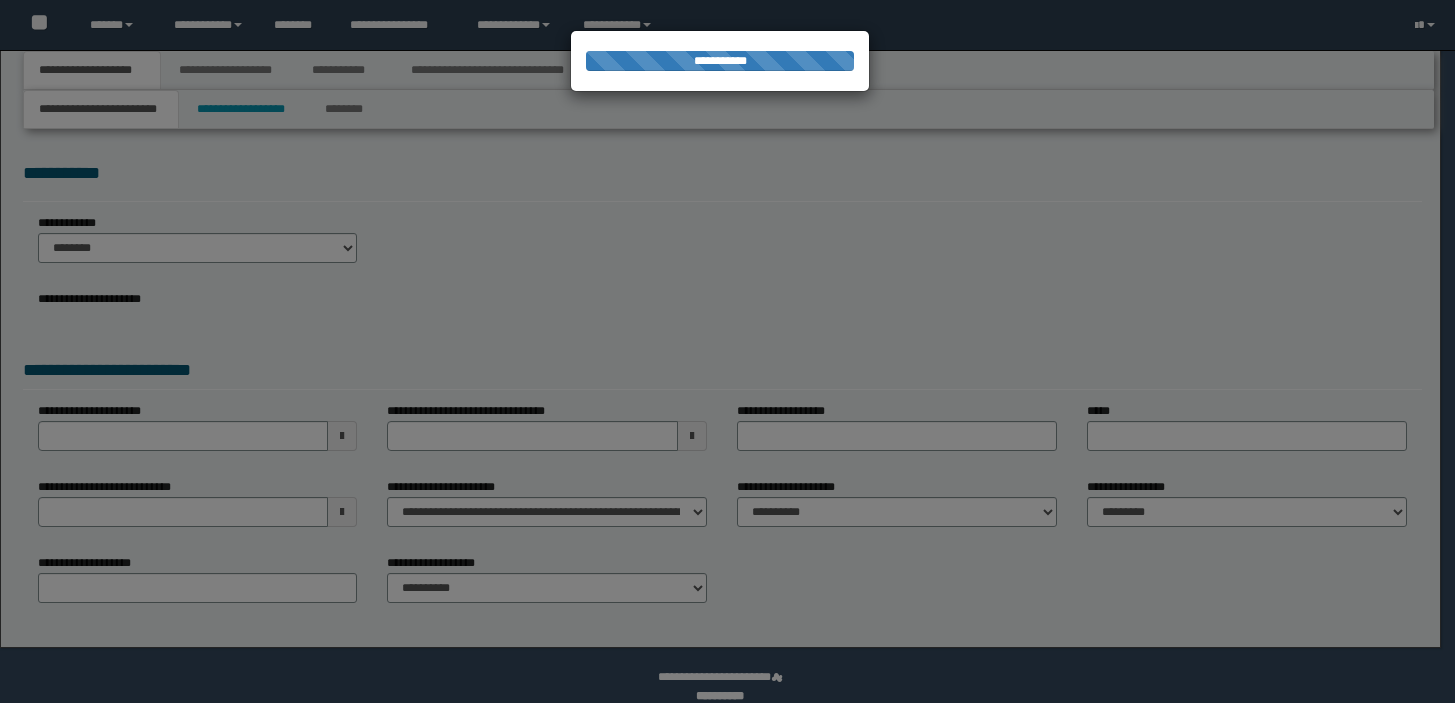 scroll, scrollTop: 0, scrollLeft: 0, axis: both 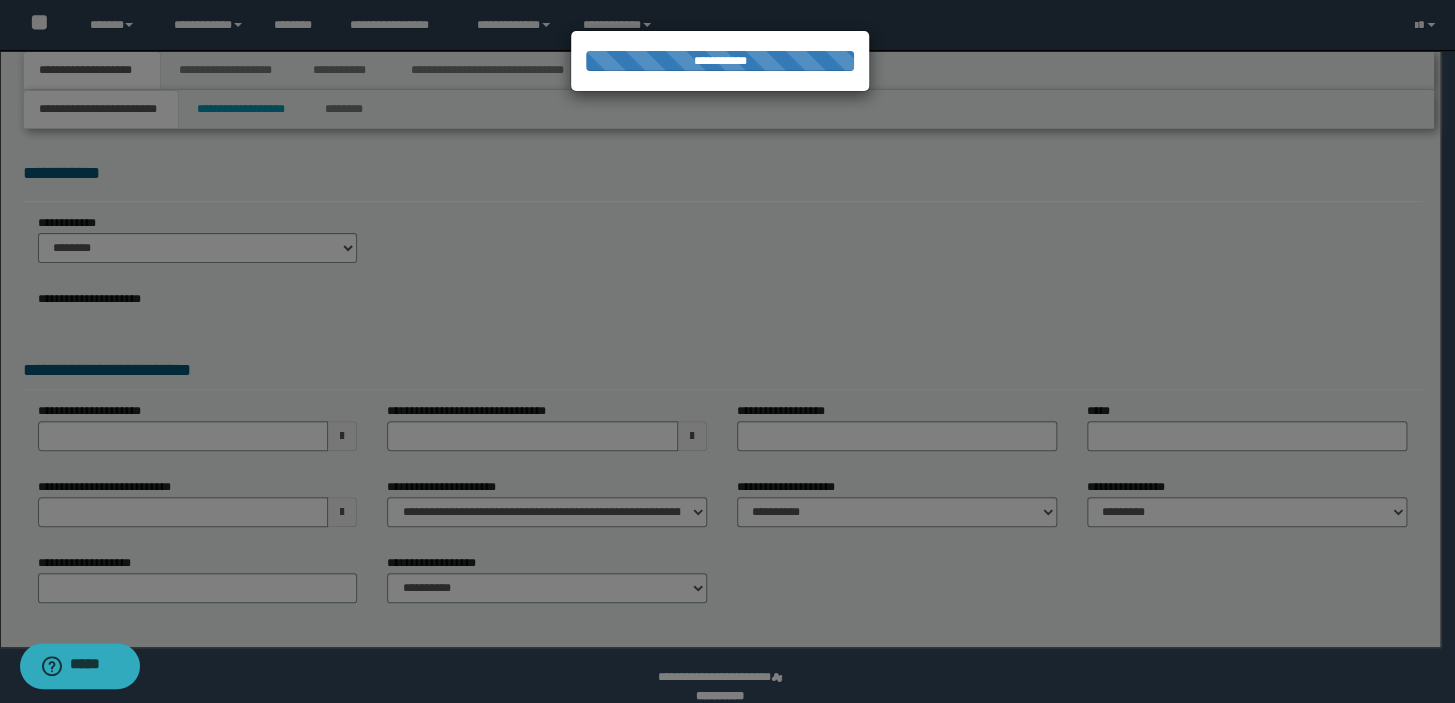select on "*" 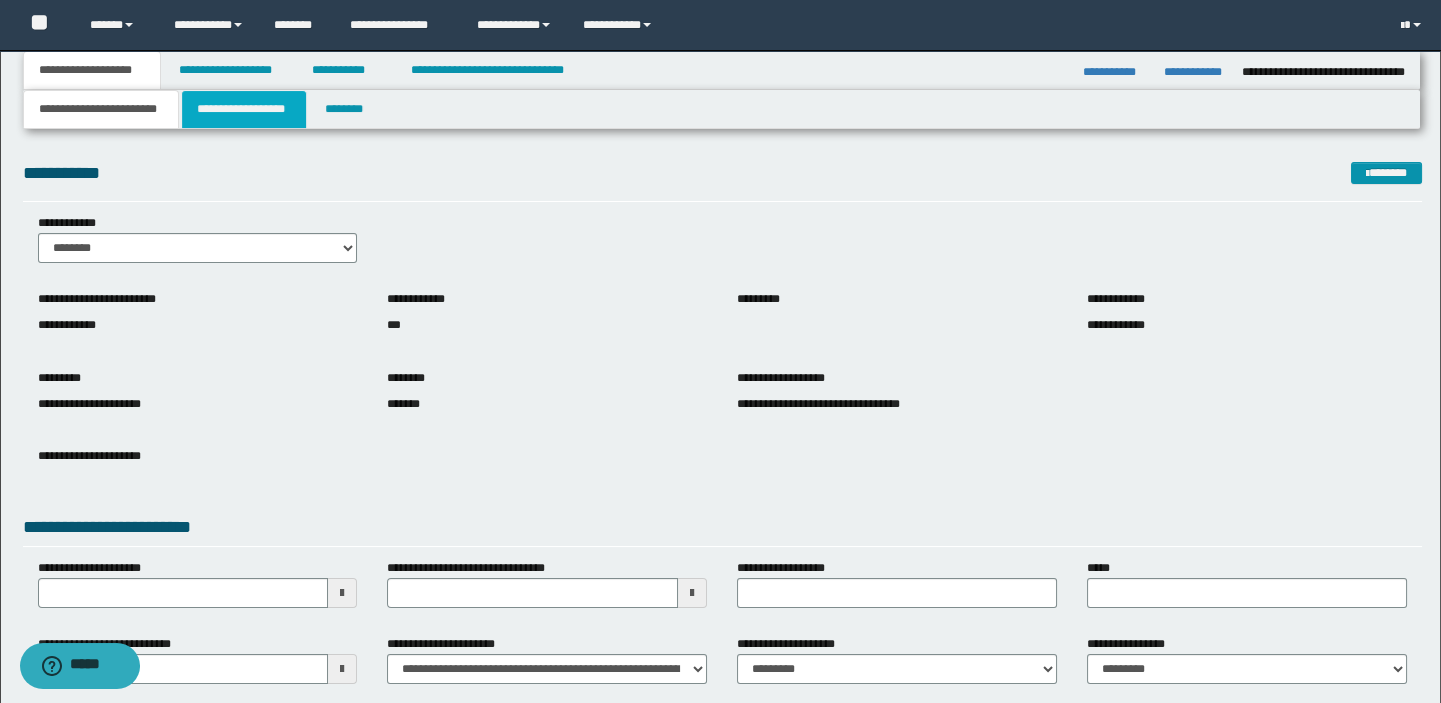 click on "**********" at bounding box center [244, 109] 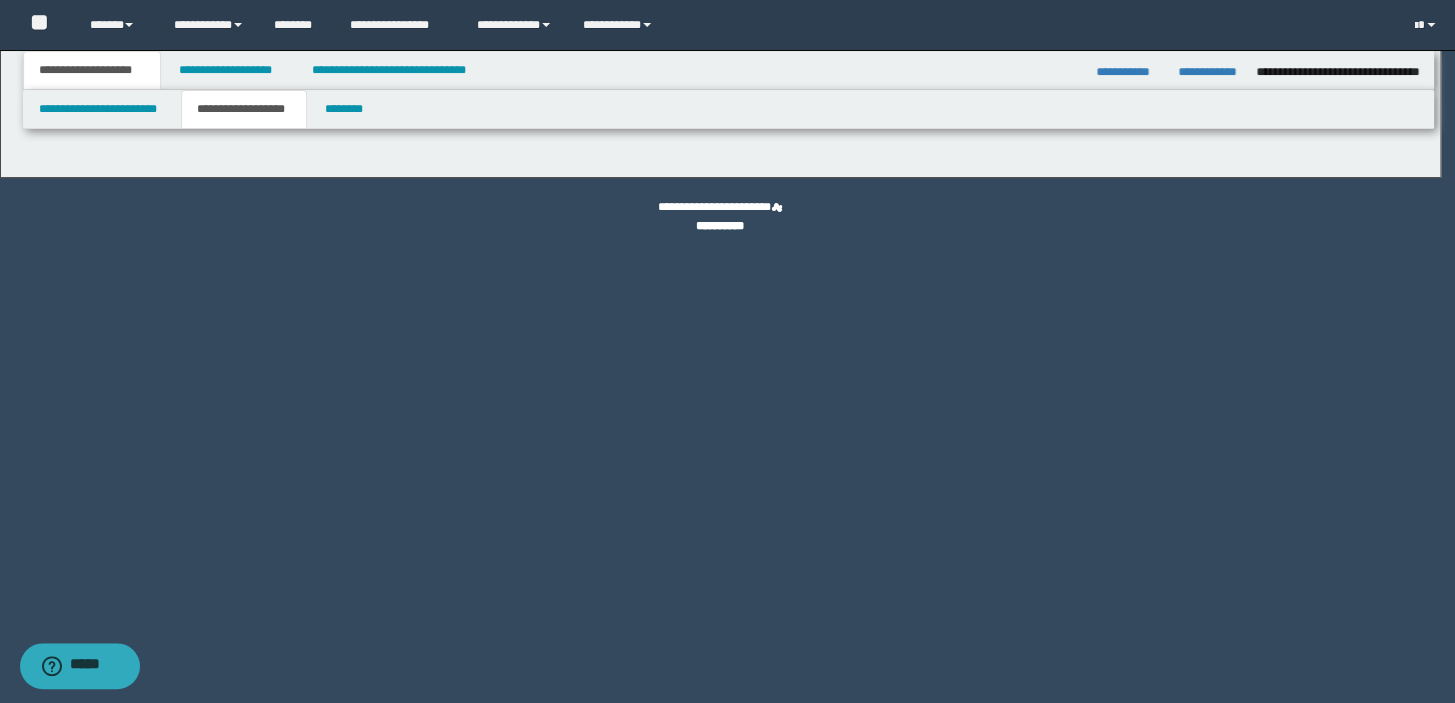 type on "********" 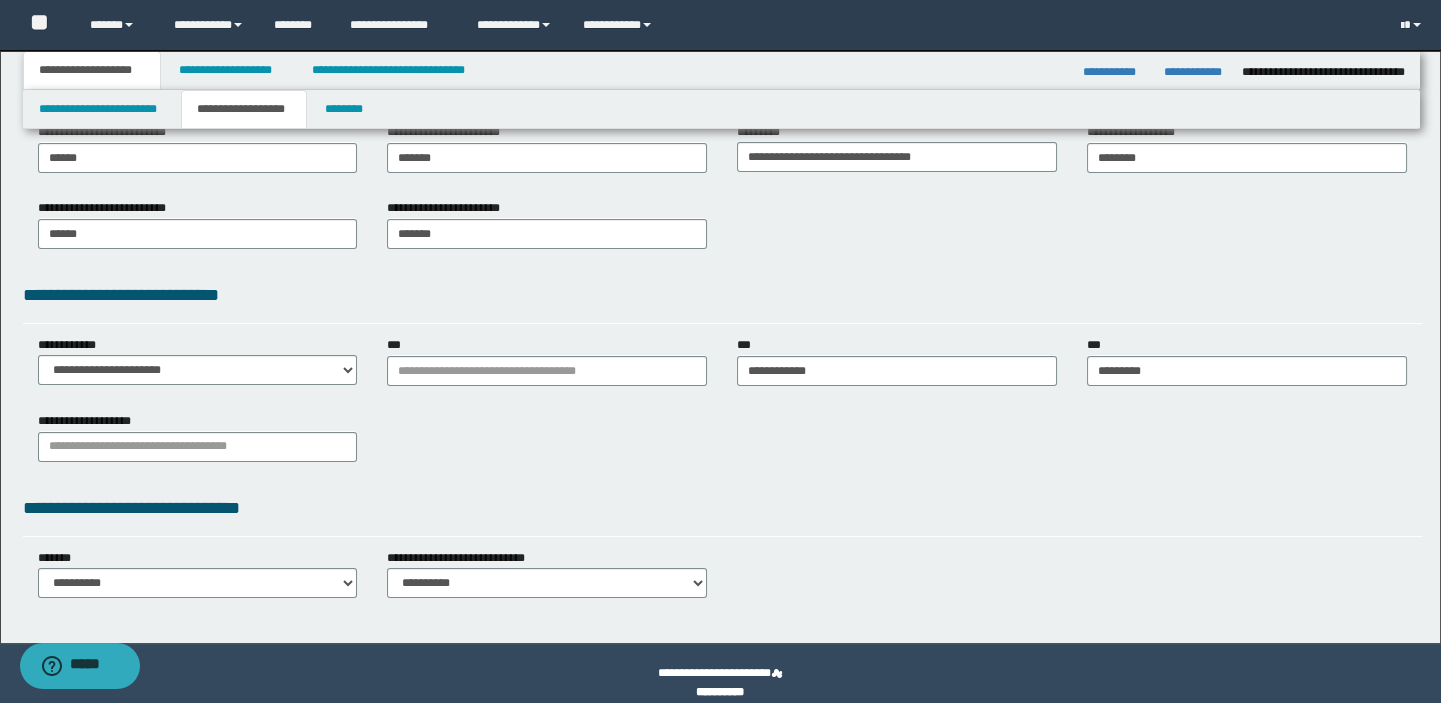 scroll, scrollTop: 403, scrollLeft: 0, axis: vertical 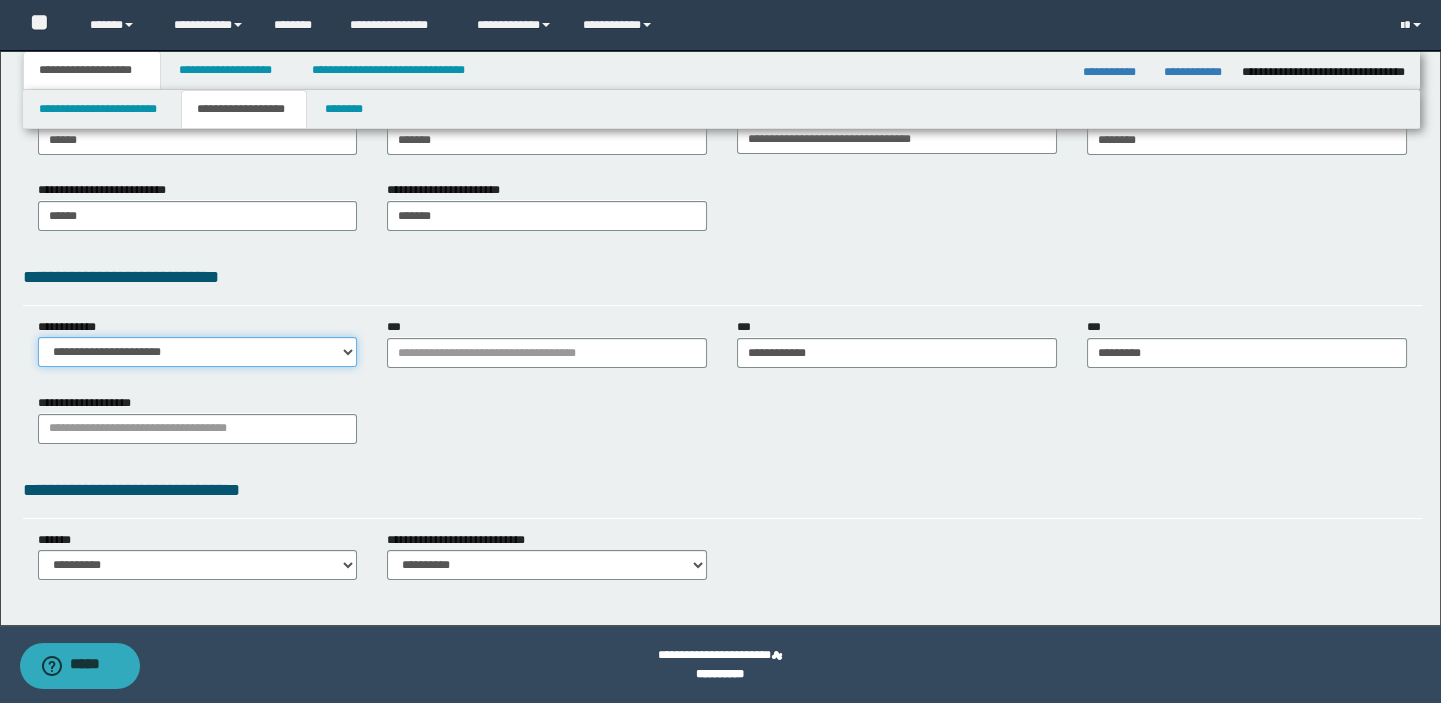 click on "**********" at bounding box center [198, 352] 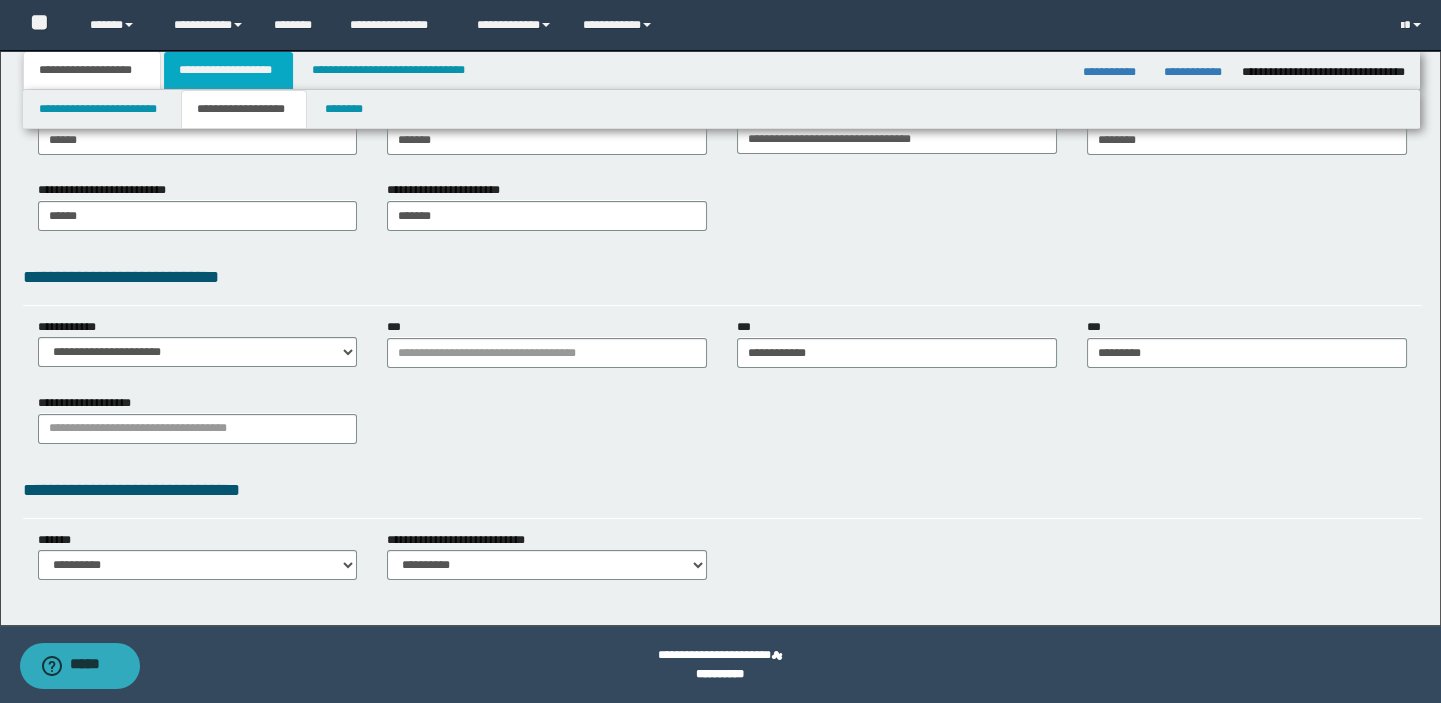 click on "**********" at bounding box center [228, 70] 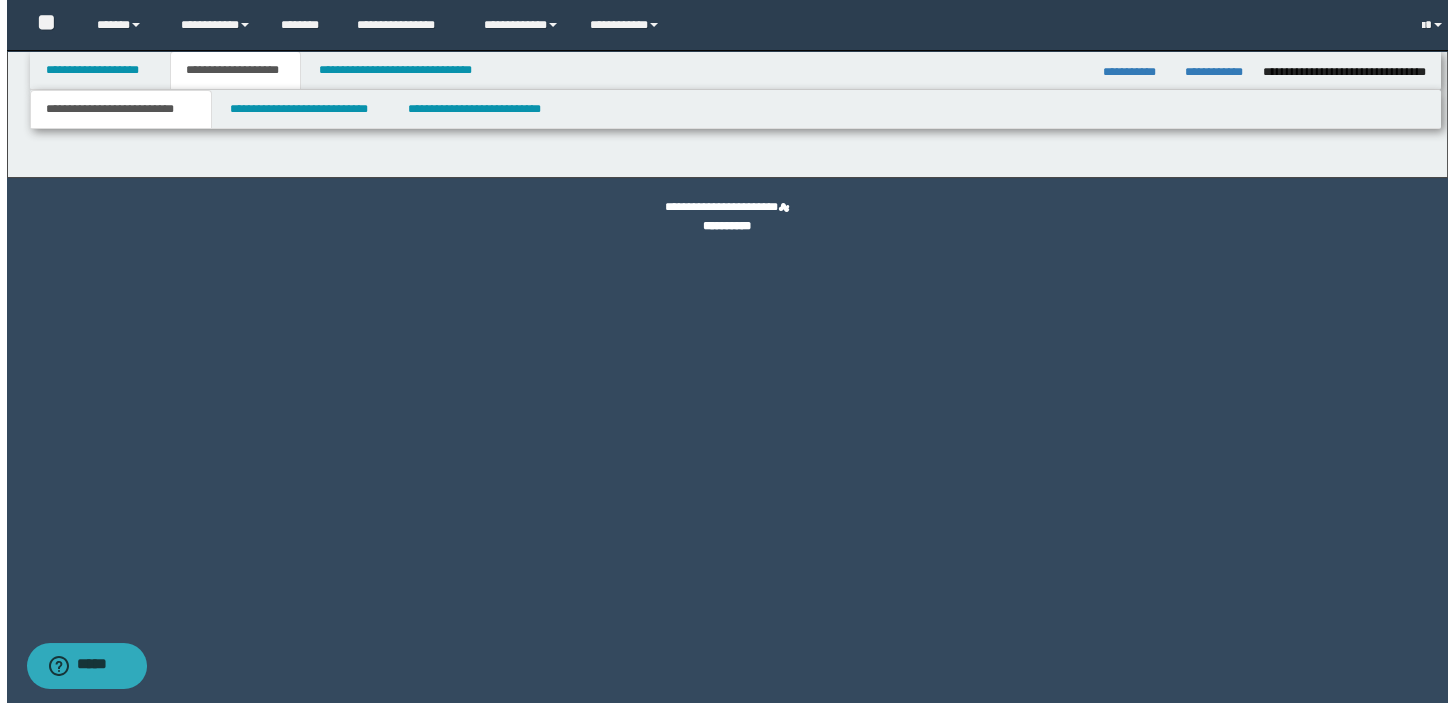 scroll, scrollTop: 0, scrollLeft: 0, axis: both 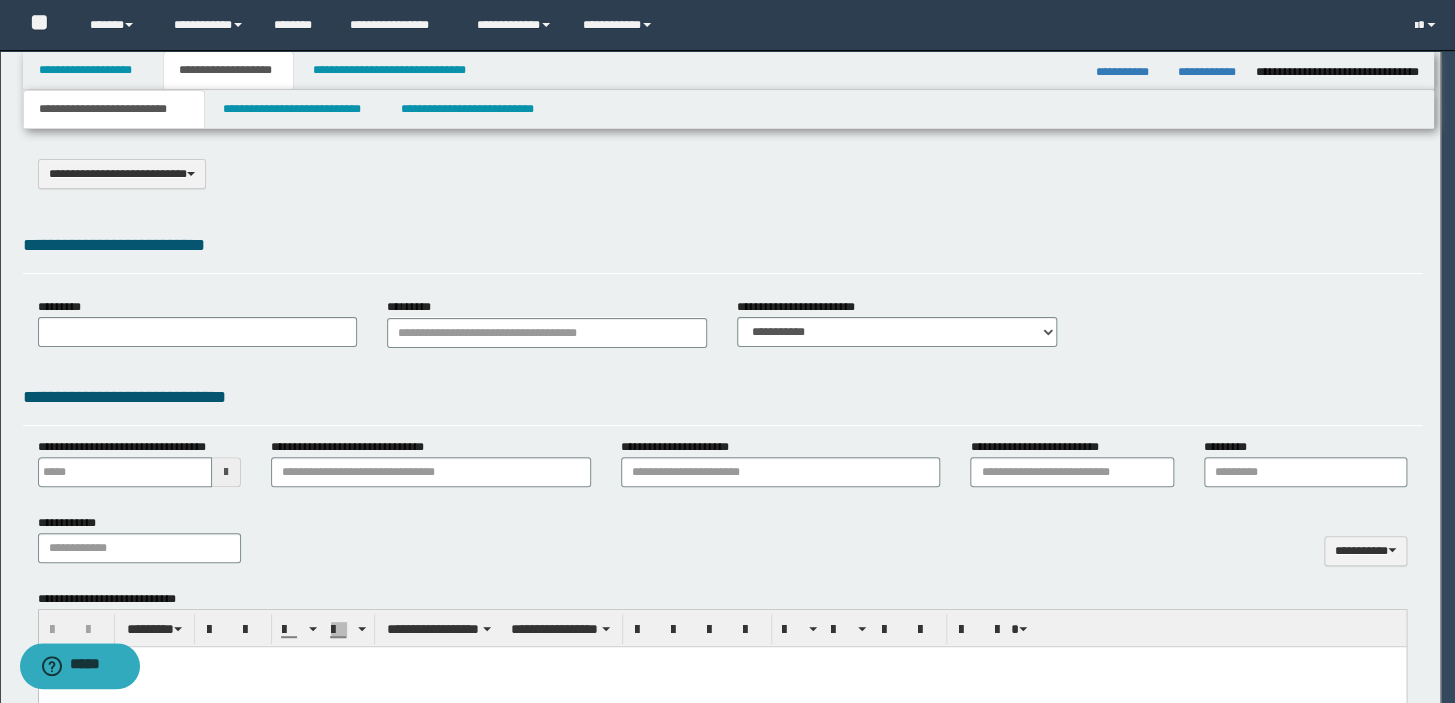 select on "*" 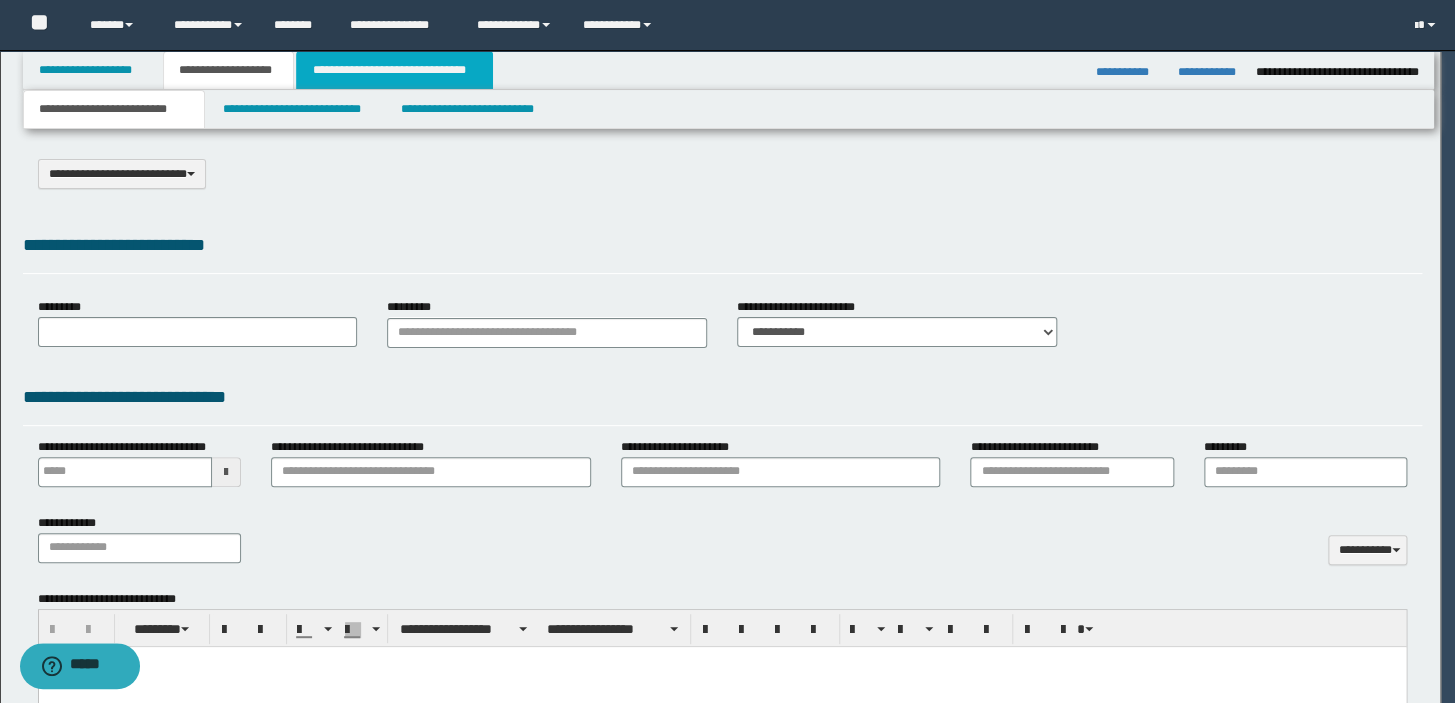scroll, scrollTop: 0, scrollLeft: 0, axis: both 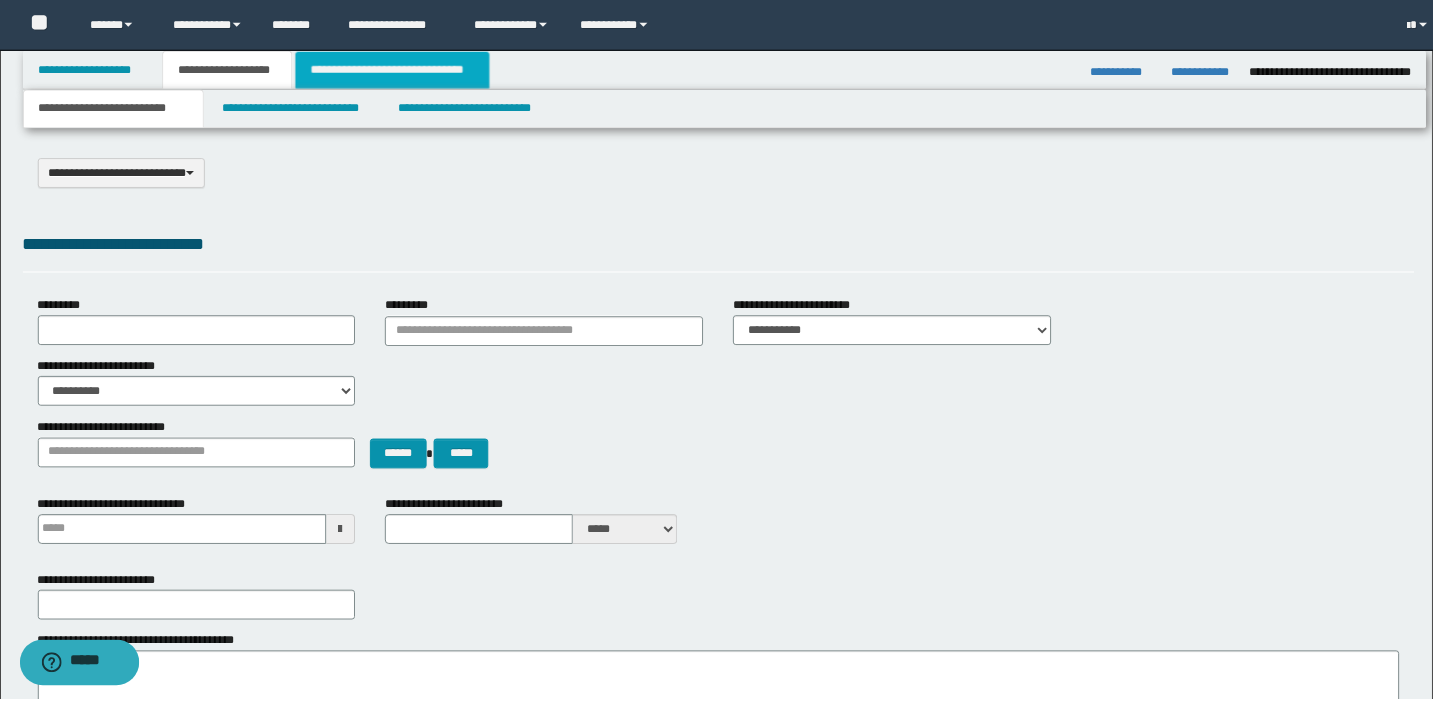 click on "**********" at bounding box center [394, 70] 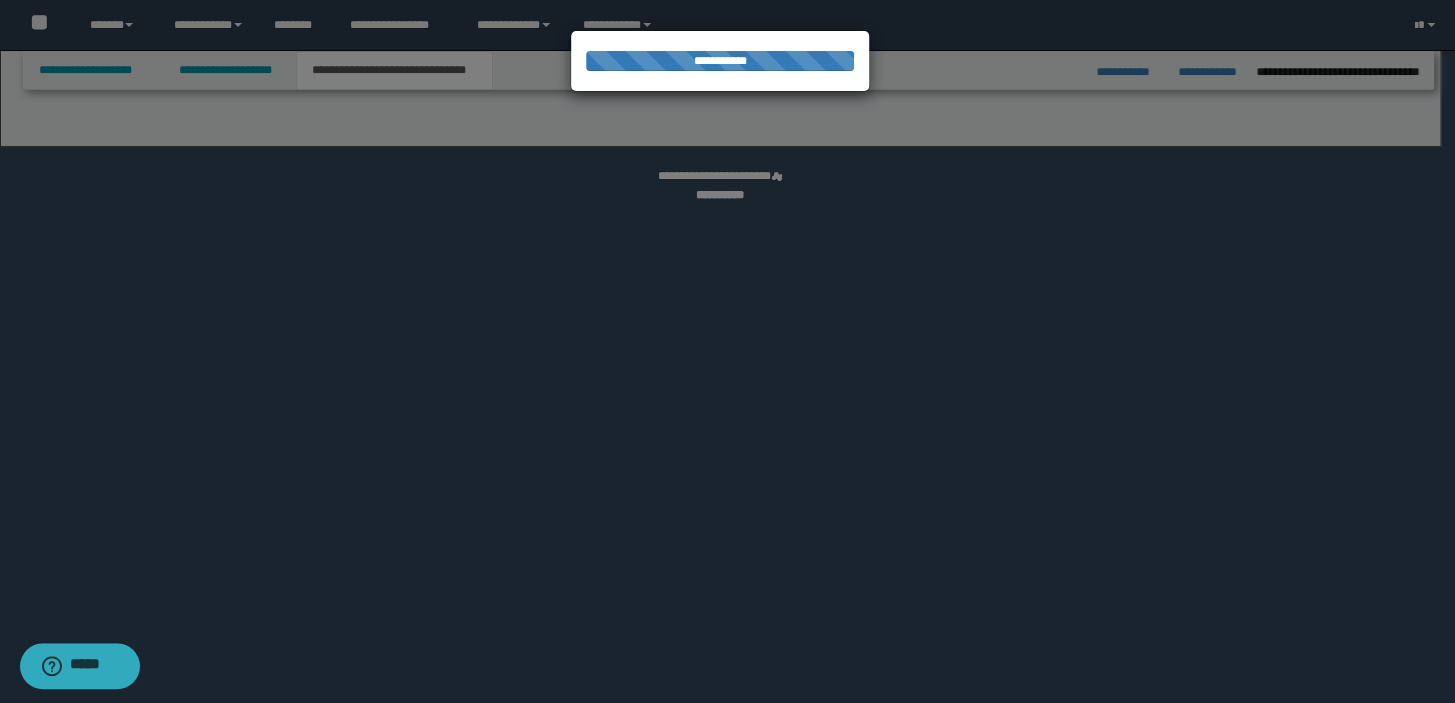 select on "*" 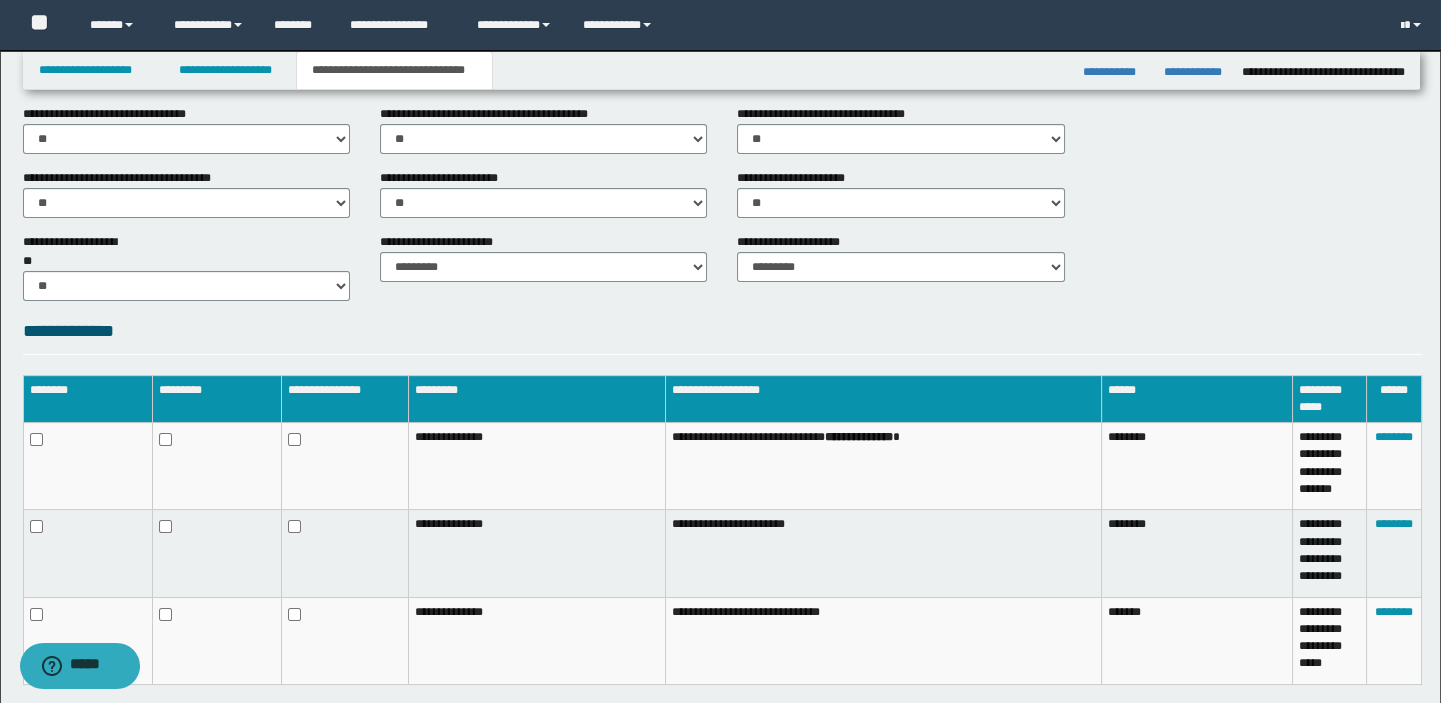 scroll, scrollTop: 913, scrollLeft: 0, axis: vertical 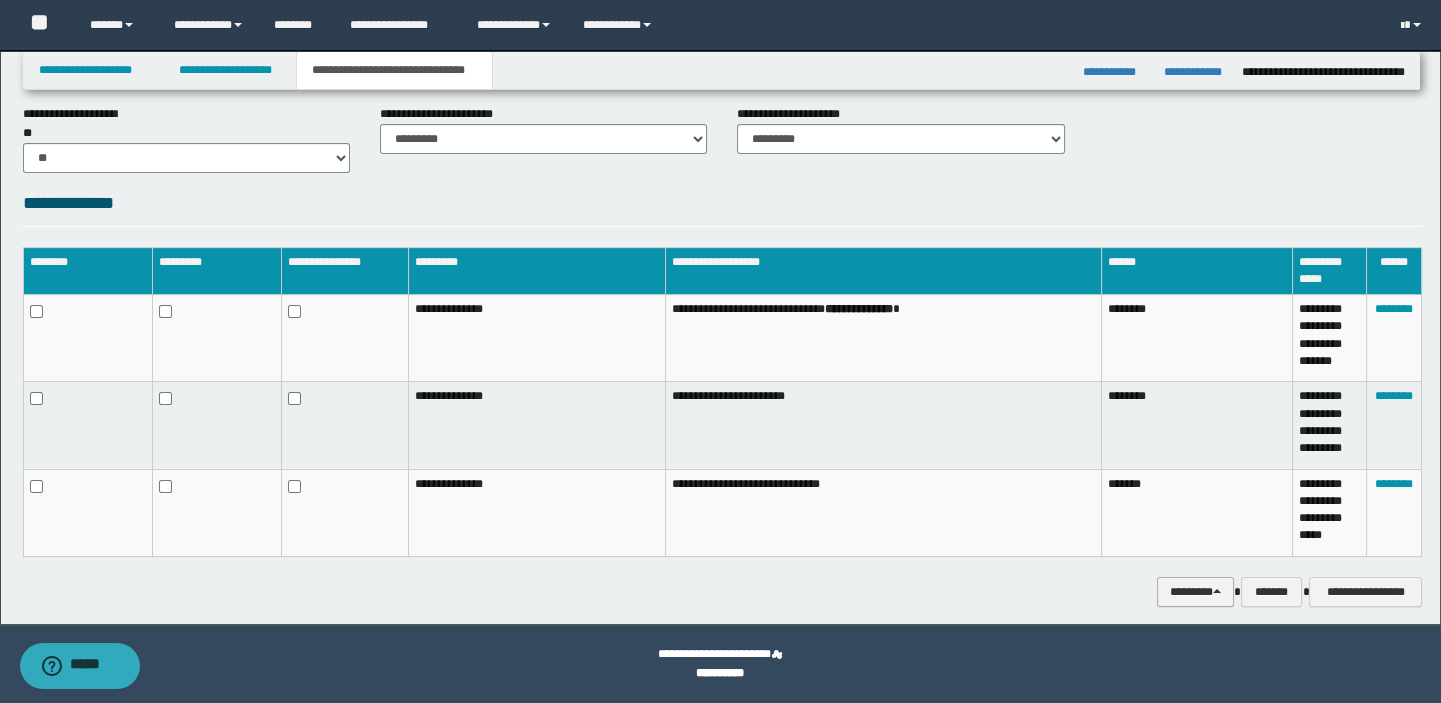 click on "********" at bounding box center (1195, 592) 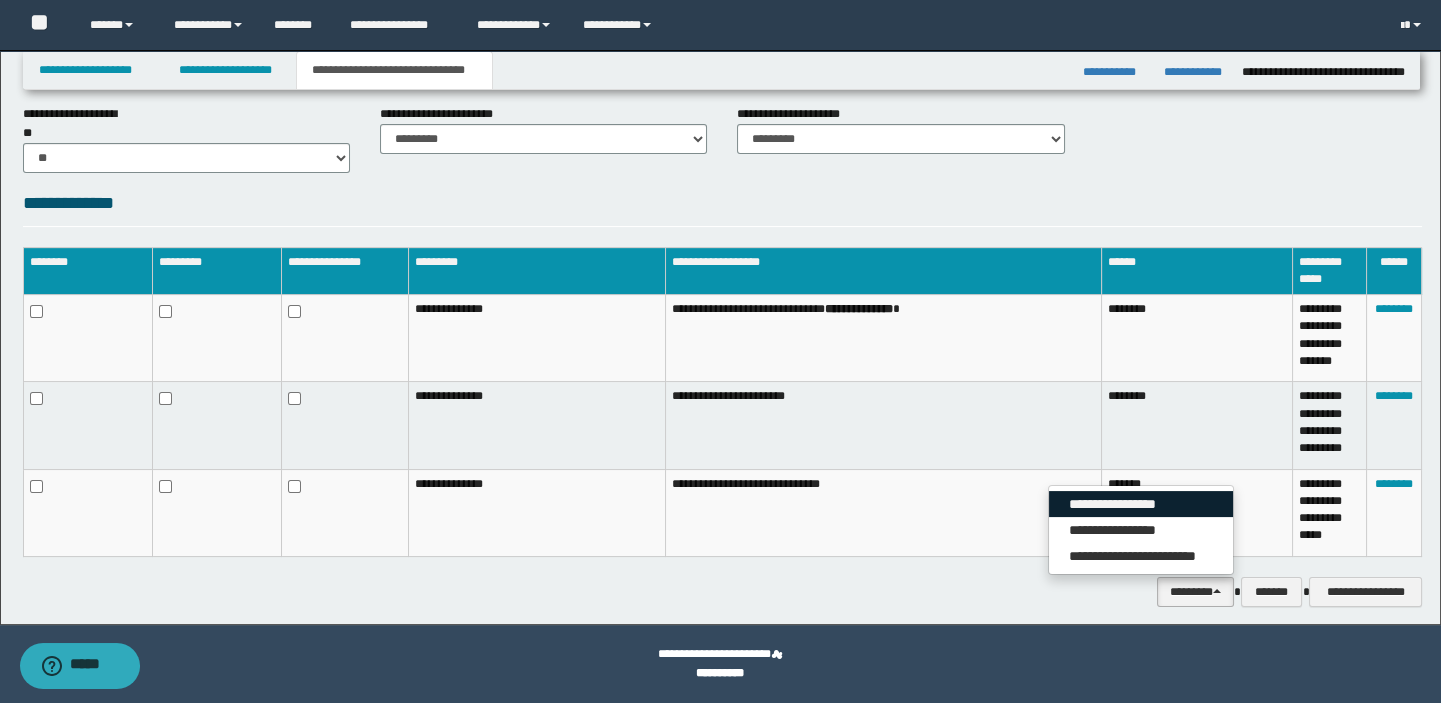 click on "**********" at bounding box center [1141, 504] 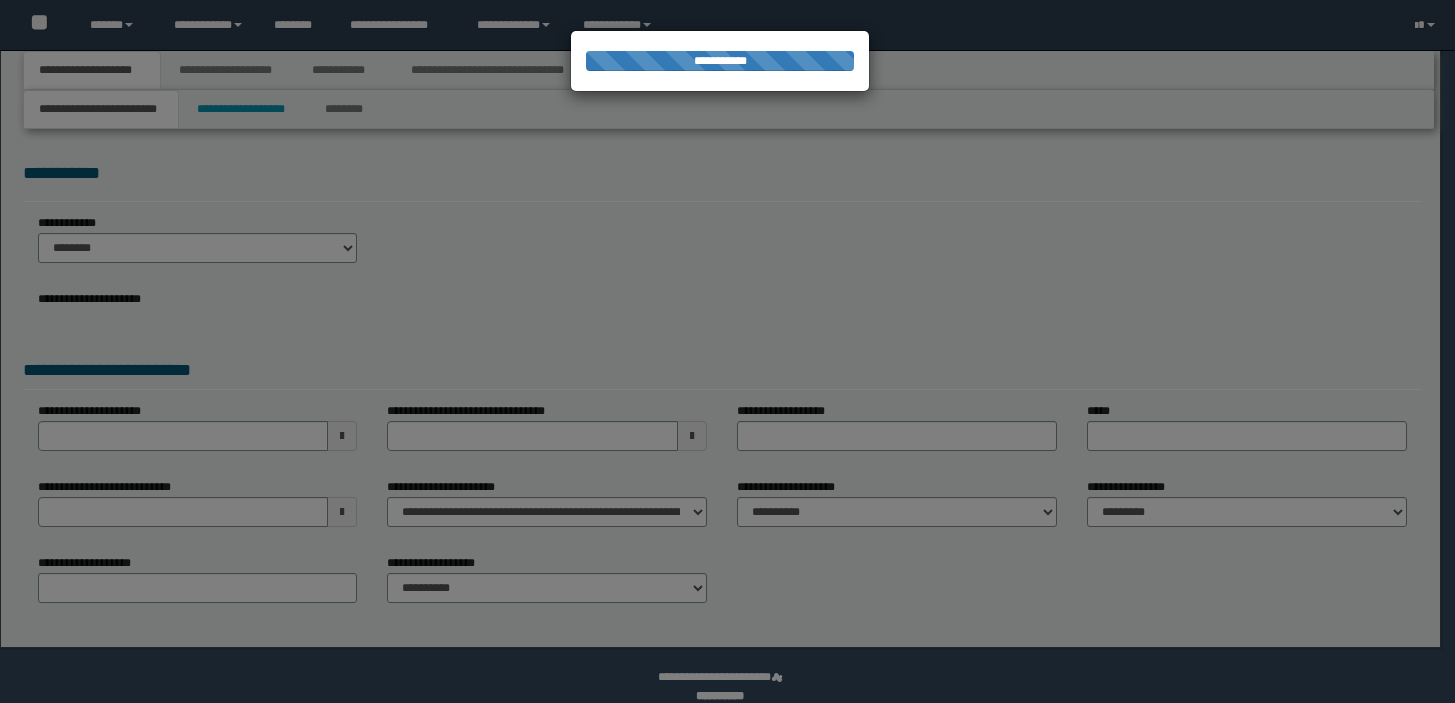 scroll, scrollTop: 0, scrollLeft: 0, axis: both 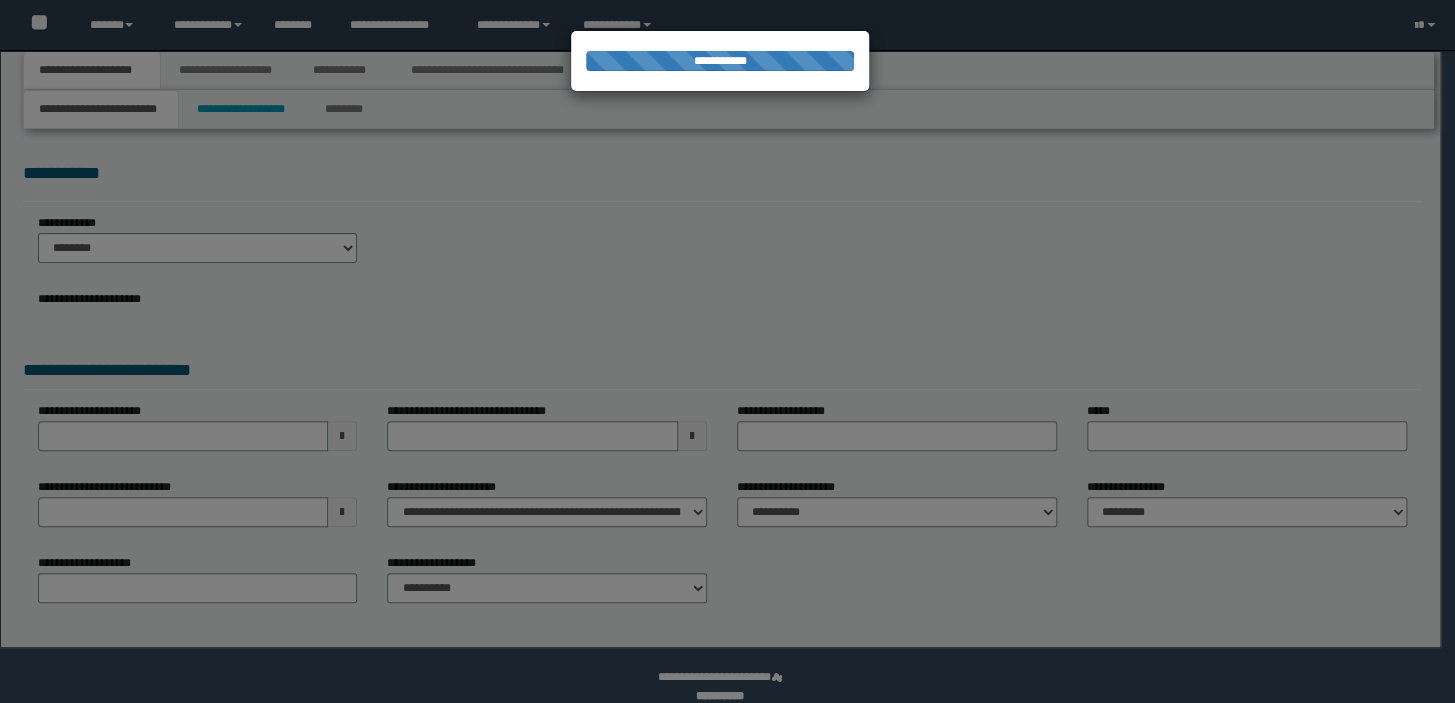 select on "*" 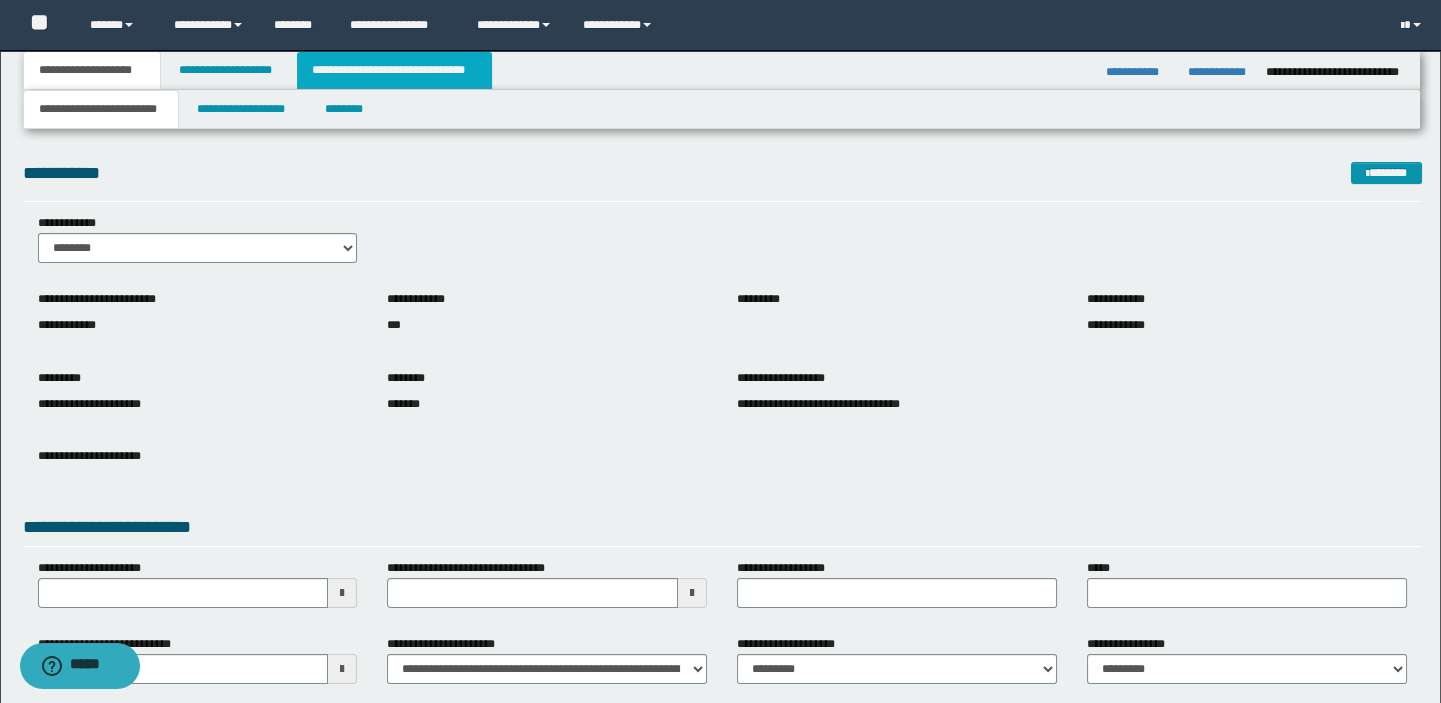 click on "**********" at bounding box center (394, 70) 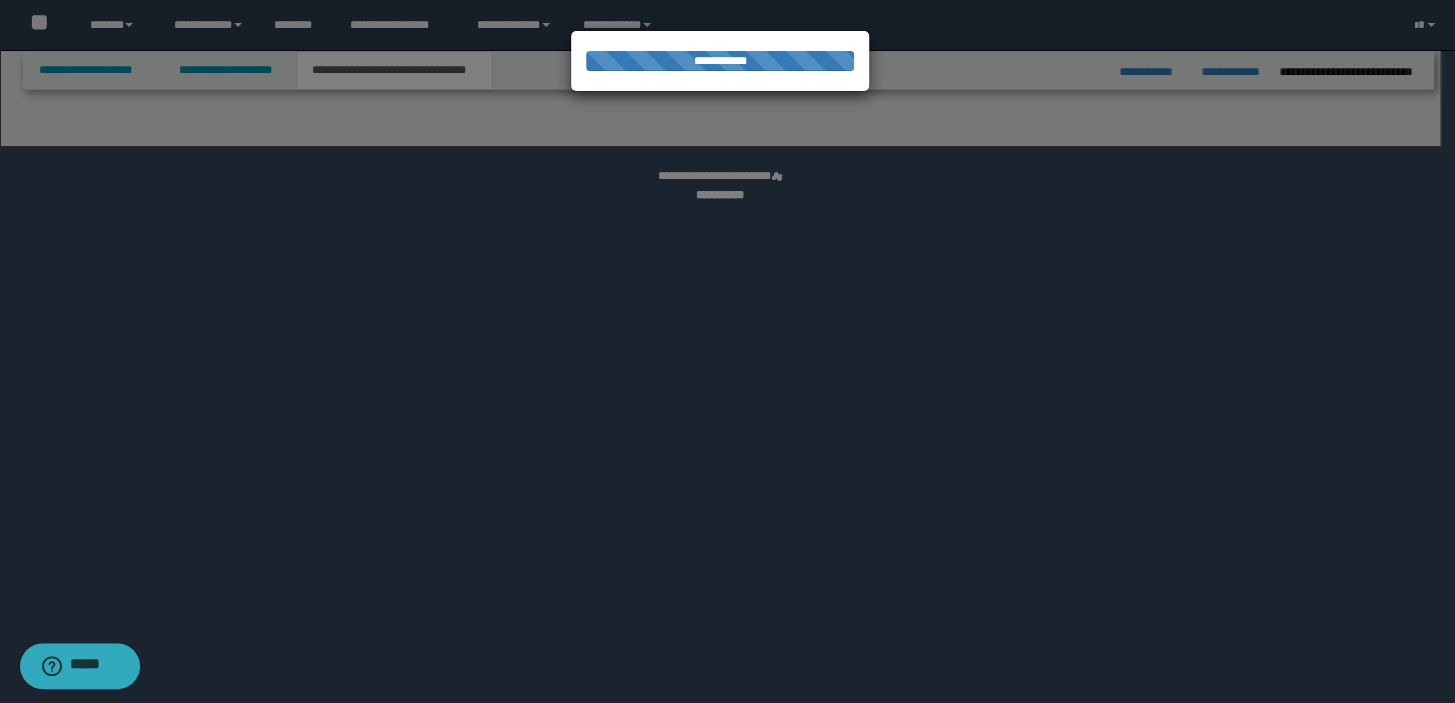 select on "*" 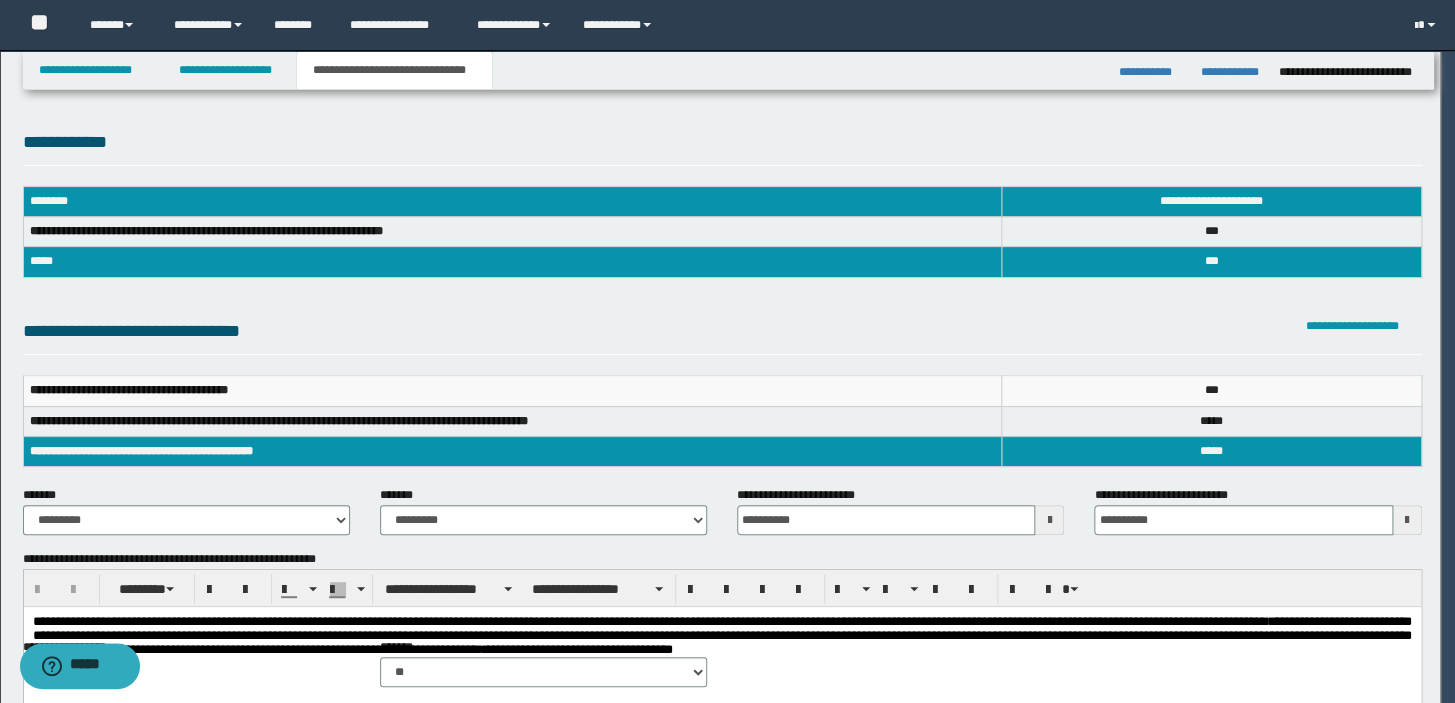 scroll, scrollTop: 0, scrollLeft: 0, axis: both 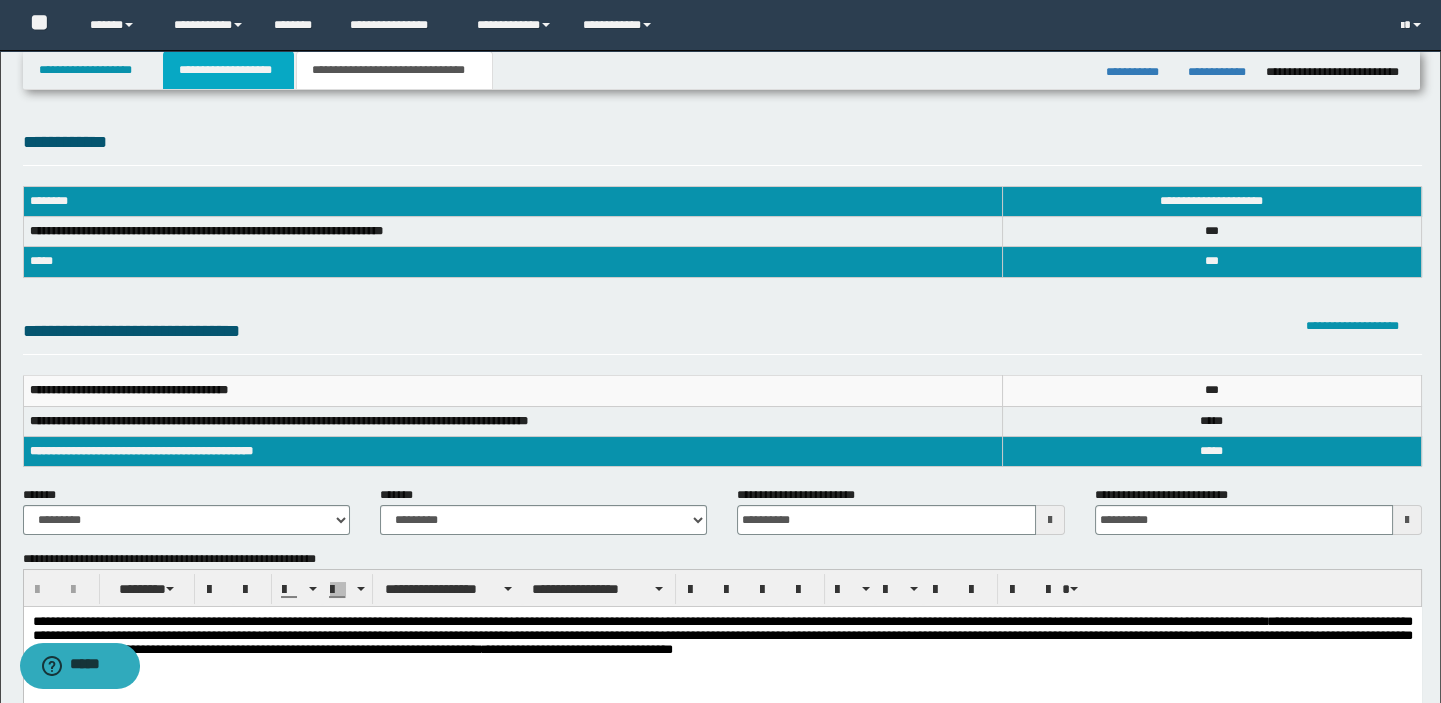 click on "**********" at bounding box center [228, 70] 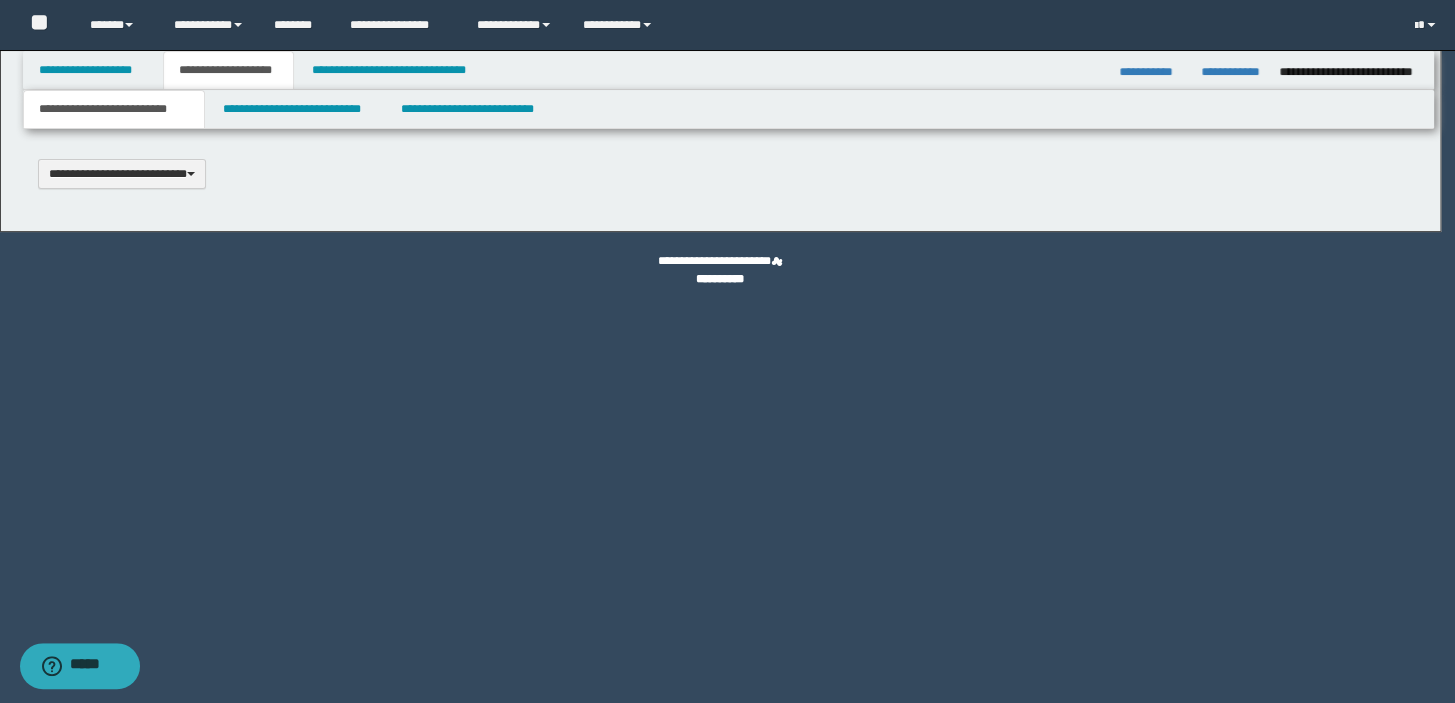 scroll, scrollTop: 0, scrollLeft: 0, axis: both 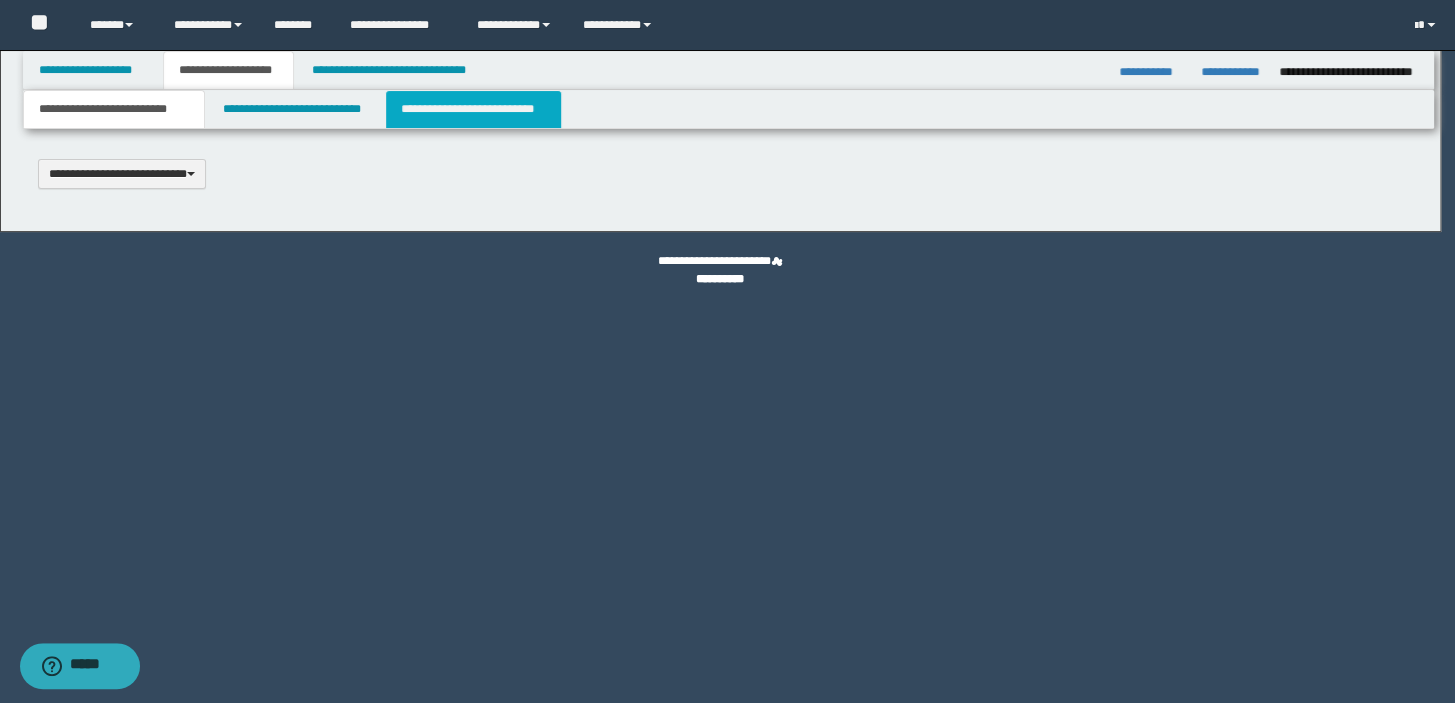 type 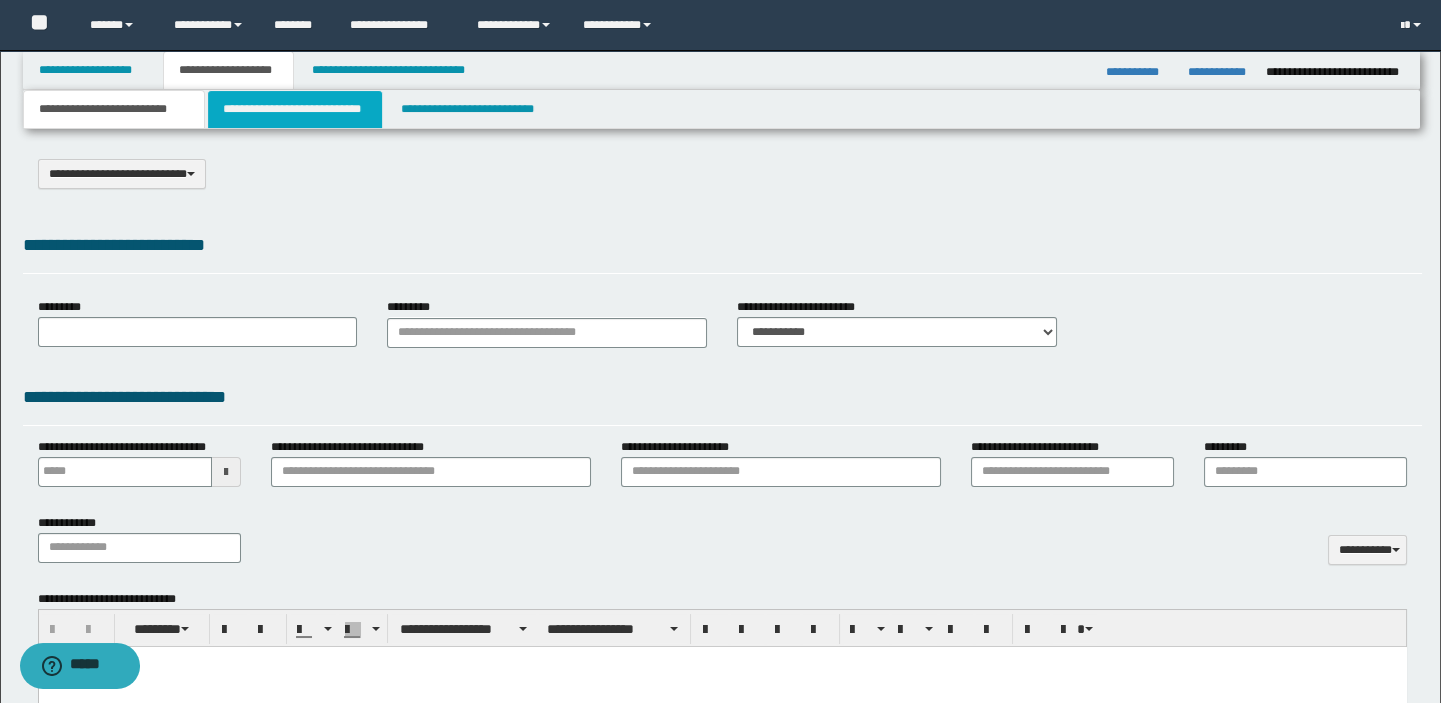 select on "*" 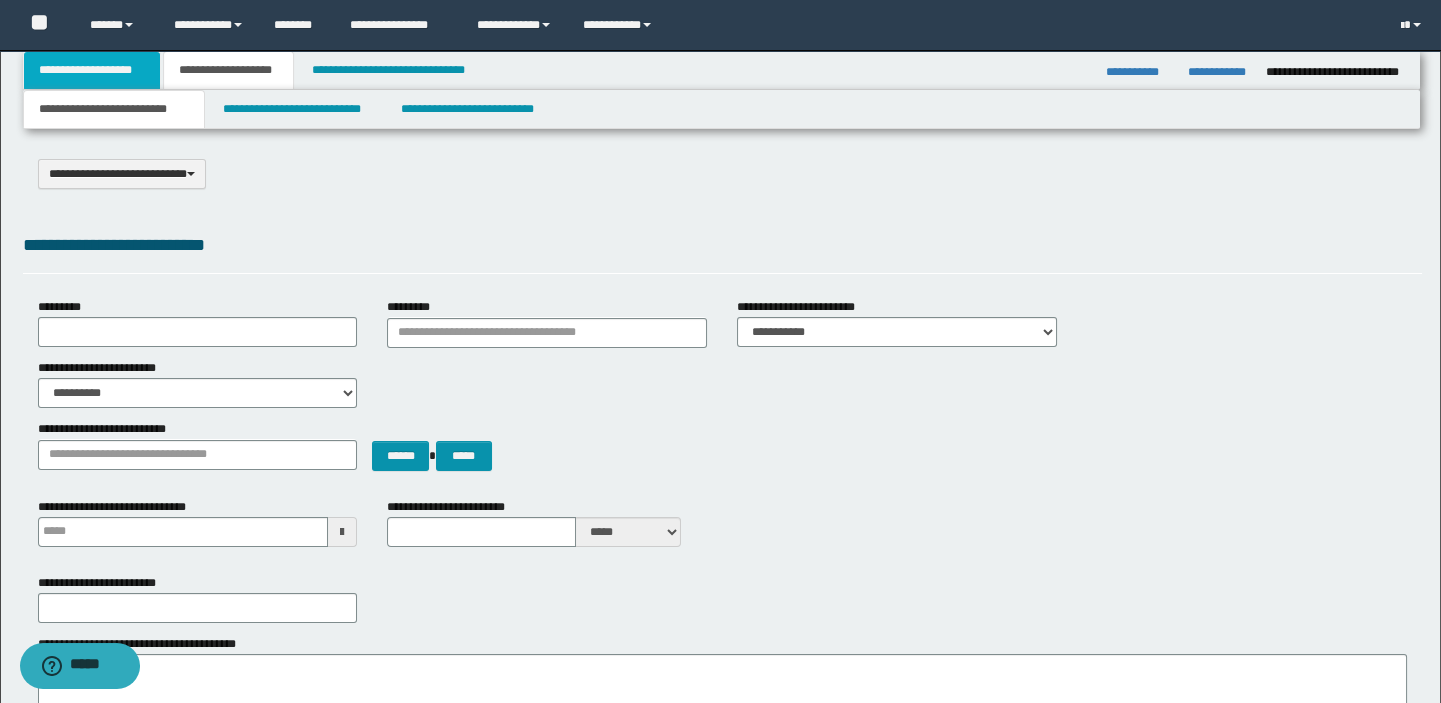 click on "**********" at bounding box center (92, 70) 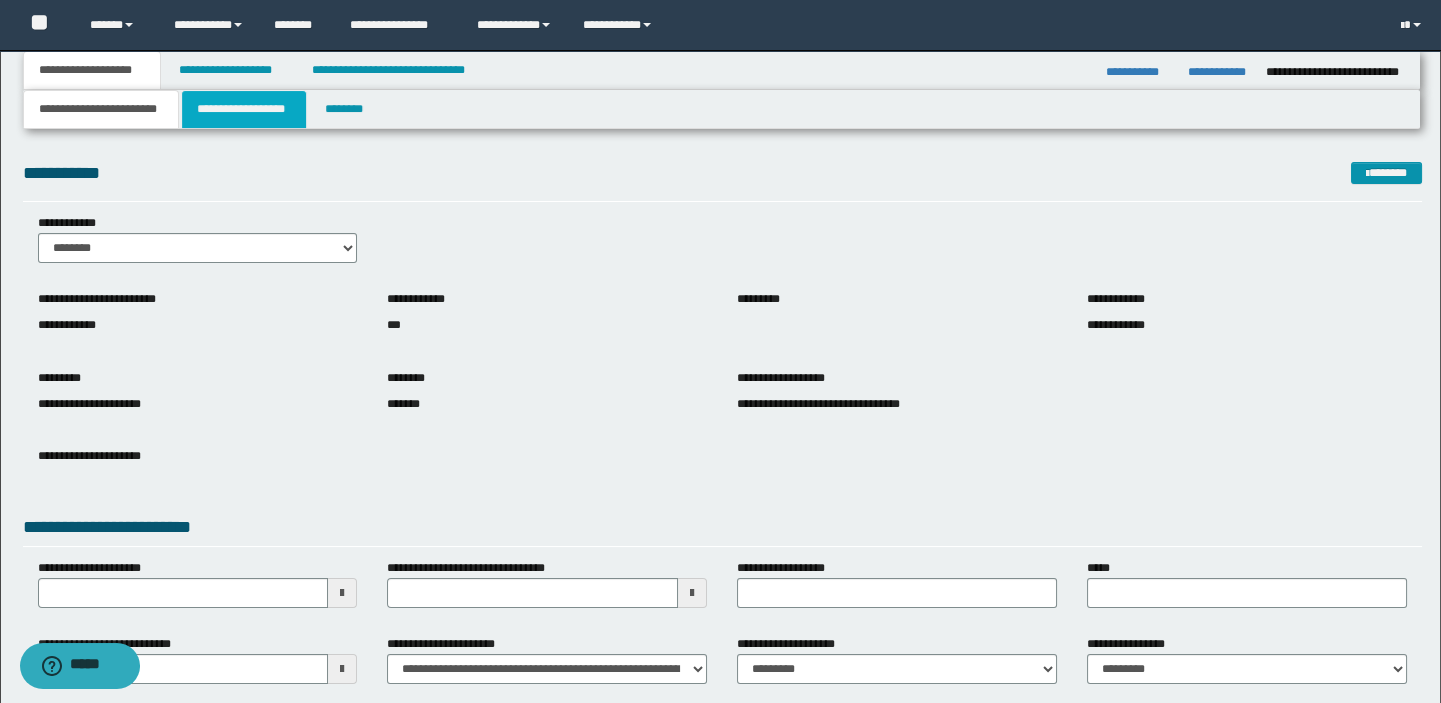 click on "**********" at bounding box center [244, 109] 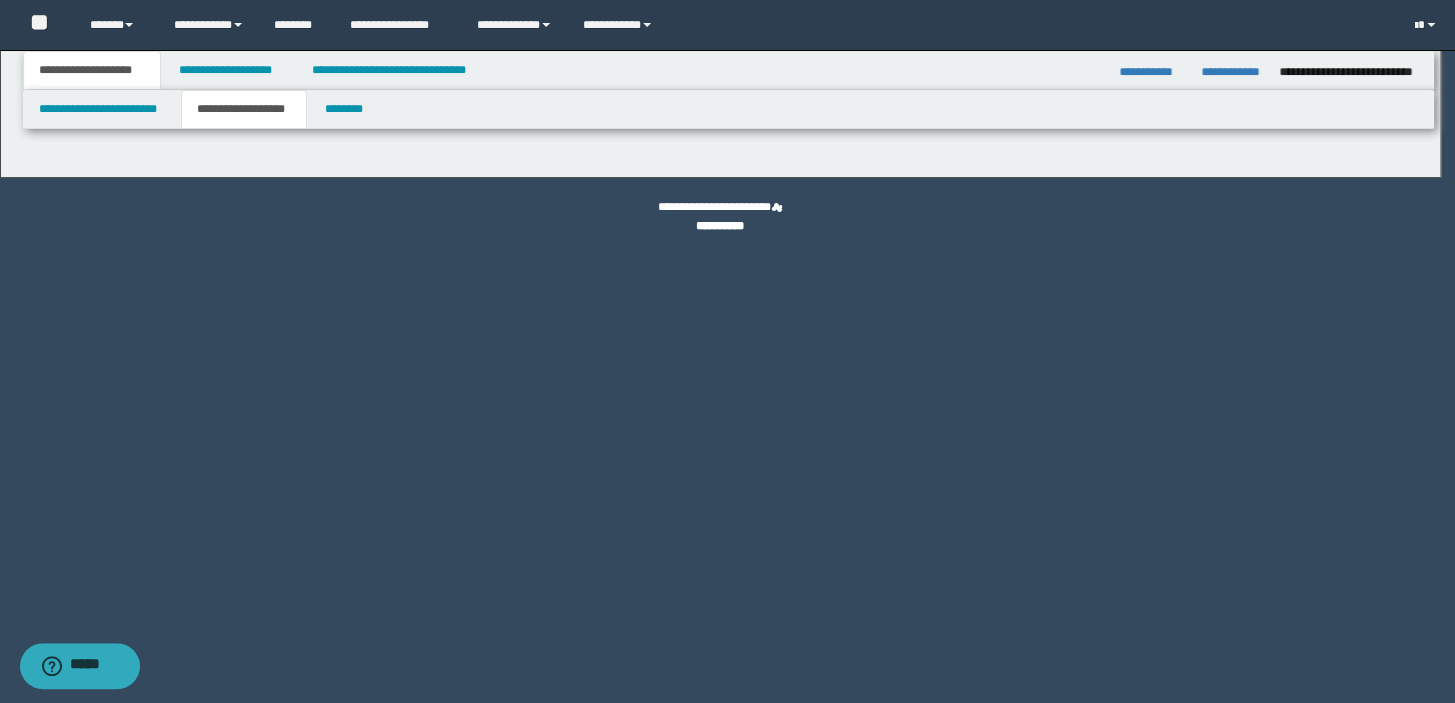 type on "**********" 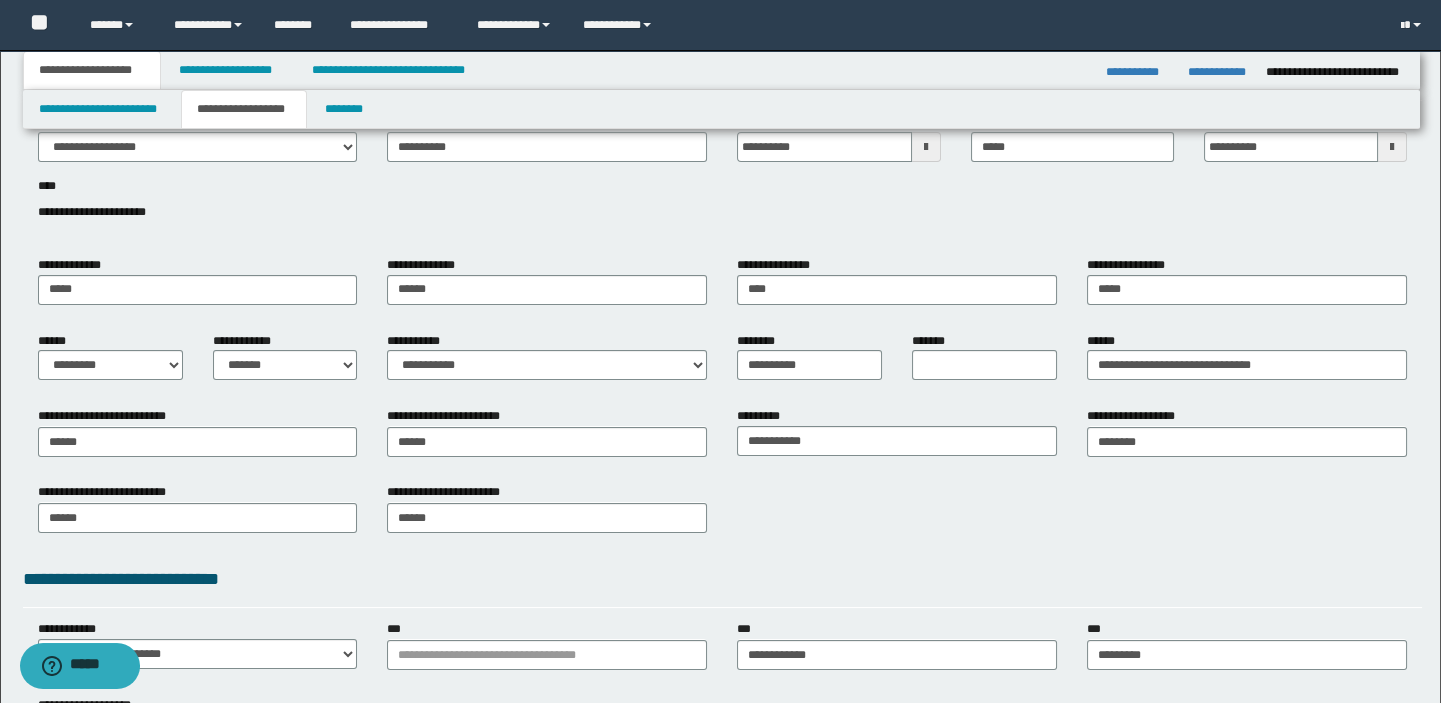scroll, scrollTop: 403, scrollLeft: 0, axis: vertical 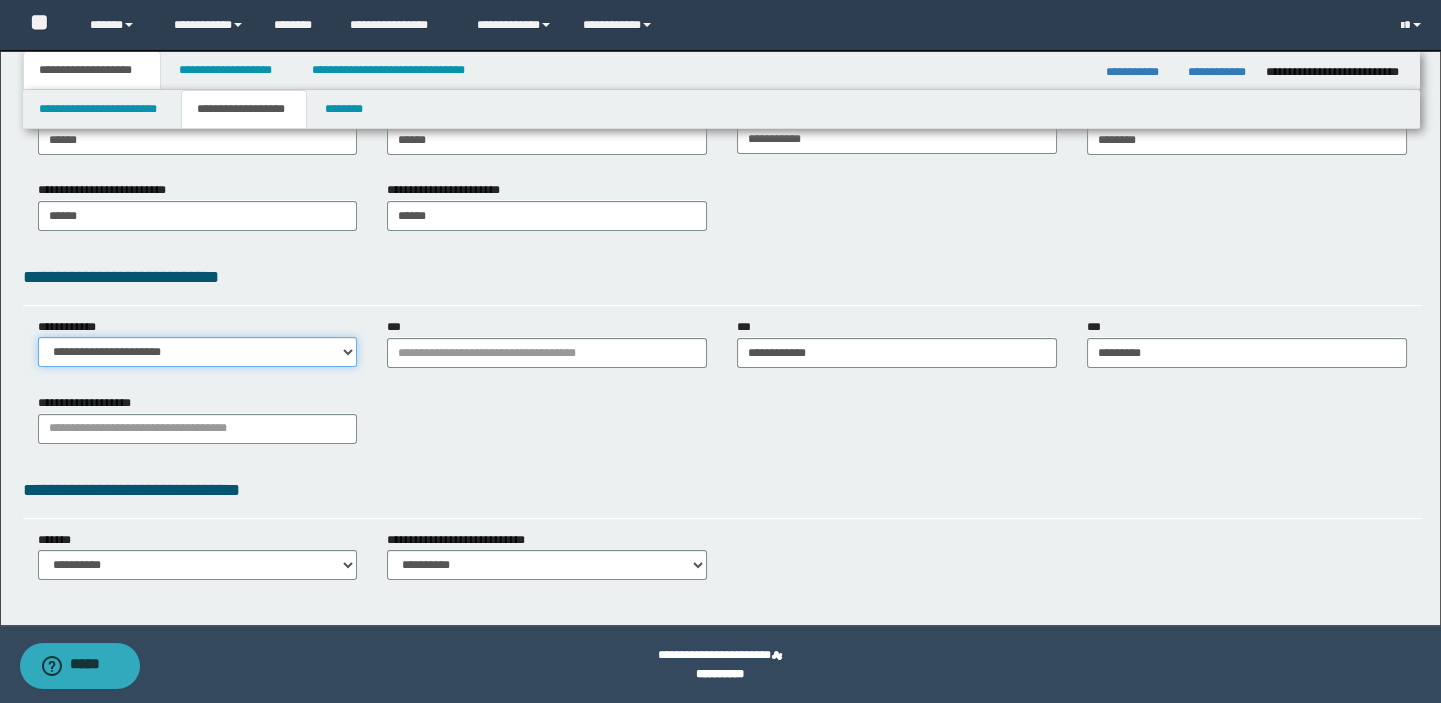 click on "**********" at bounding box center [198, 352] 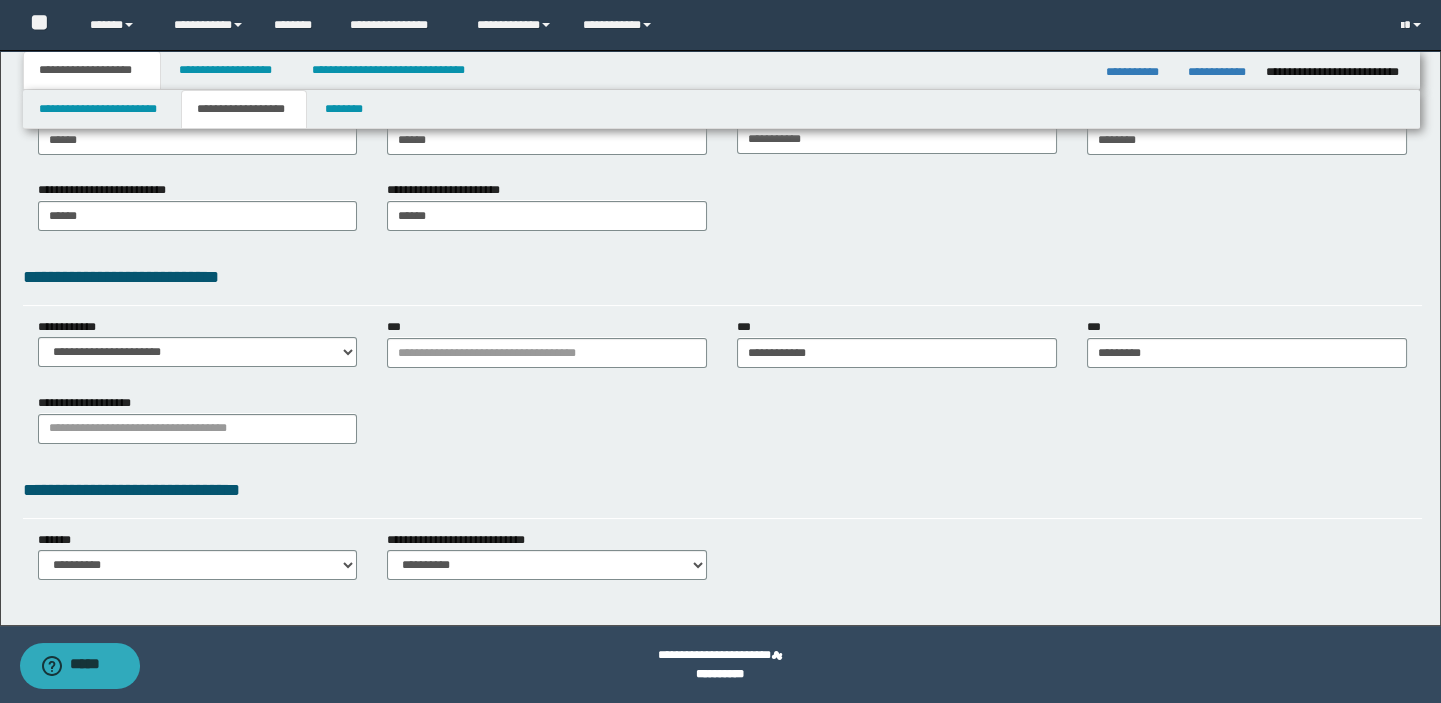 click on "**********" at bounding box center [723, 284] 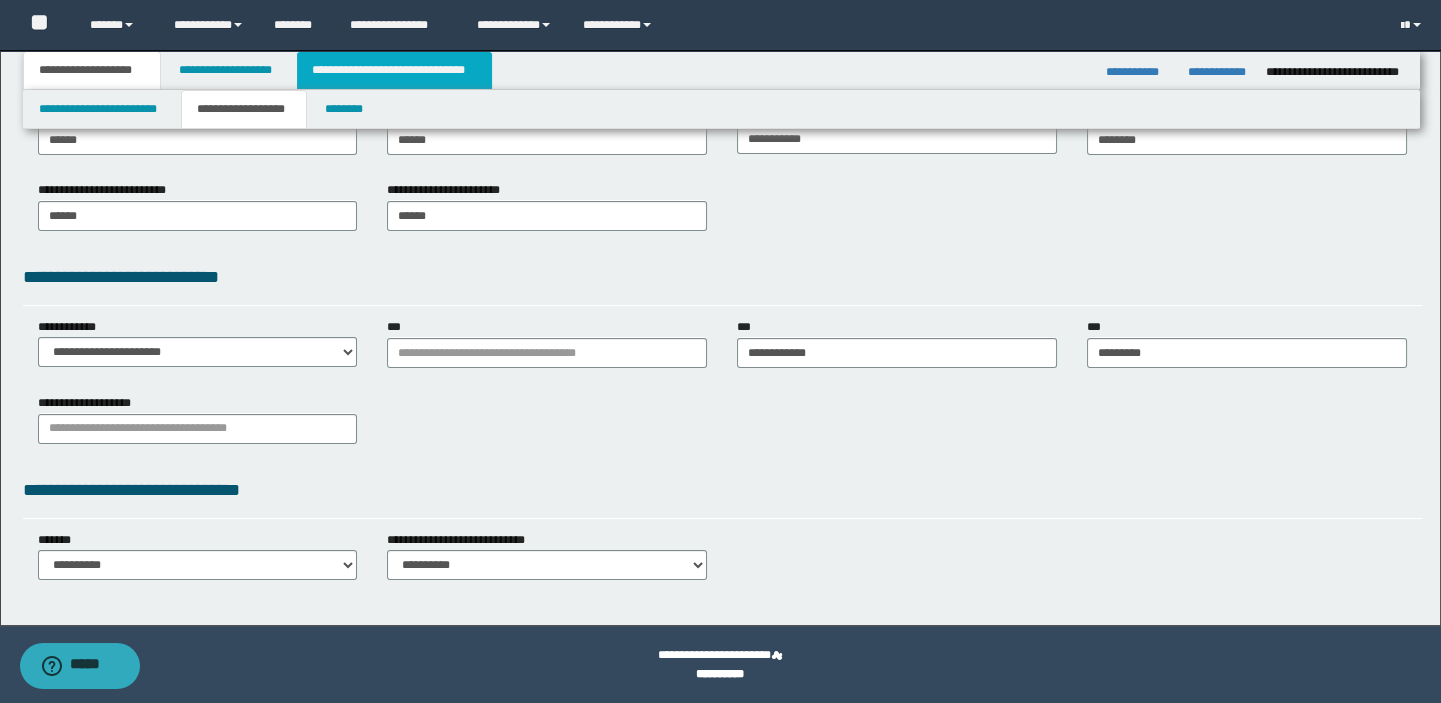 click on "**********" at bounding box center (394, 70) 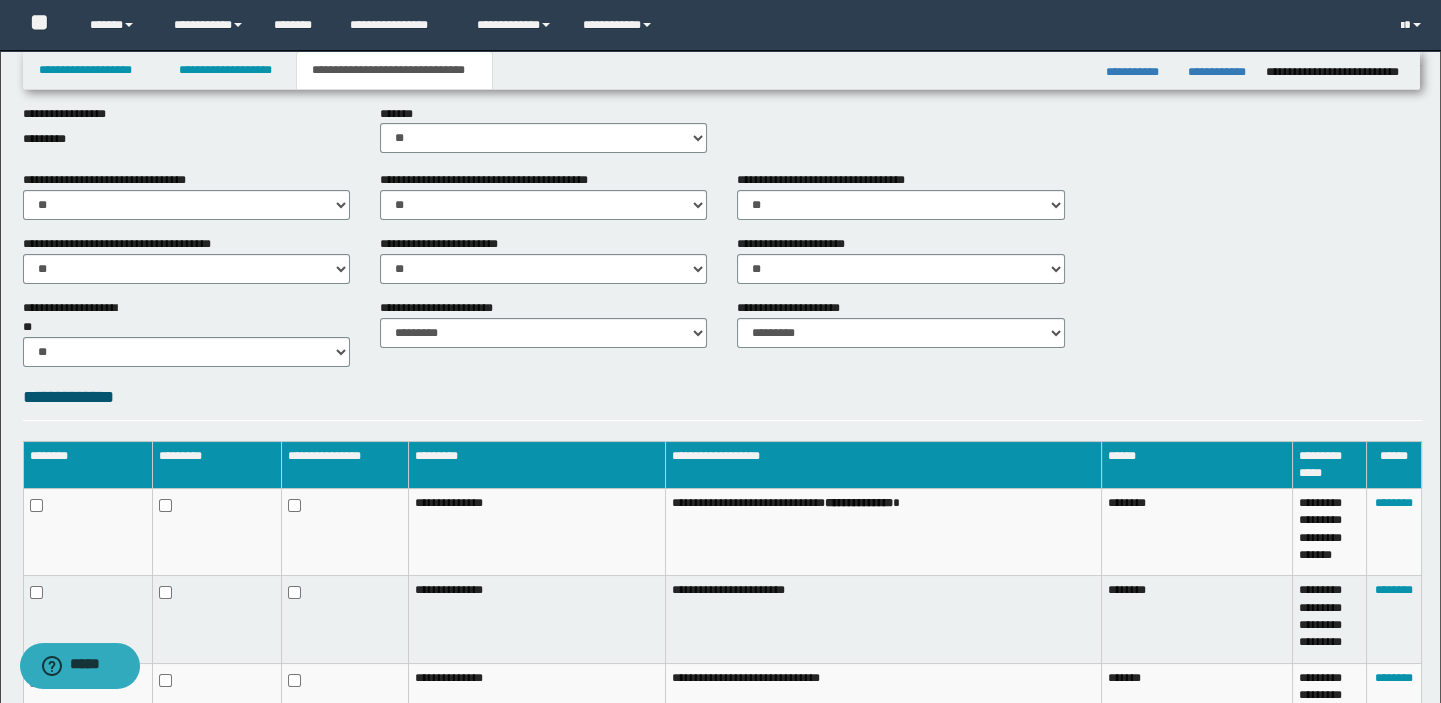 scroll, scrollTop: 802, scrollLeft: 0, axis: vertical 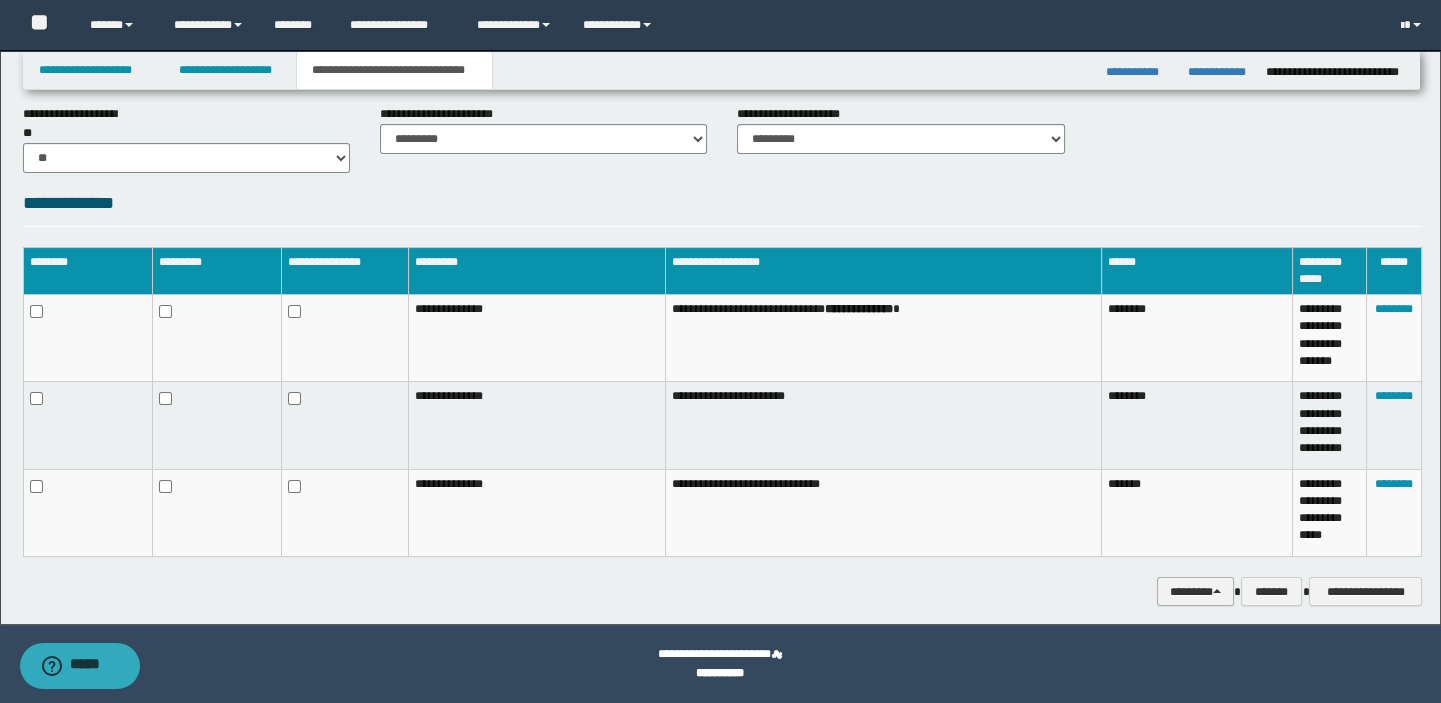 click on "********" at bounding box center (1195, 592) 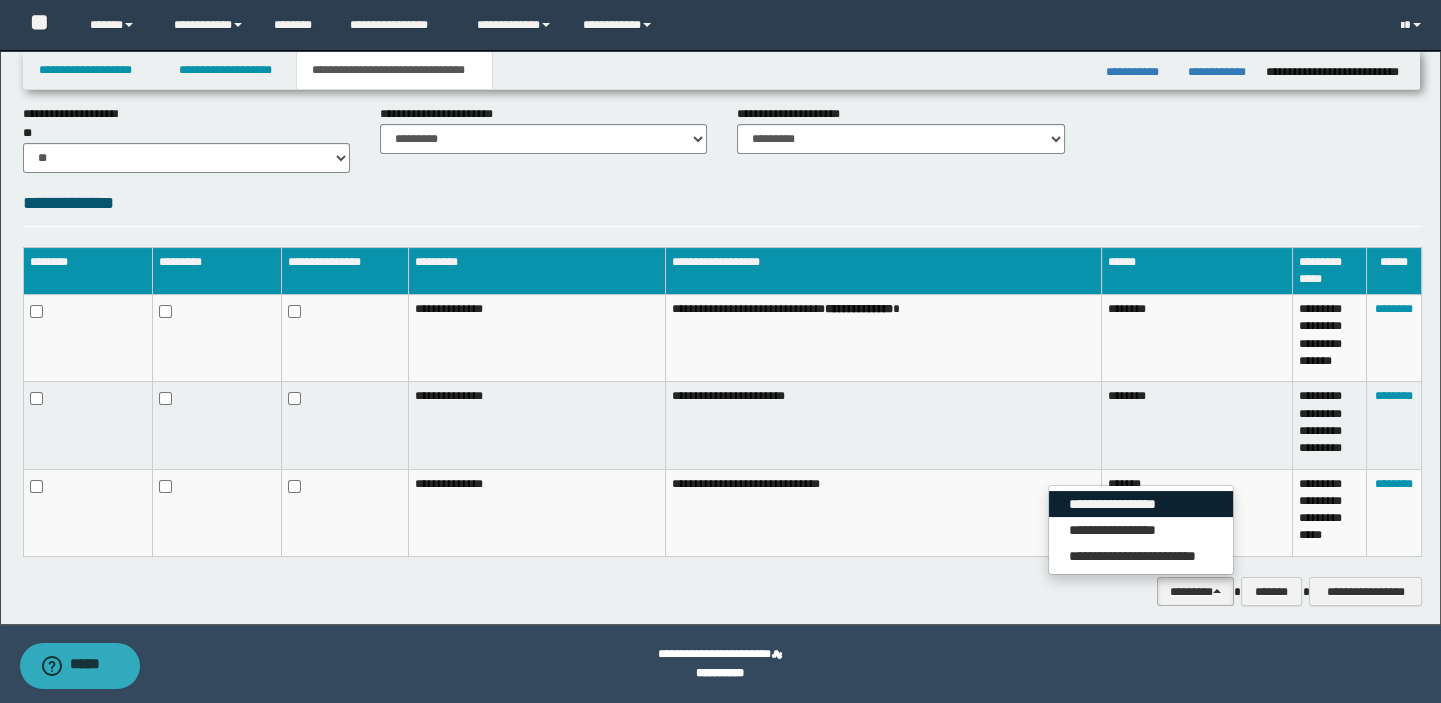 click on "**********" at bounding box center [1141, 504] 